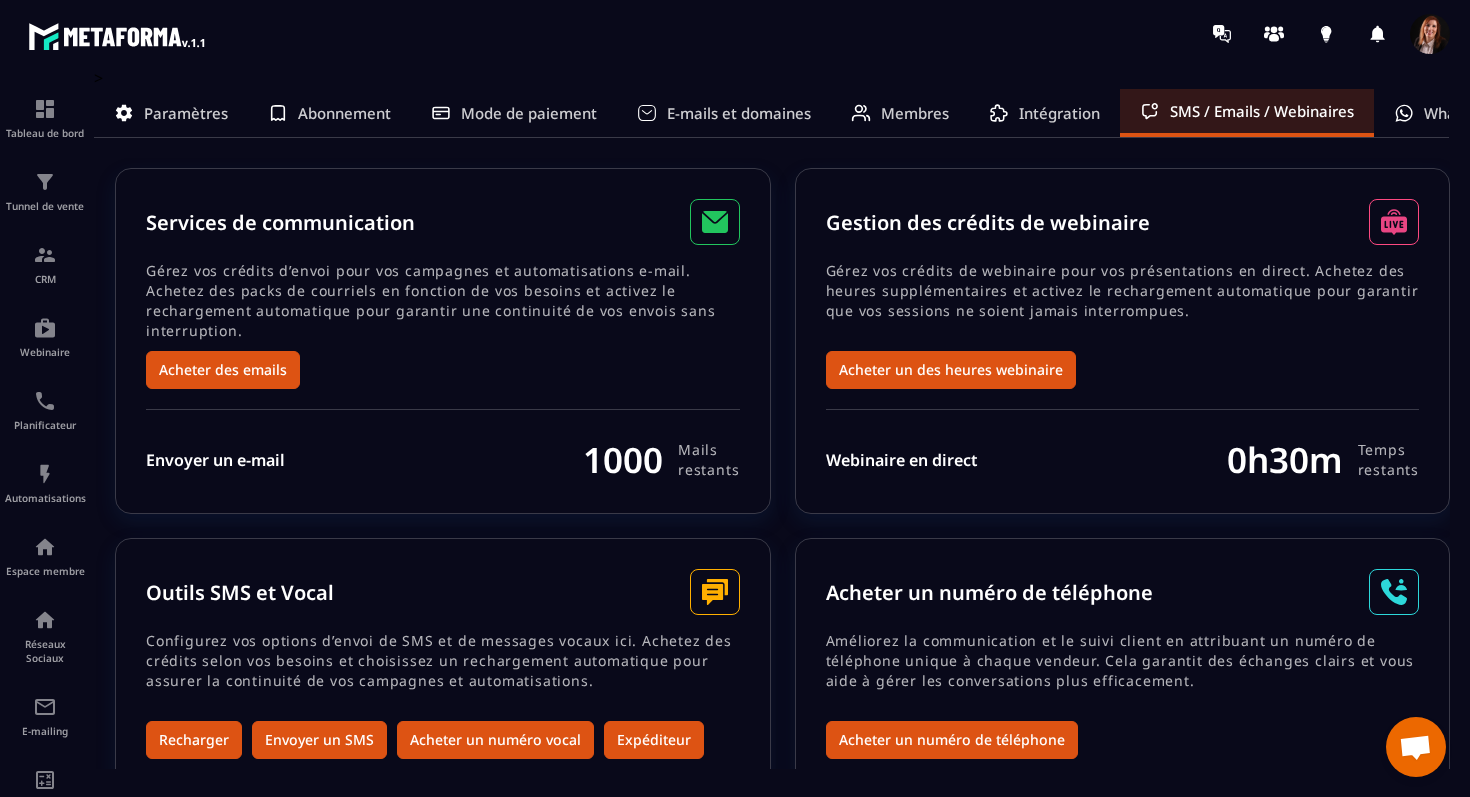 scroll, scrollTop: 0, scrollLeft: 0, axis: both 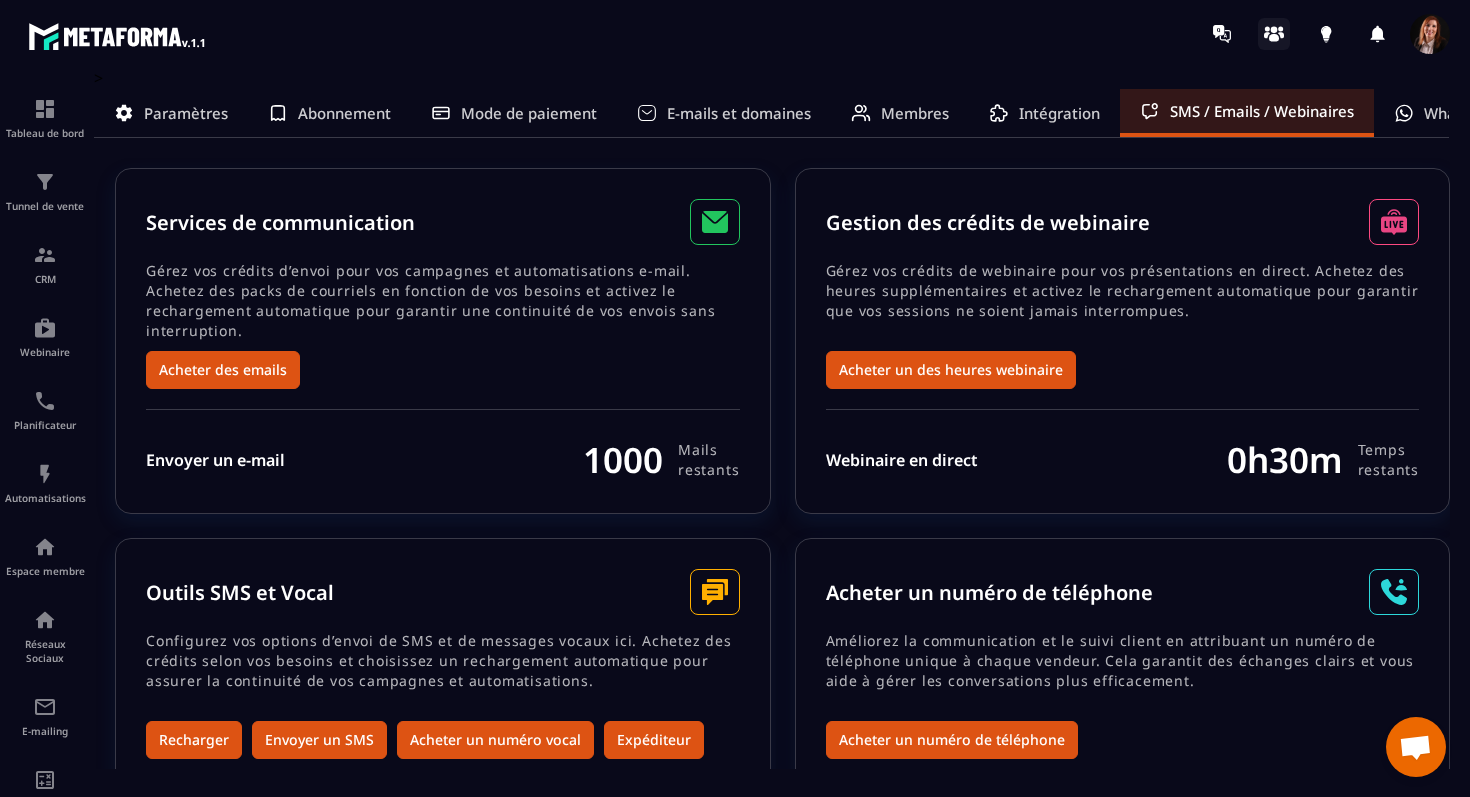 click 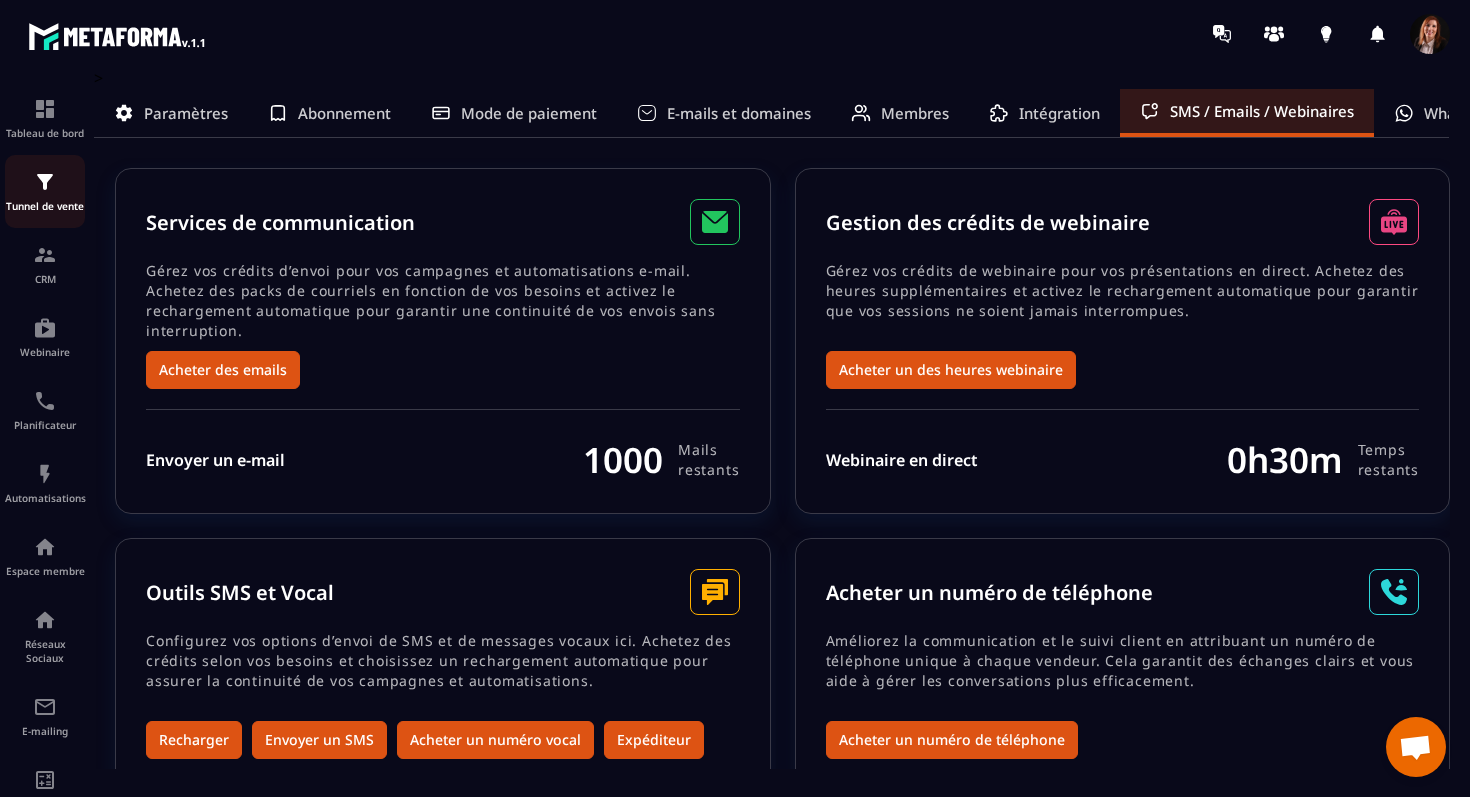click at bounding box center [45, 182] 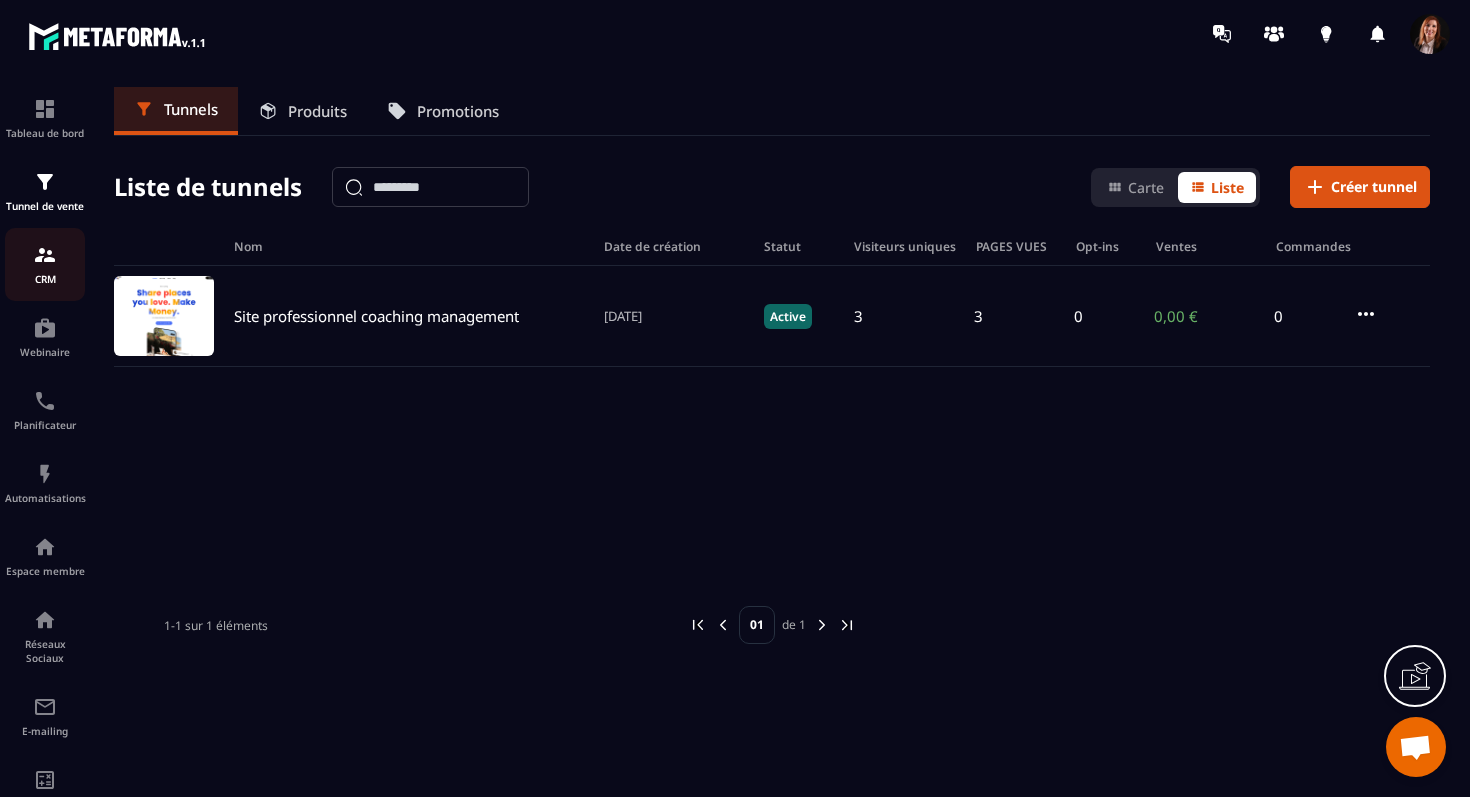 click on "CRM" at bounding box center [45, 279] 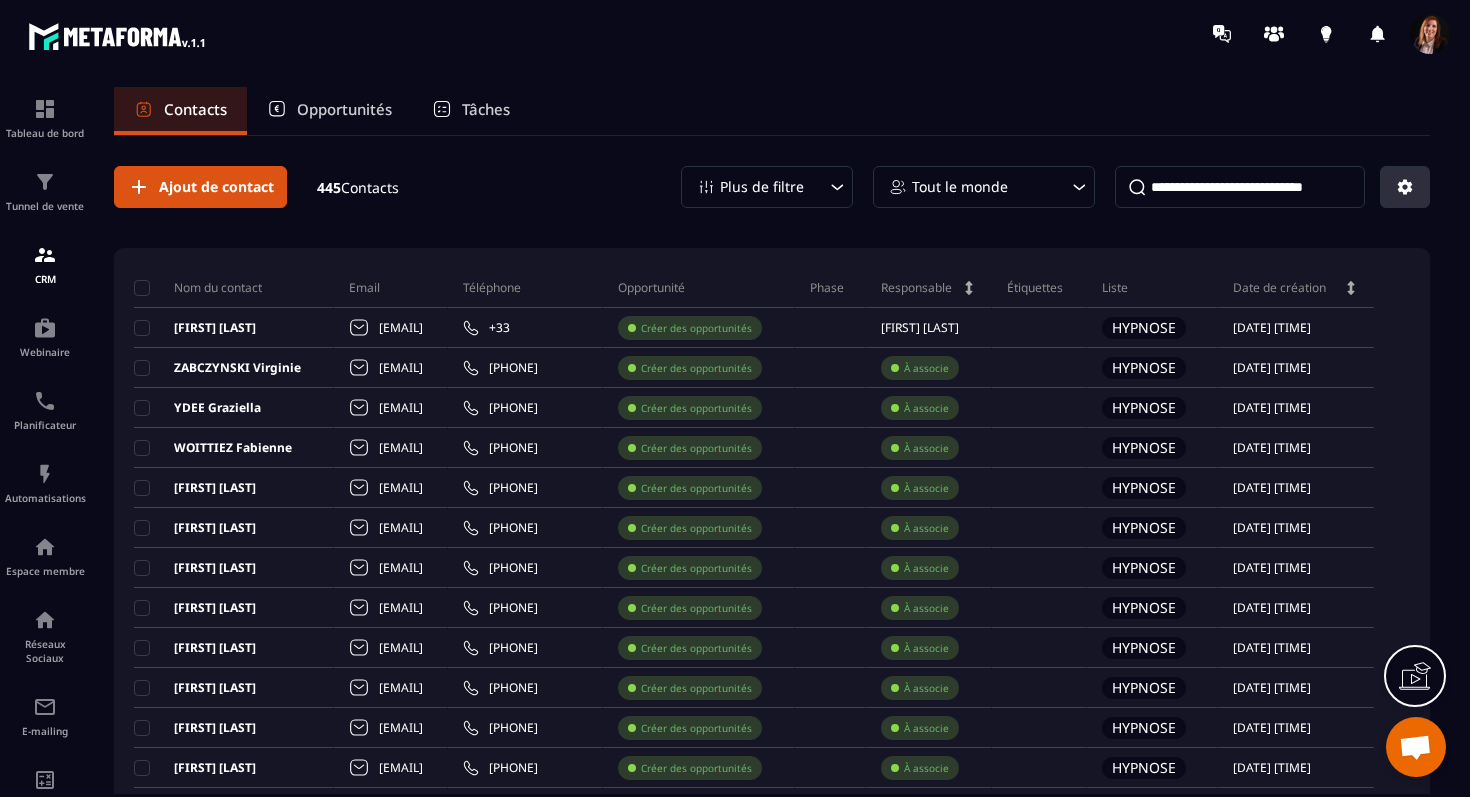 click 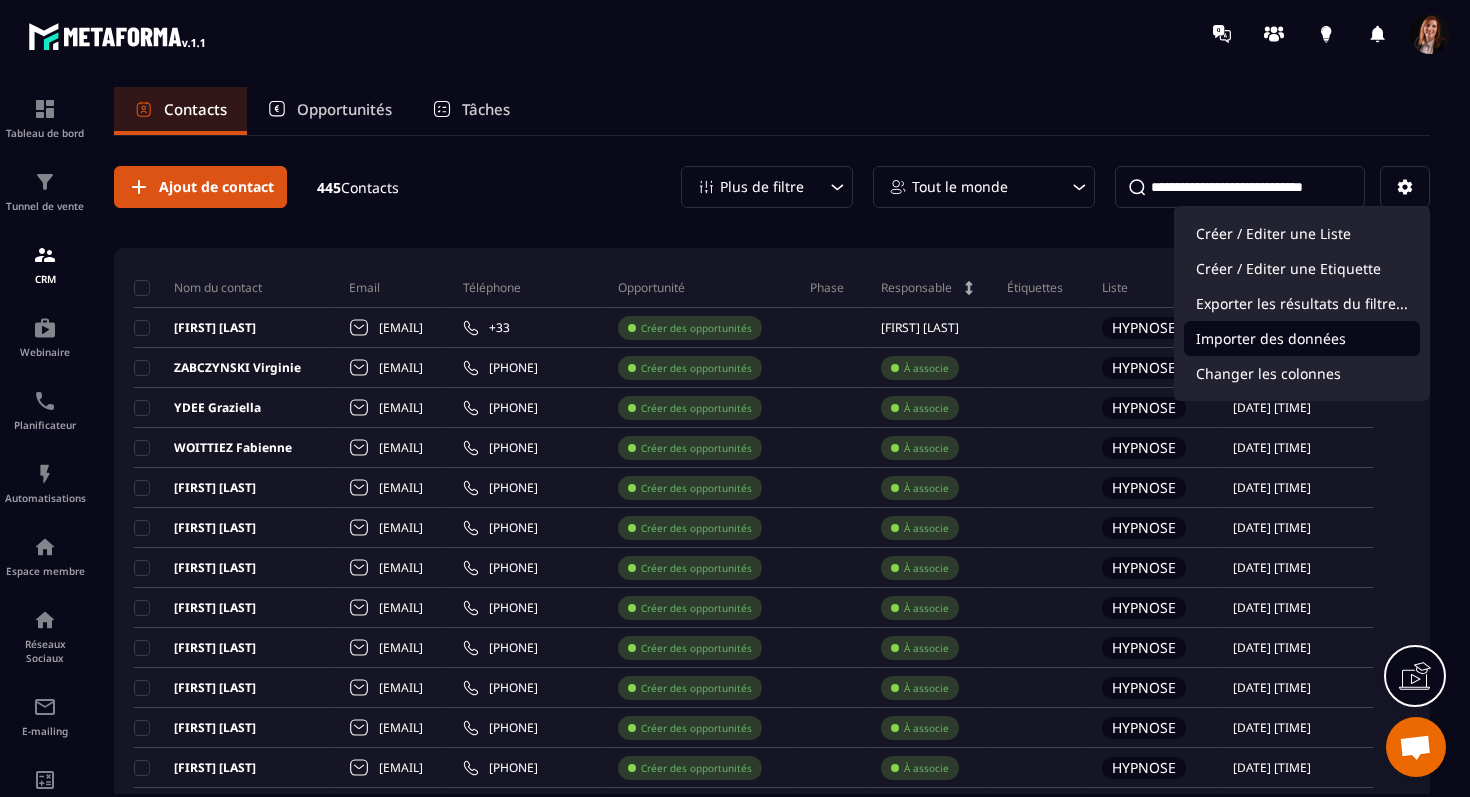 click on "Importer des données" at bounding box center [1302, 338] 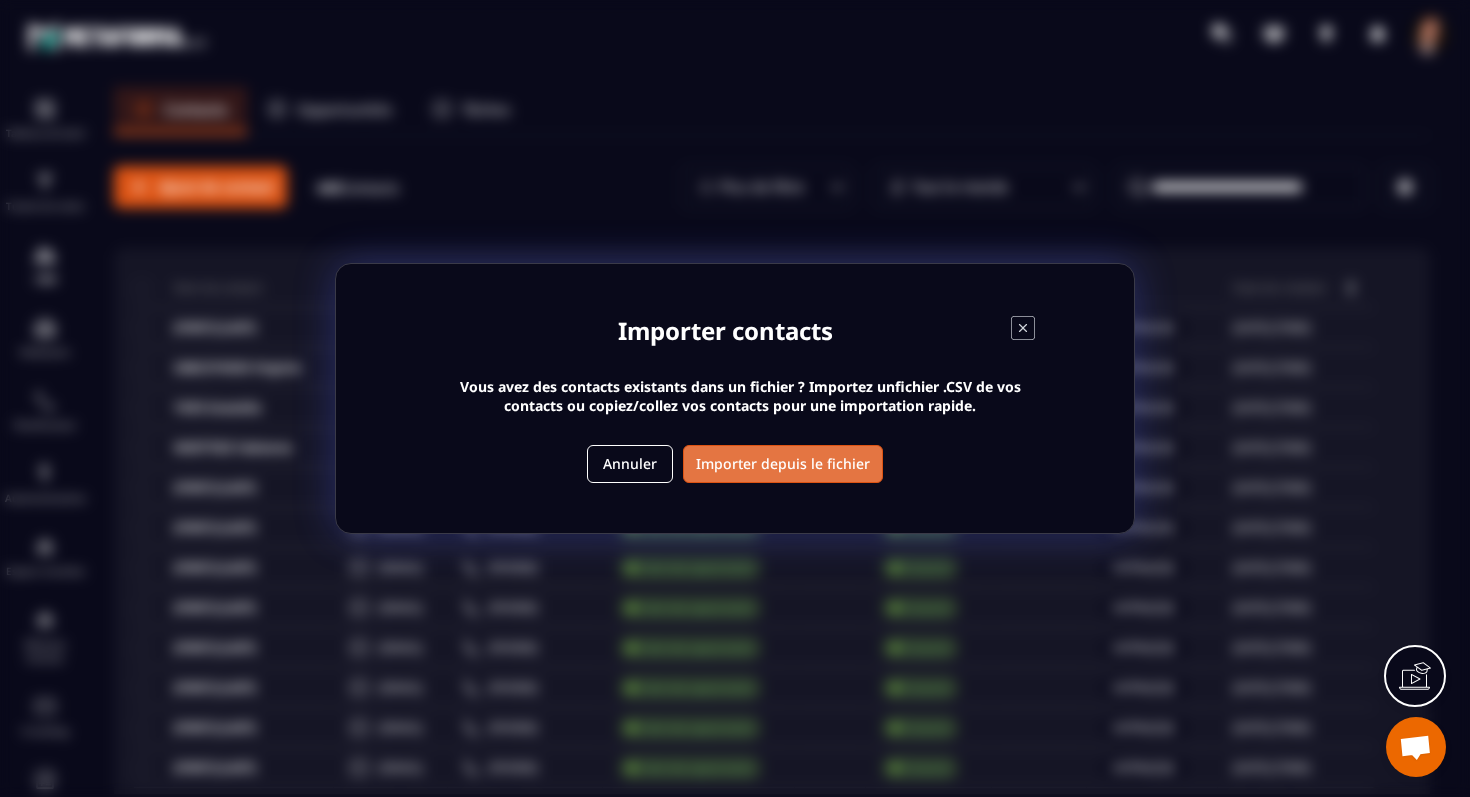 click on "Importer depuis le fichier" at bounding box center (783, 464) 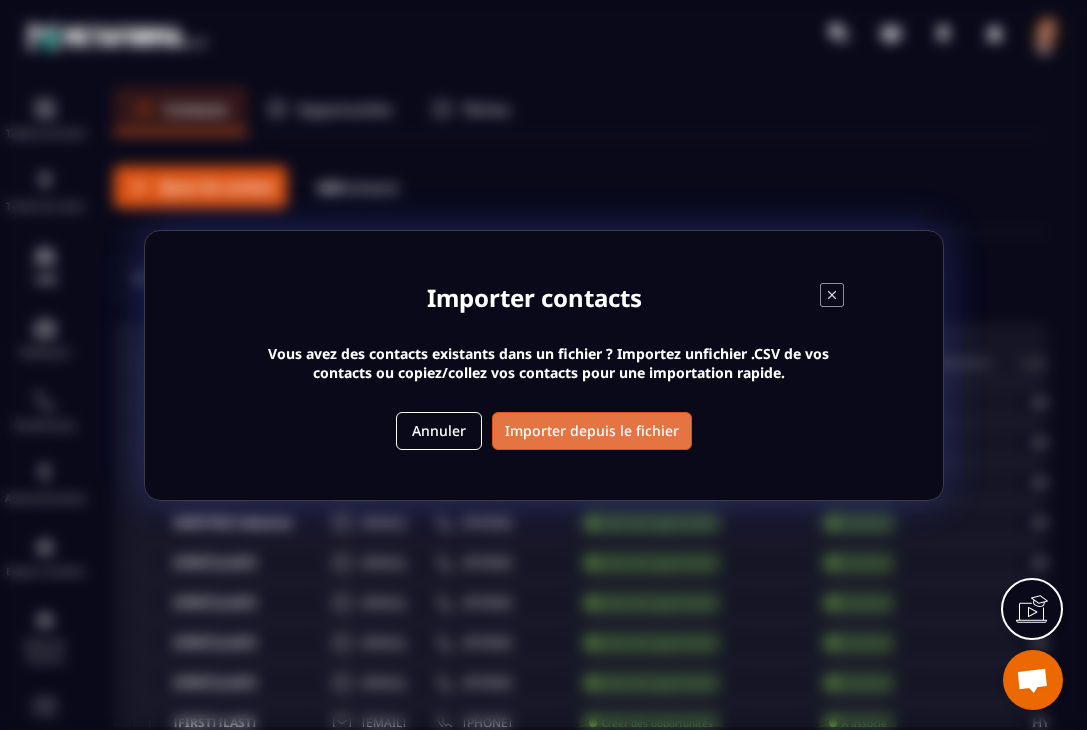 click on "Importer depuis le fichier" at bounding box center (592, 431) 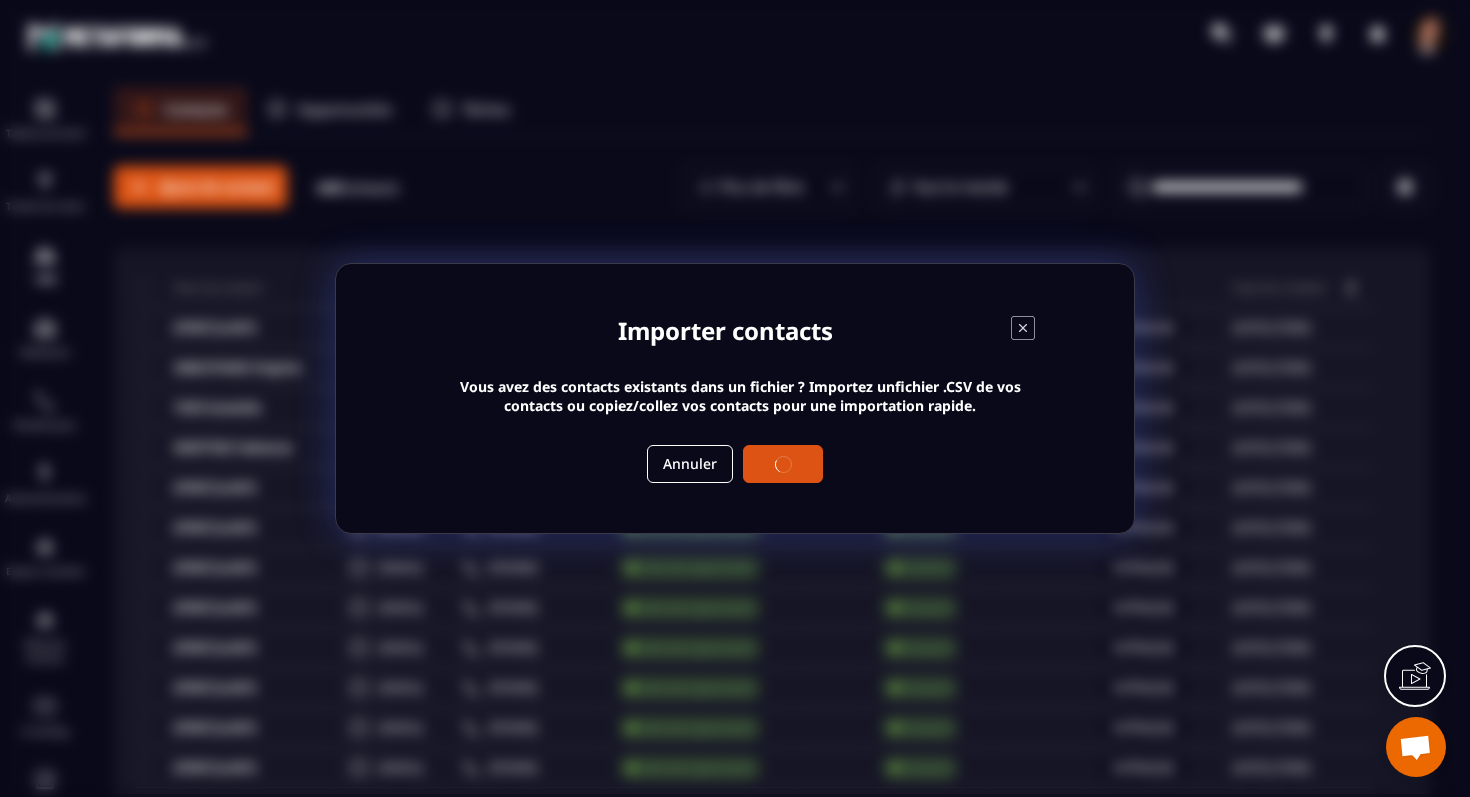 scroll, scrollTop: 1423, scrollLeft: 0, axis: vertical 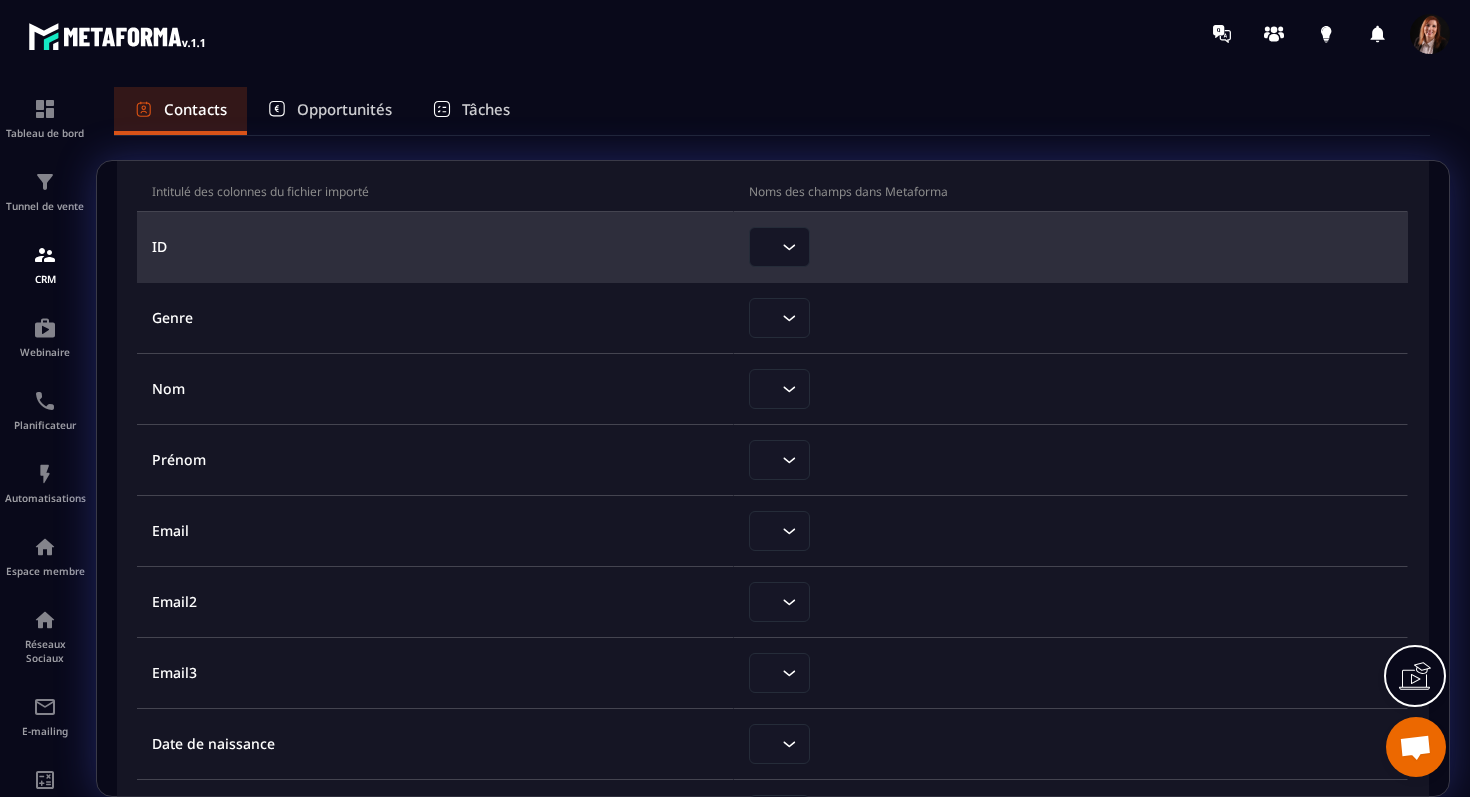 click 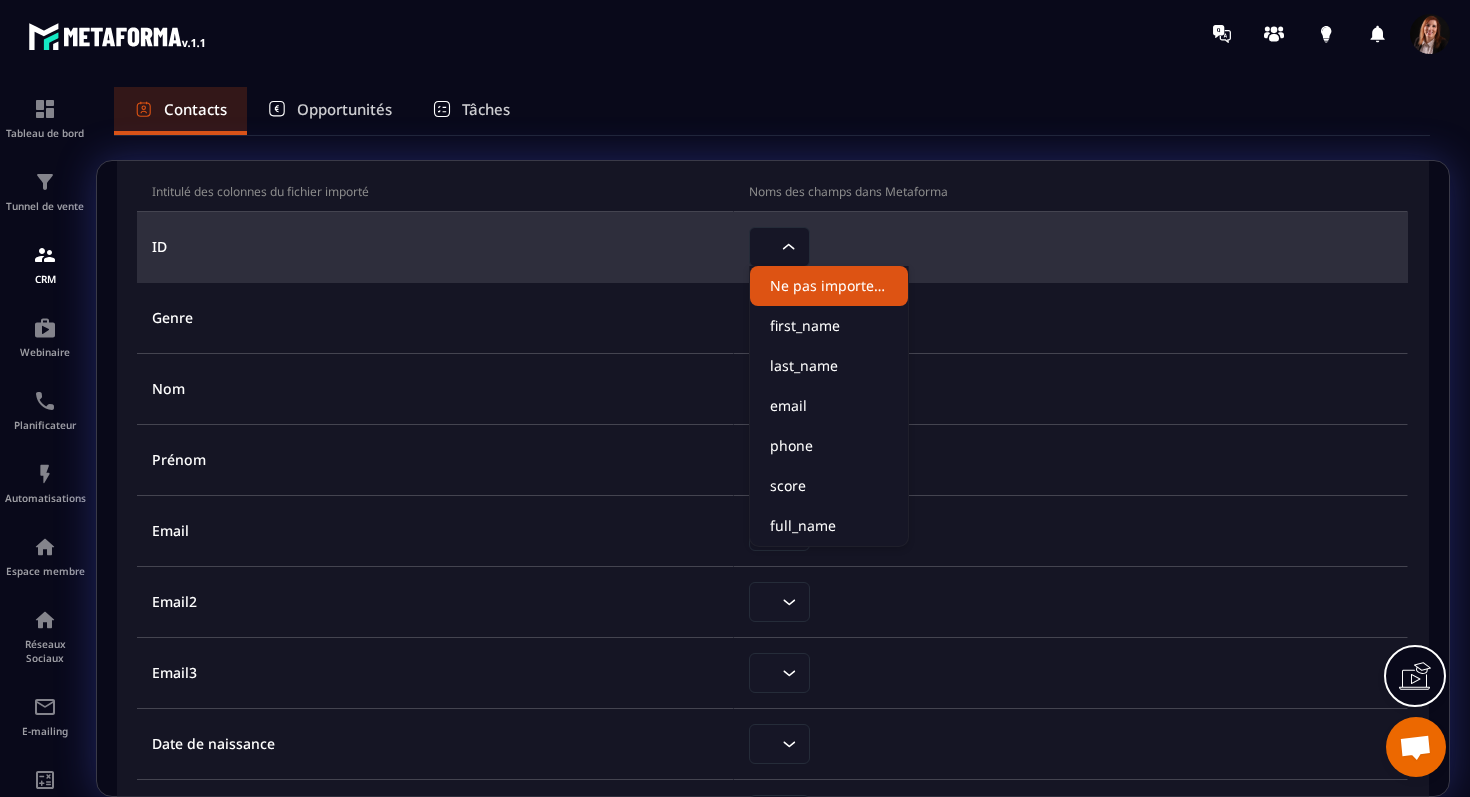 click on "Ne pas importer ce champ" 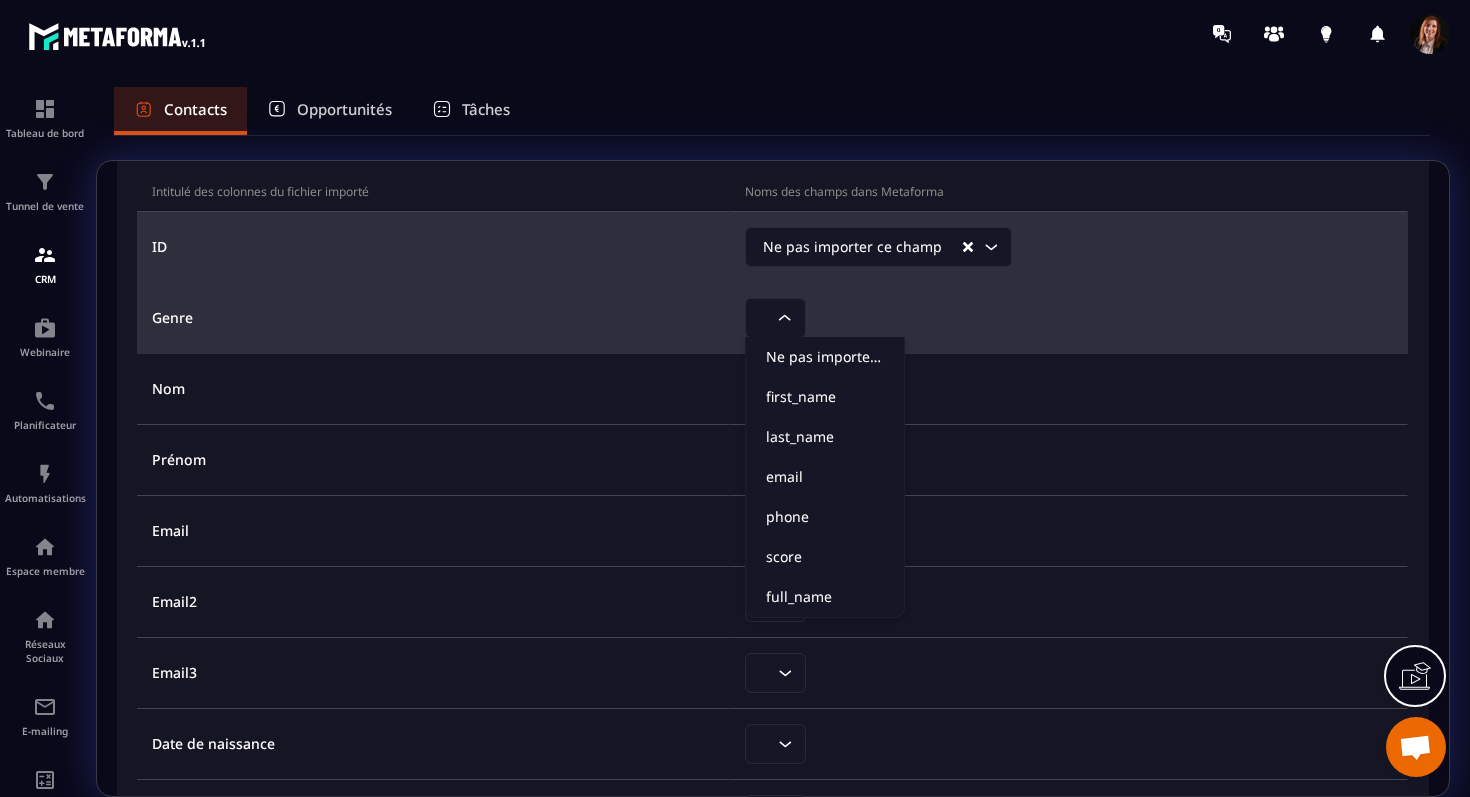click 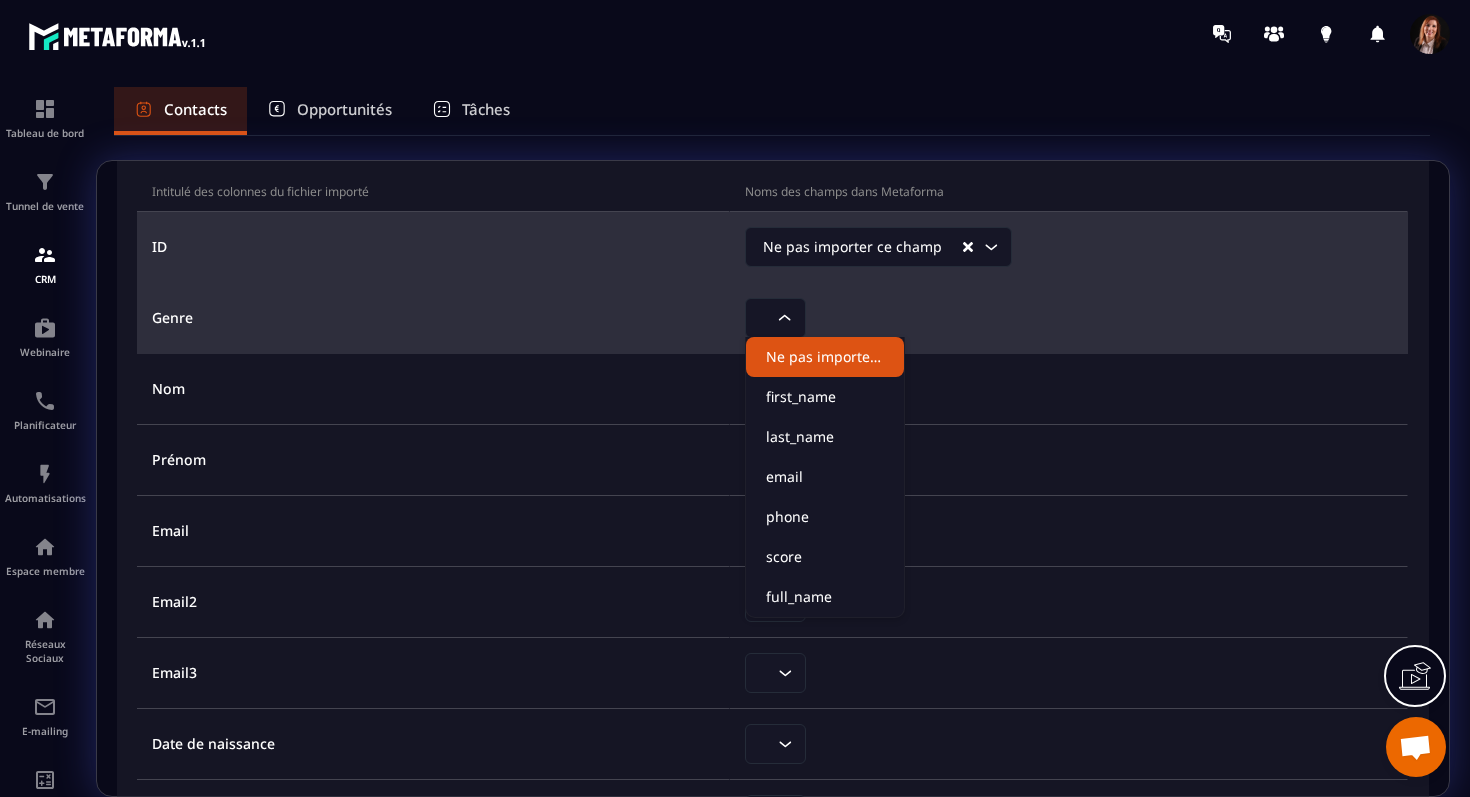 click on "Ne pas importer ce champ" 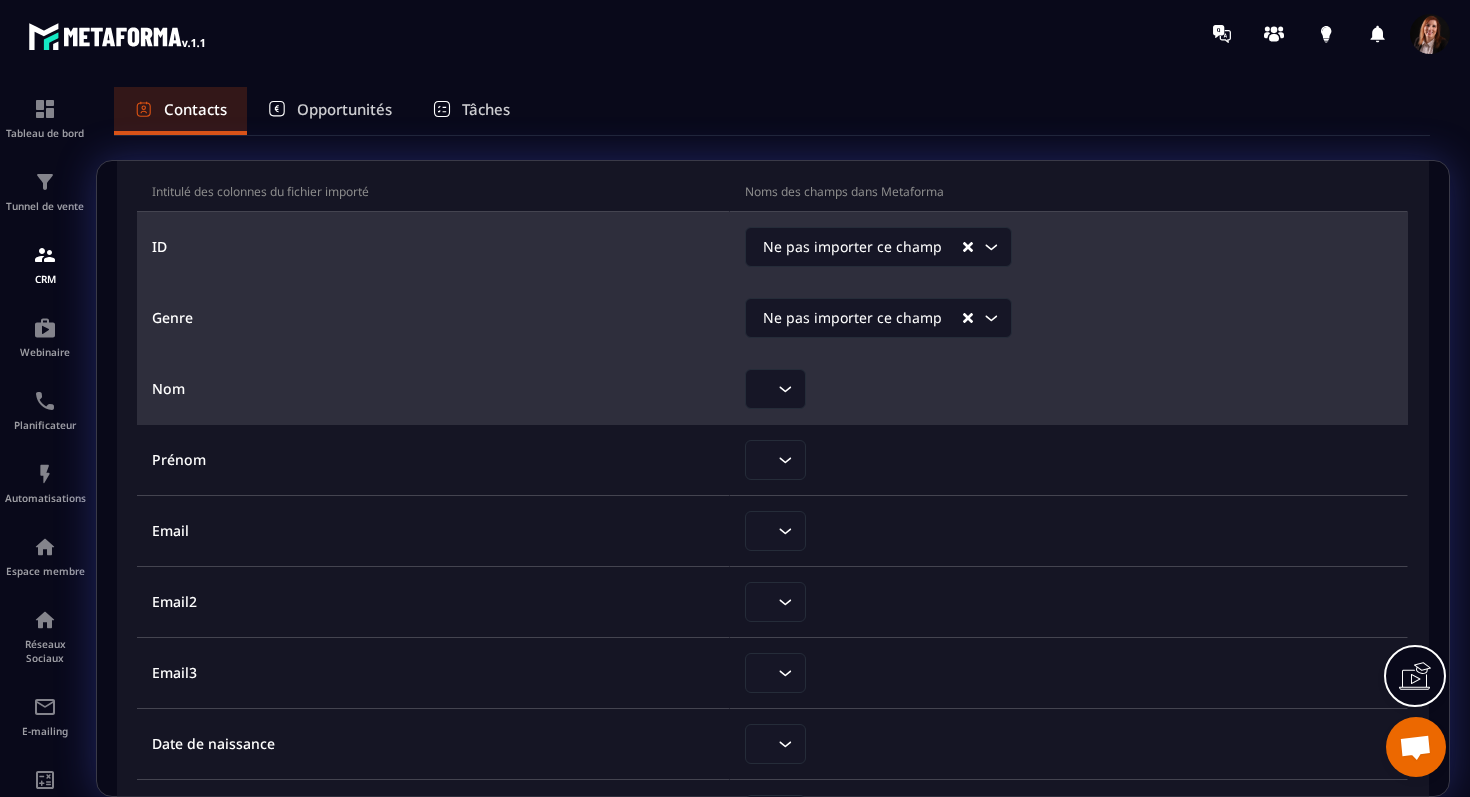 click 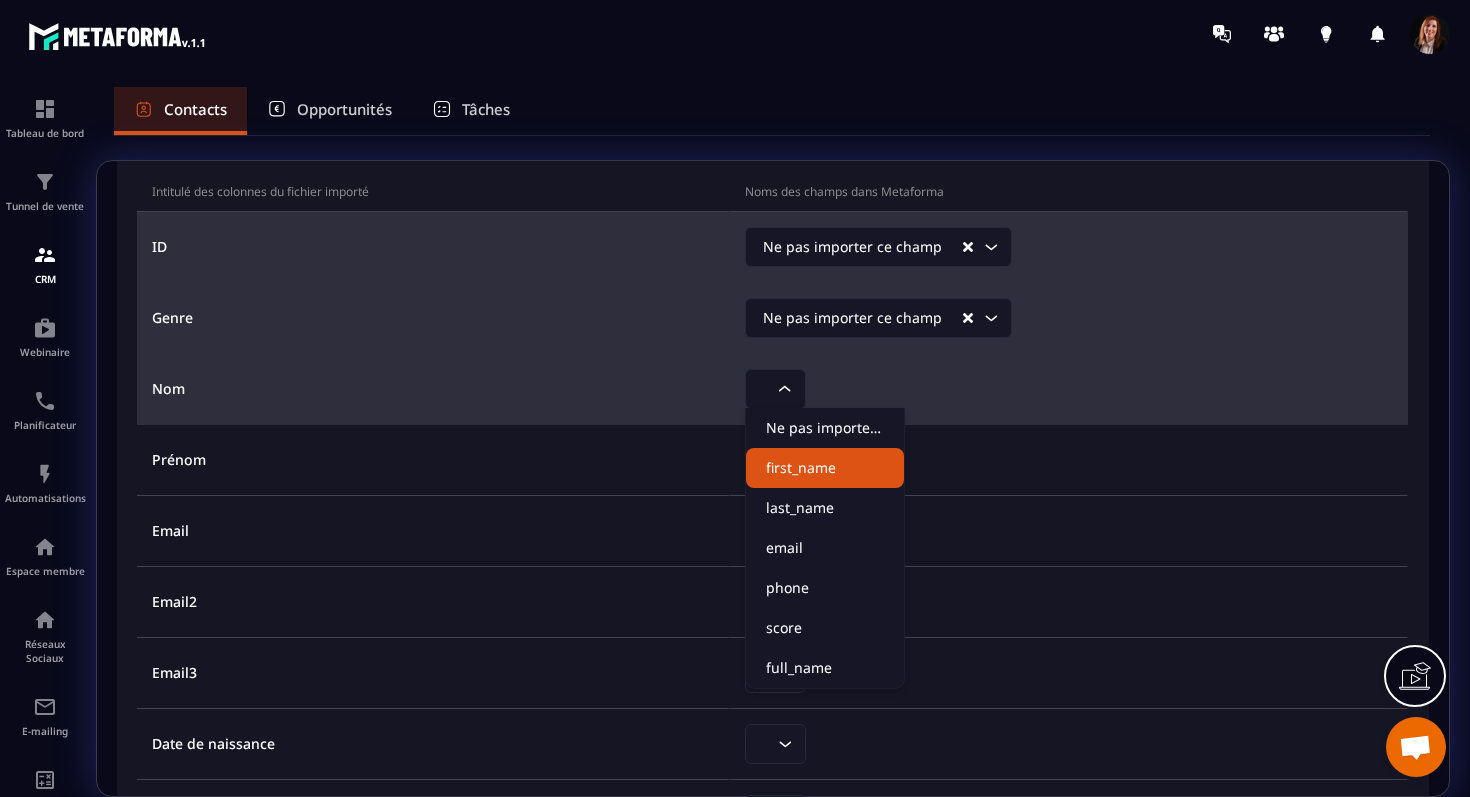 click on "first_name" 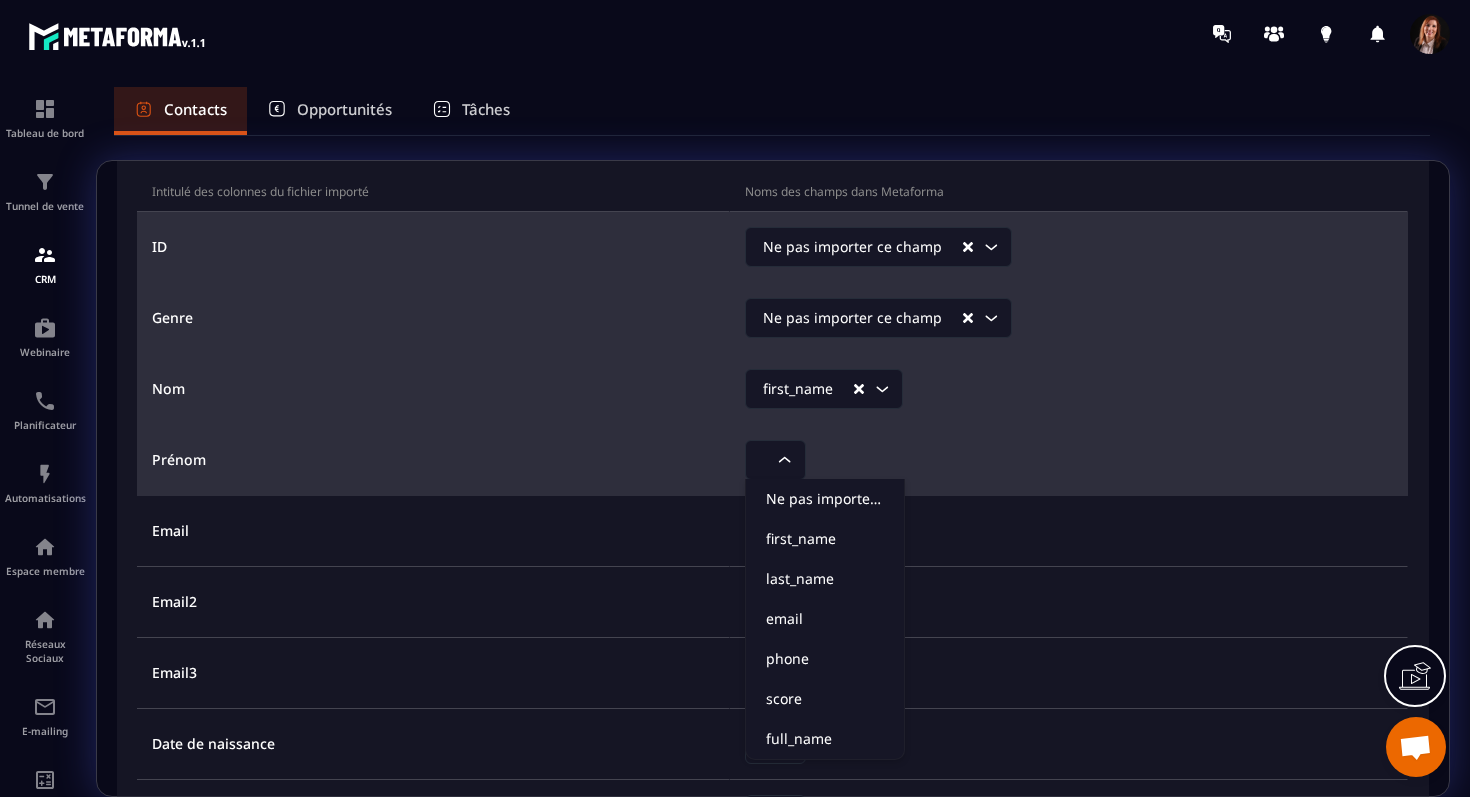 click 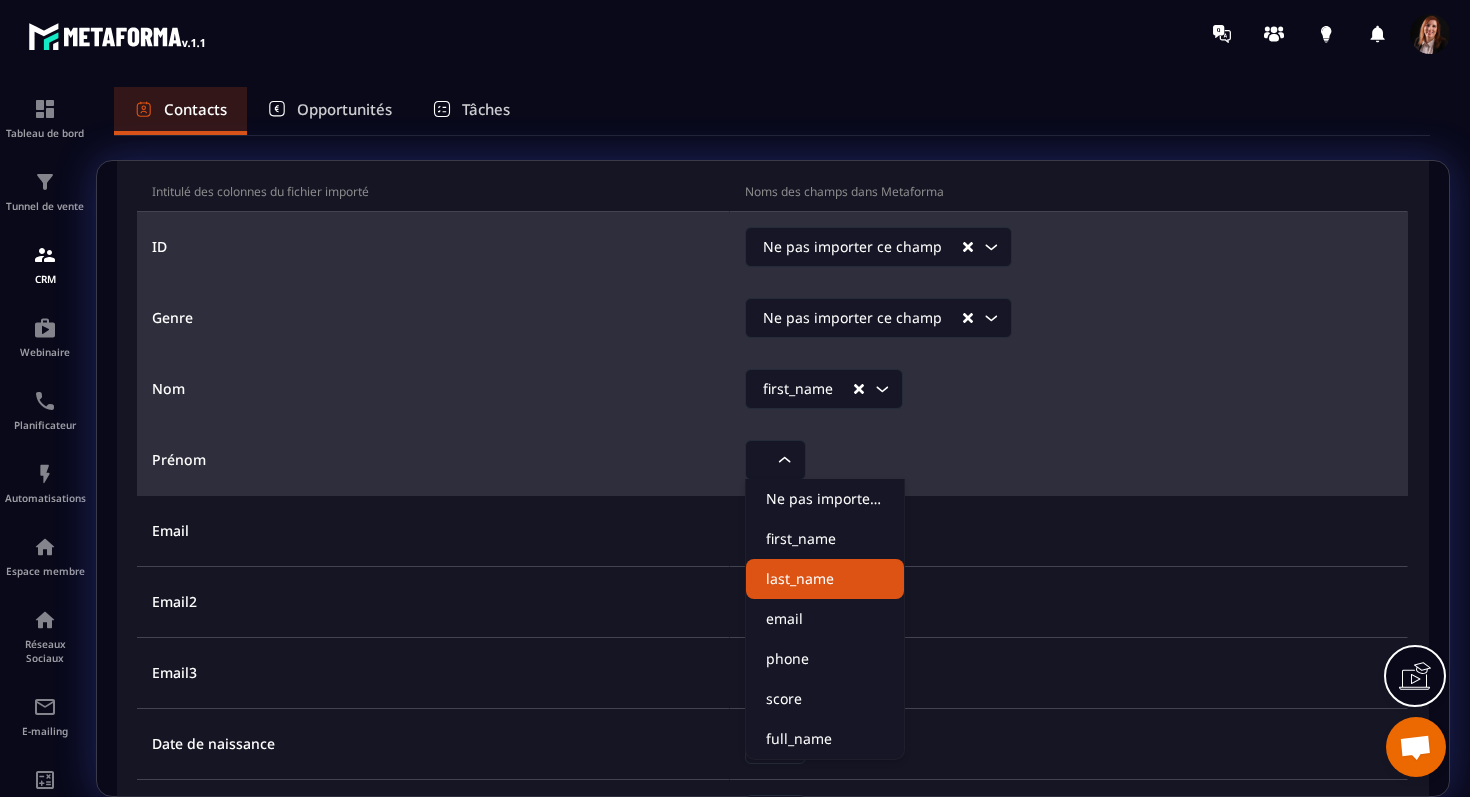 click on "last_name" 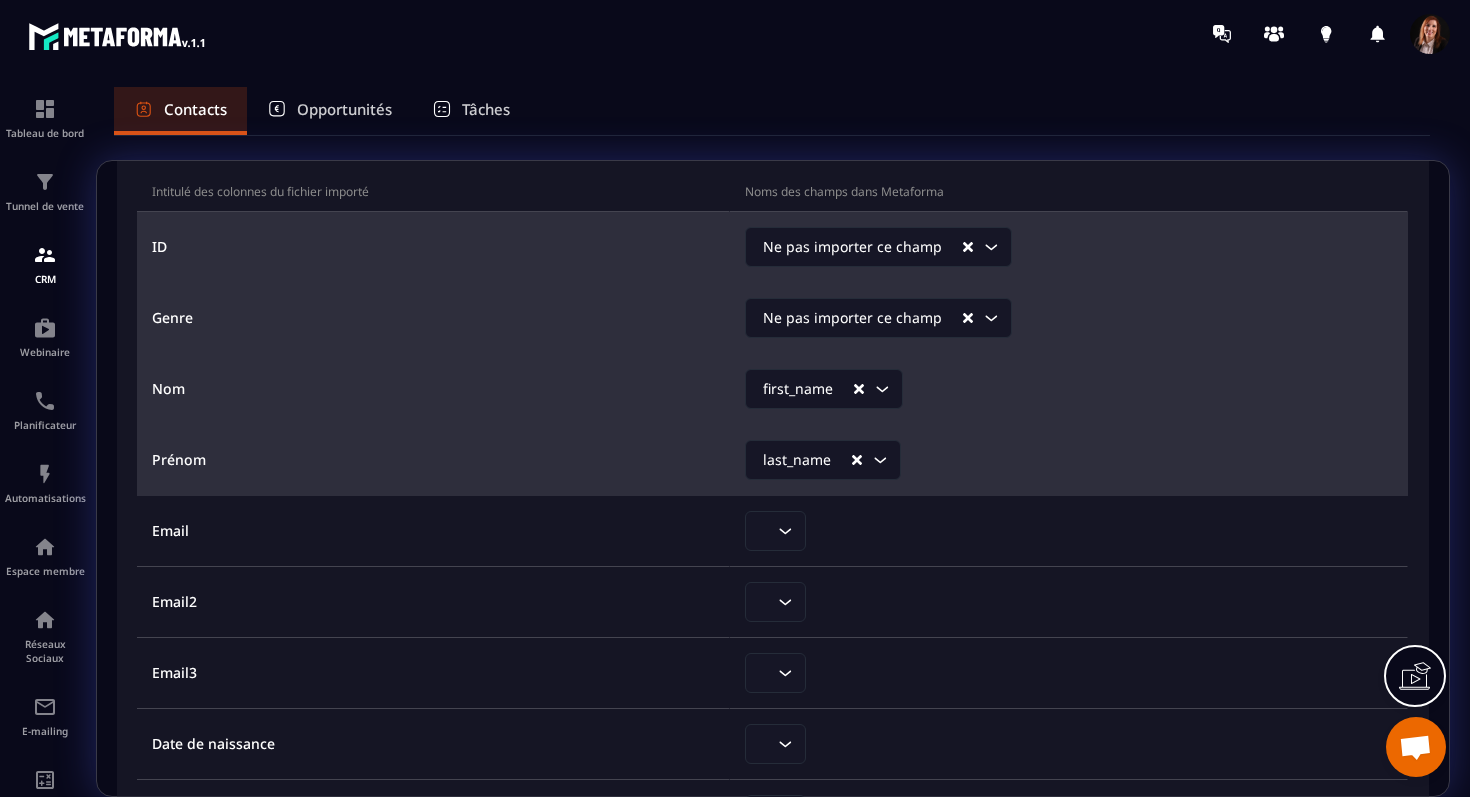 click on "first_name Loading..." at bounding box center (1076, 389) 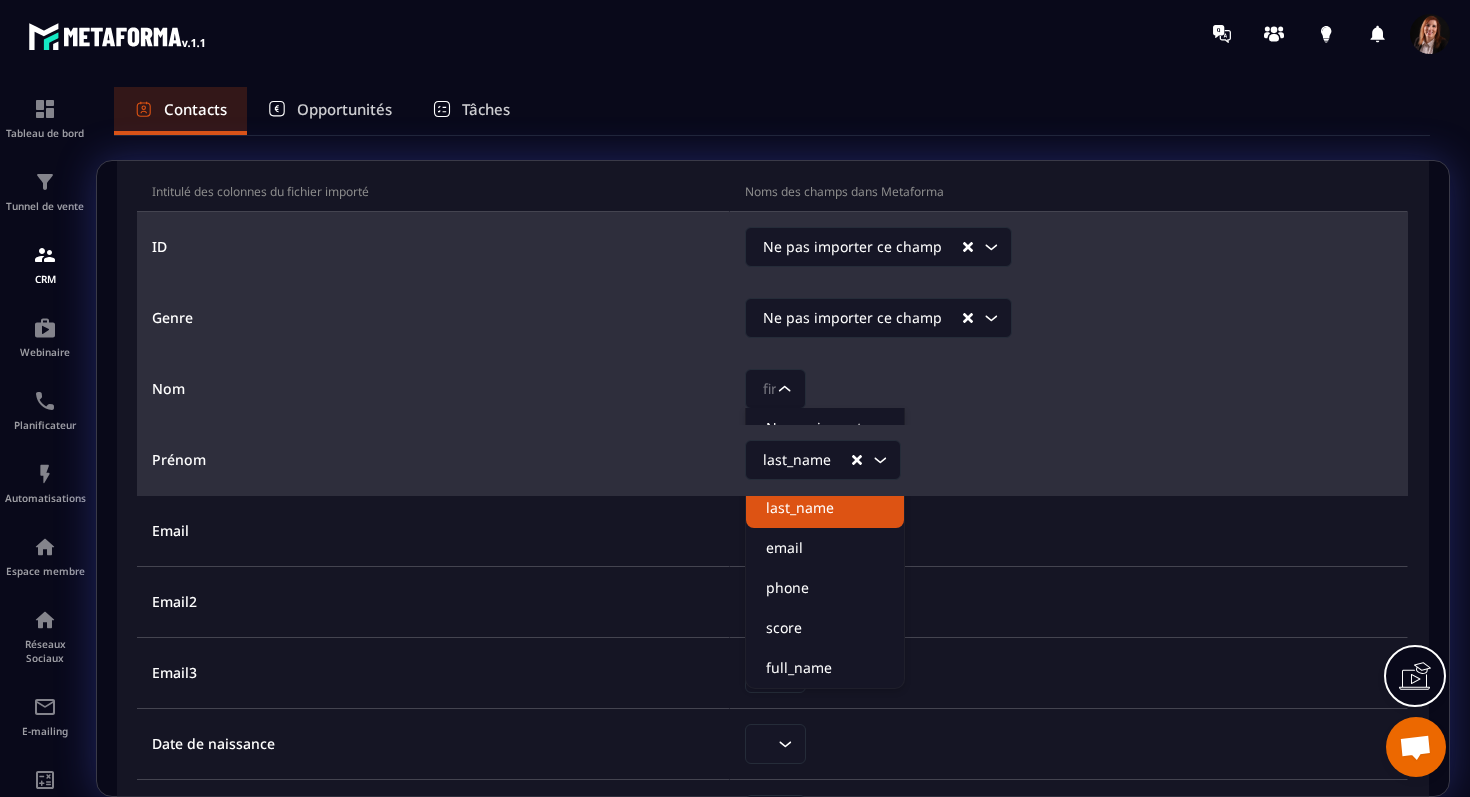 click on "last_name" 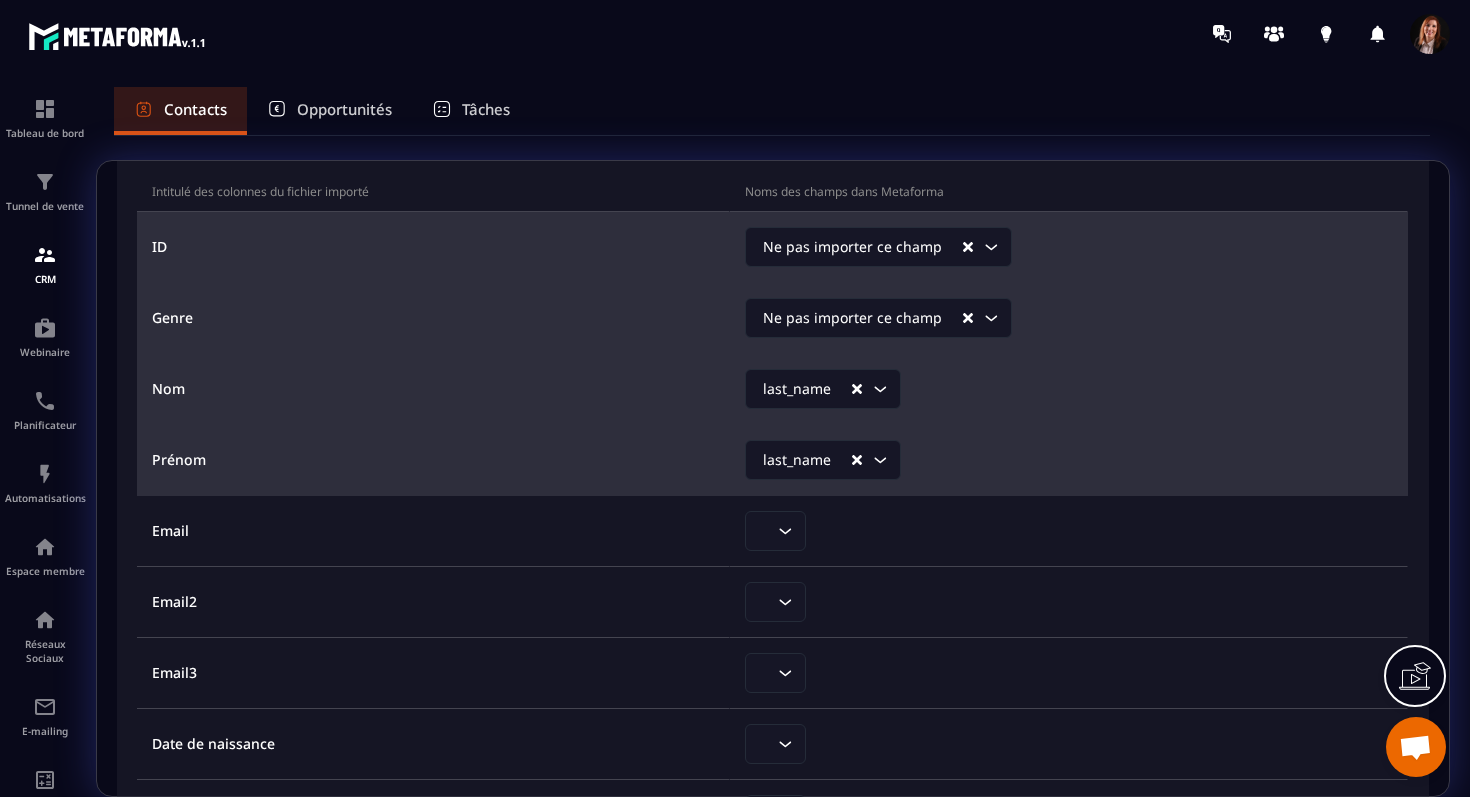 click on "last_name Loading..." at bounding box center (1076, 460) 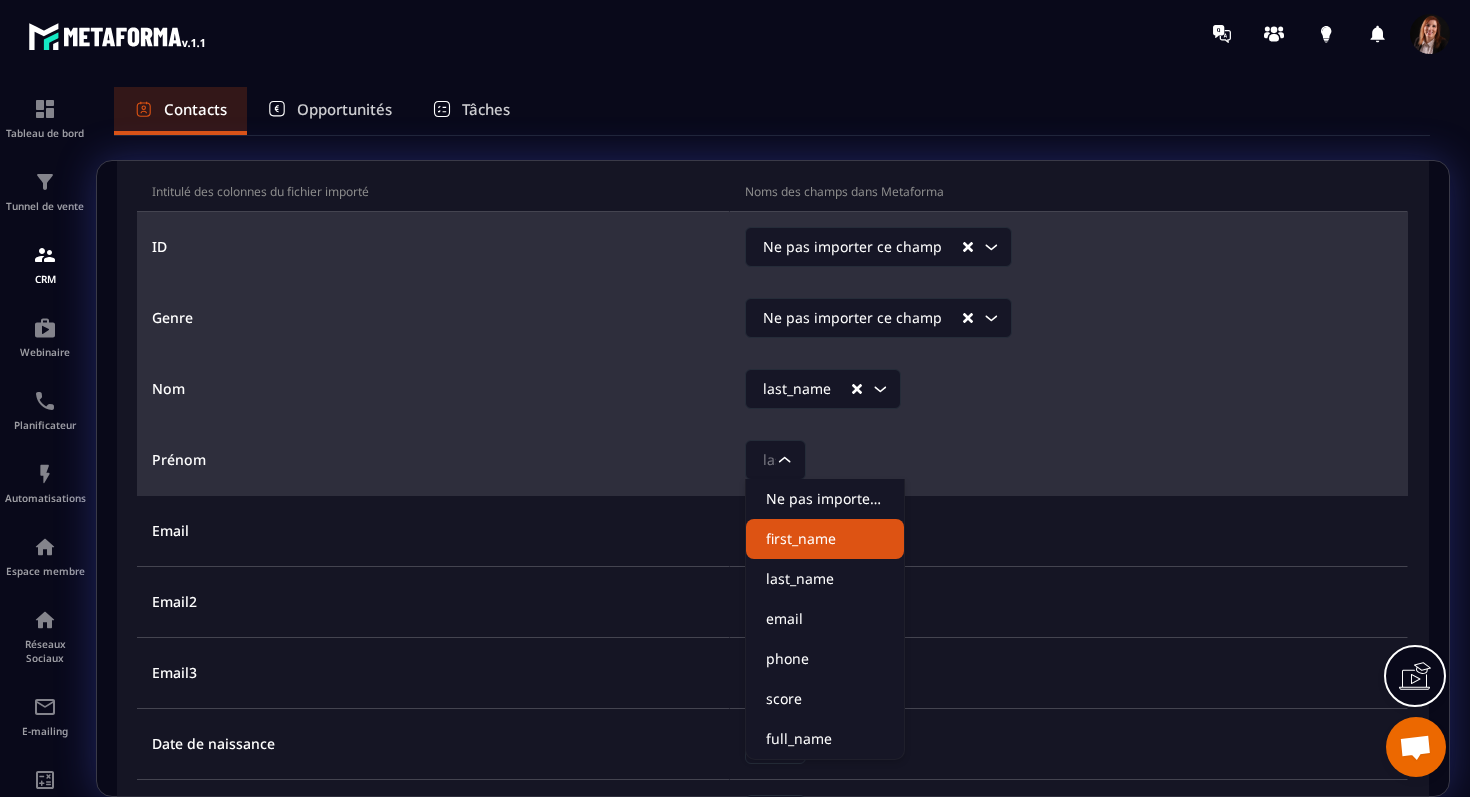 click on "first_name" 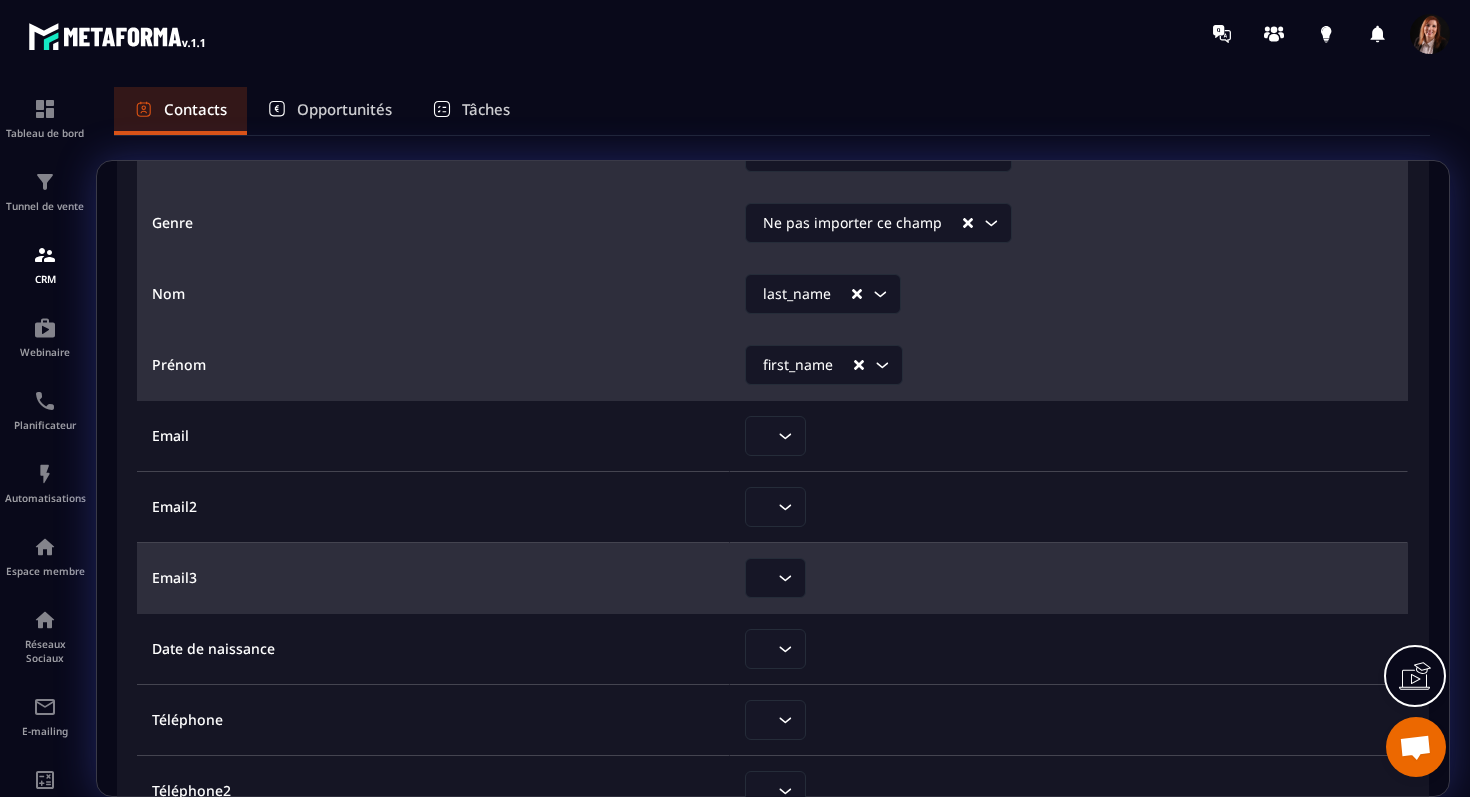 scroll, scrollTop: 147, scrollLeft: 0, axis: vertical 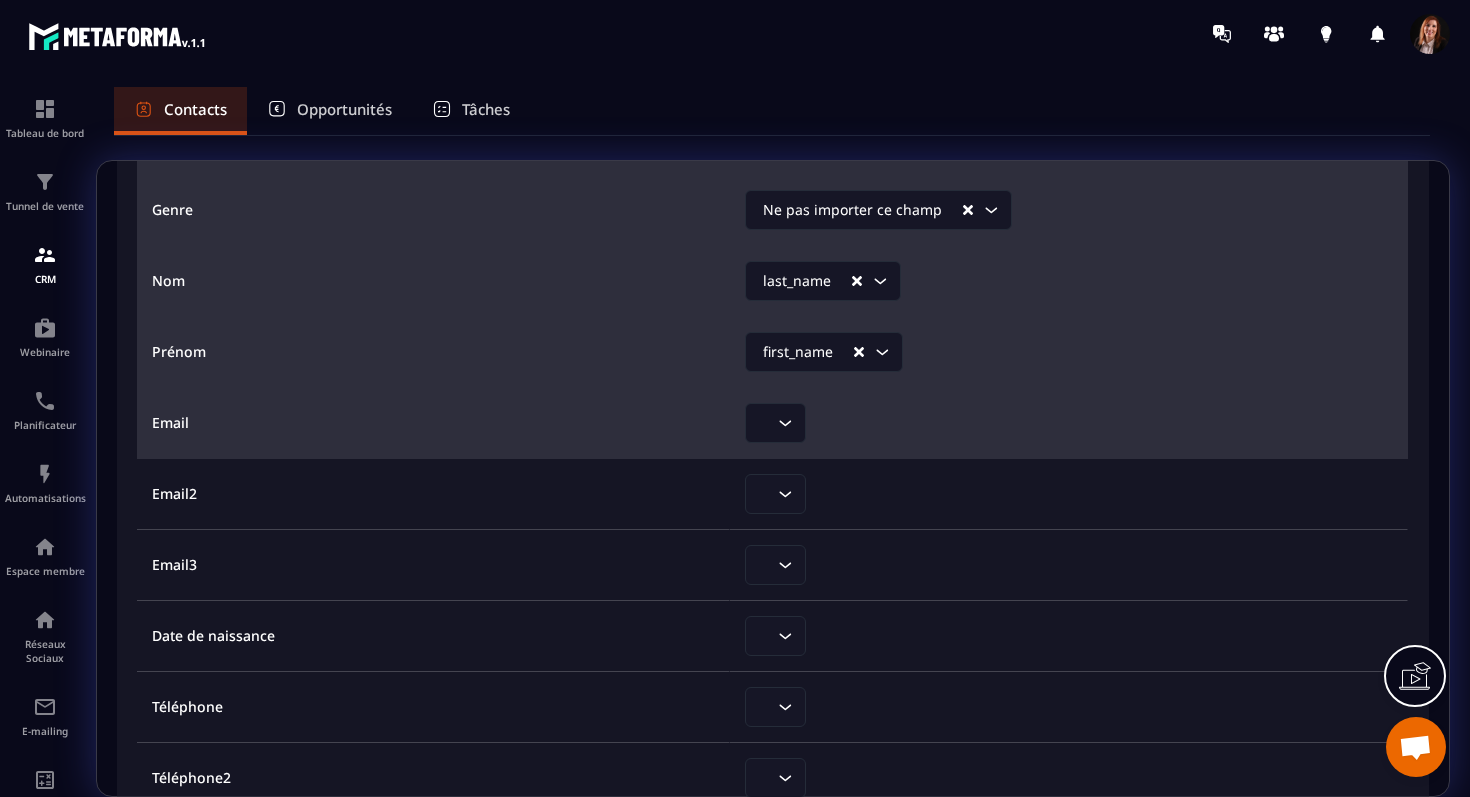 click 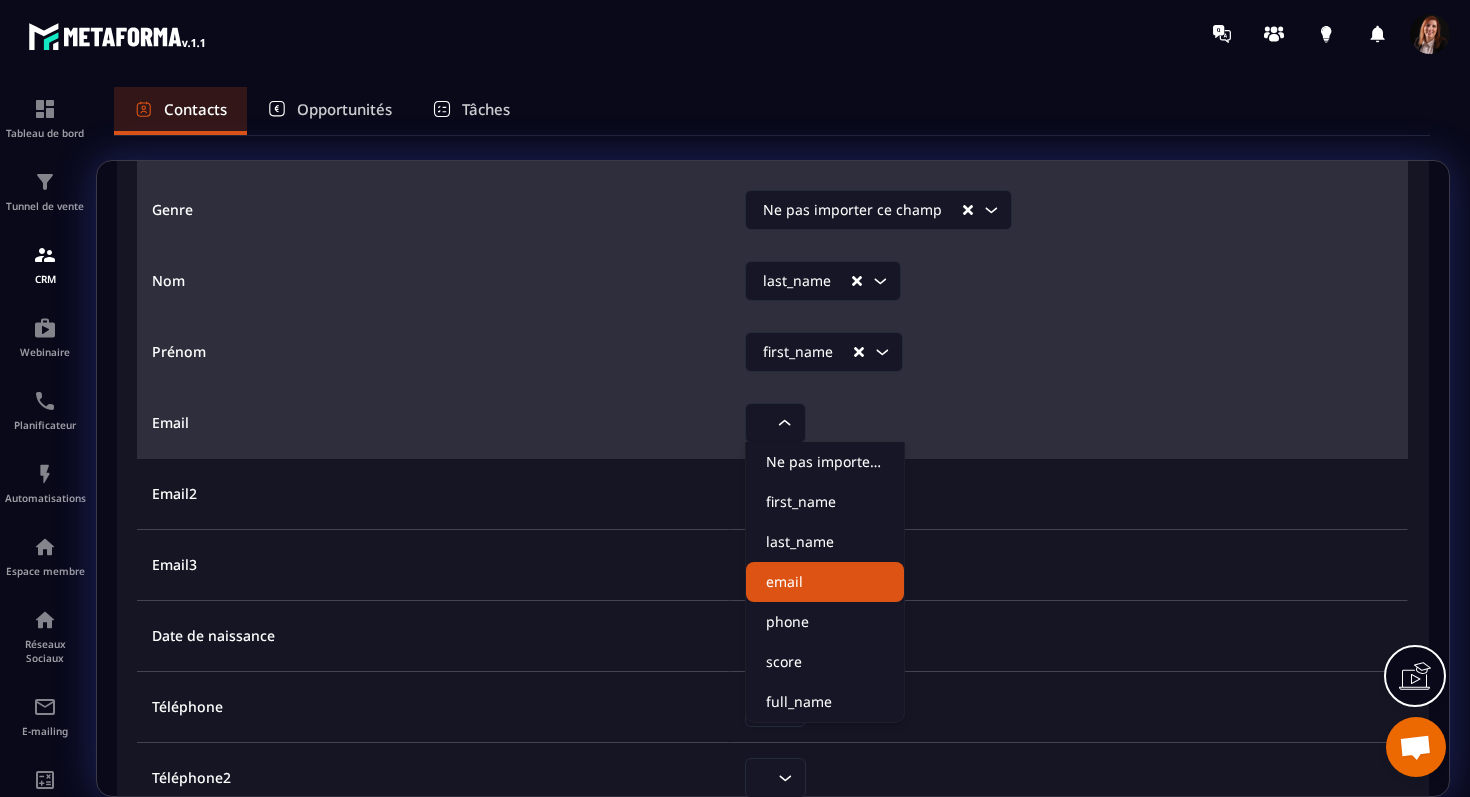 click on "email" 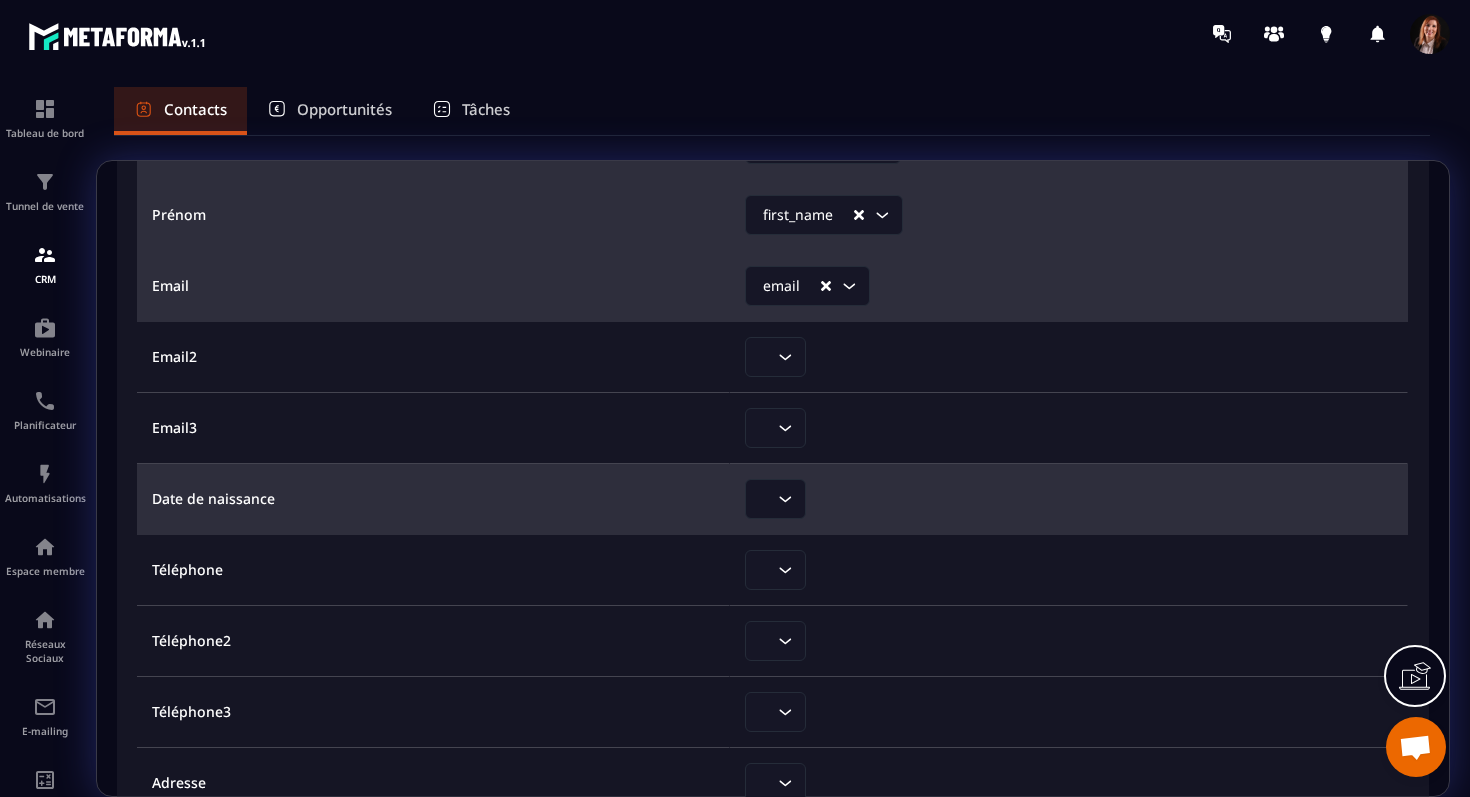 scroll, scrollTop: 311, scrollLeft: 0, axis: vertical 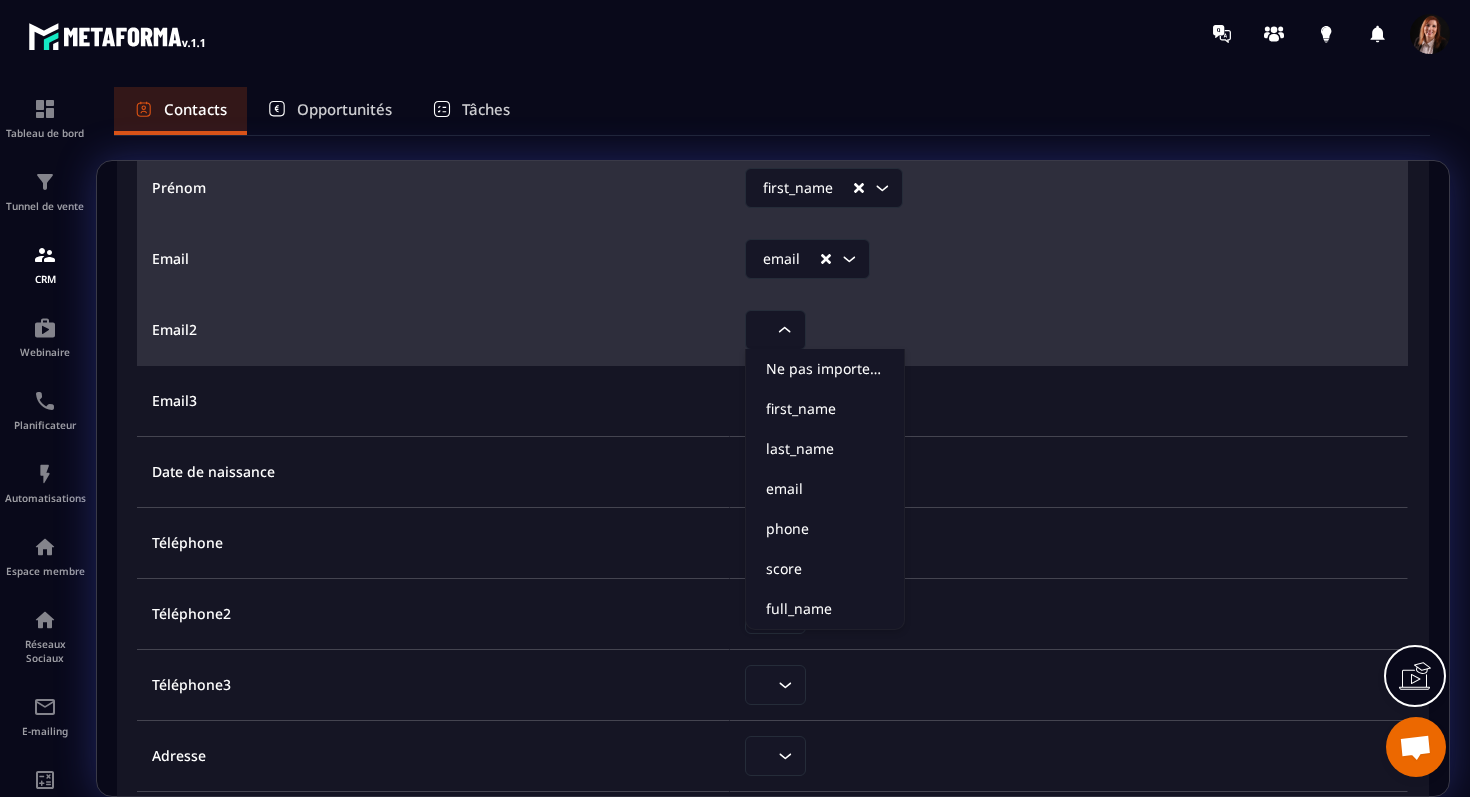 click 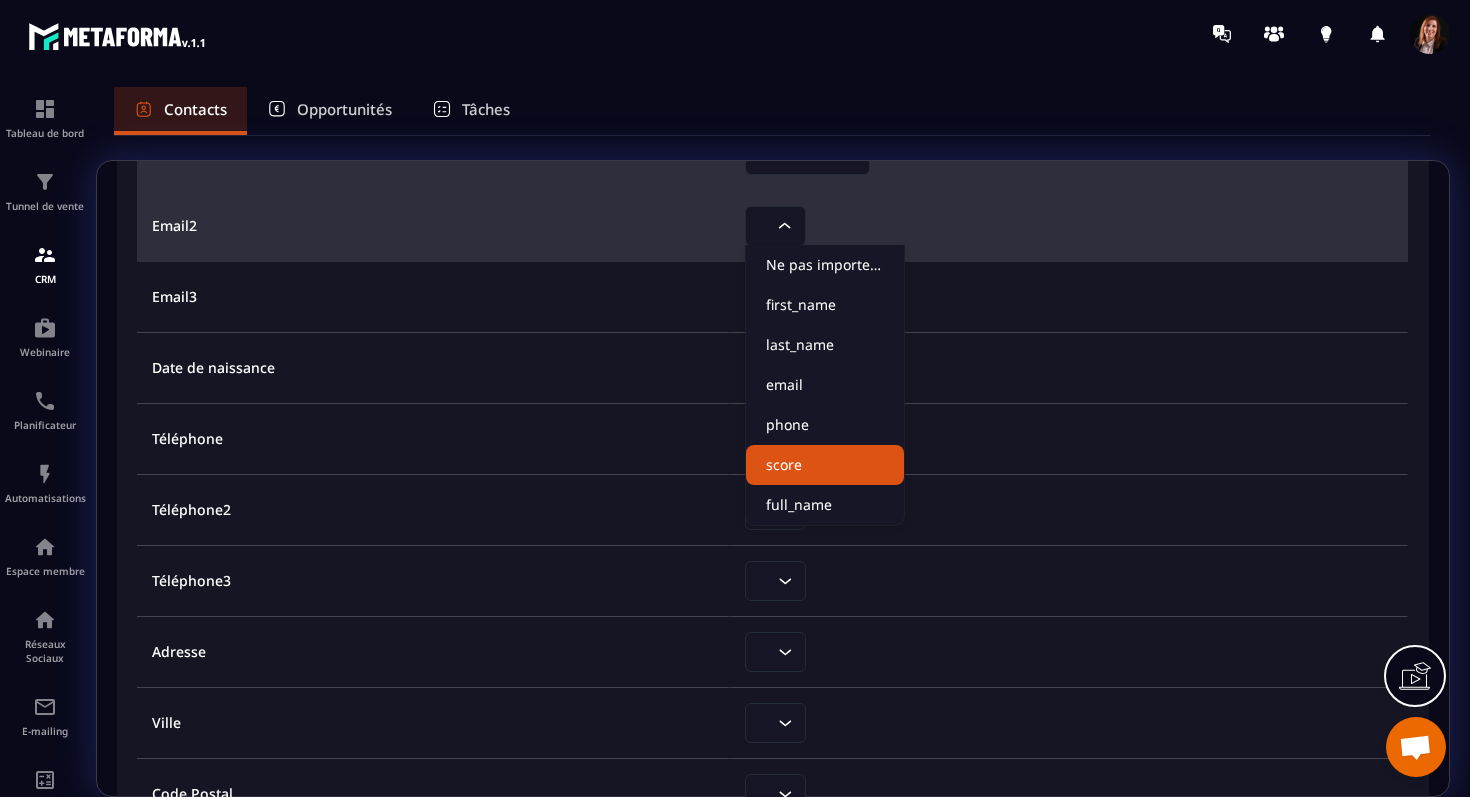 scroll, scrollTop: 413, scrollLeft: 0, axis: vertical 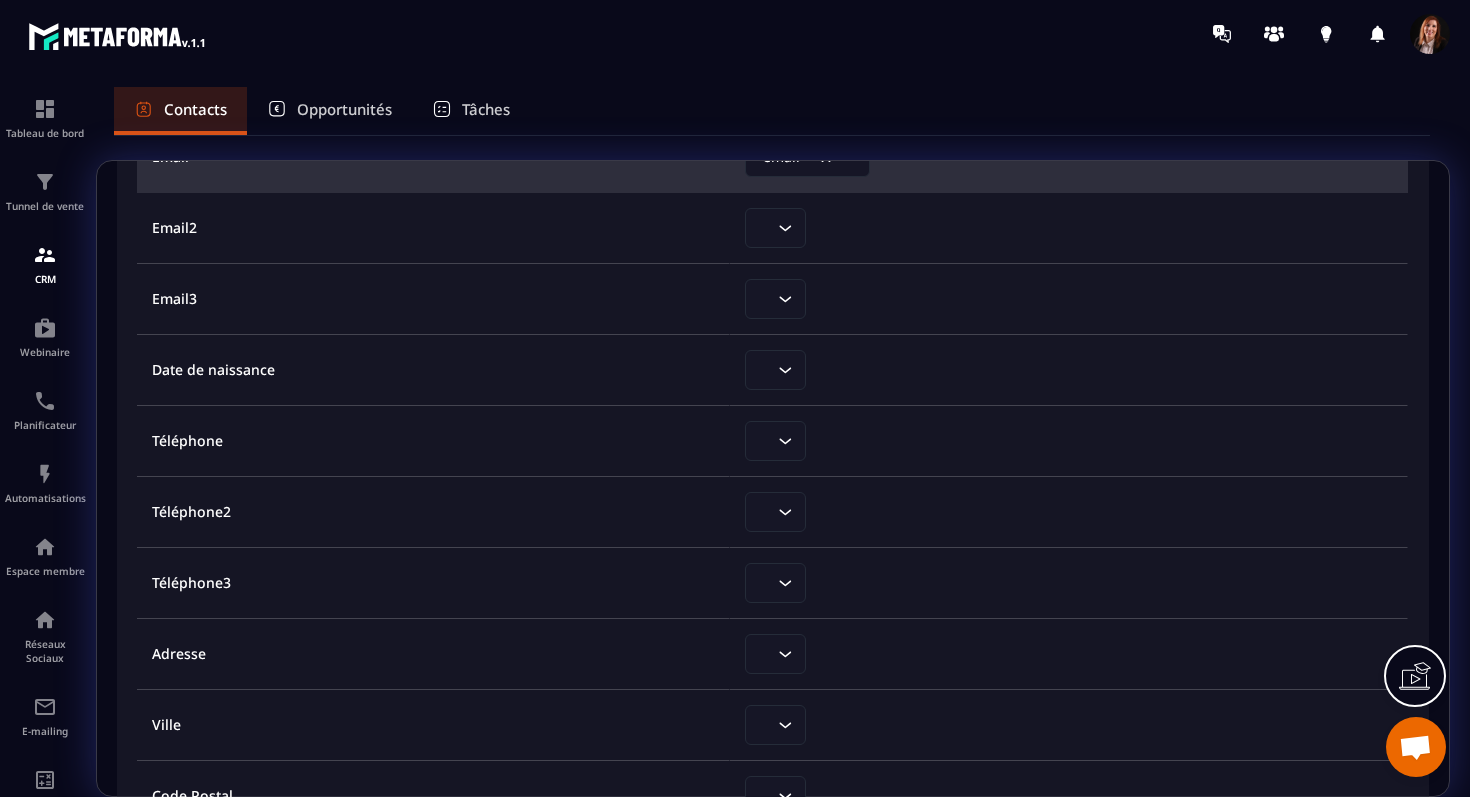 click on "Intitulé des colonnes du fichier importé Noms des champs dans Metaforma ID Ne pas importer ce champ Loading... Genre Ne pas importer ce champ Loading... Nom last_name Loading... Prénom first_name Loading... Email email Loading... Email2 Loading... Ne pas importer ce champ first_name last_name email phone score full_name Email3 Loading... Date de naissance Loading... Téléphone Loading... Téléphone2 Loading... Téléphone3 Loading... Adresse Loading... Ville Loading... Code Postal Loading... Pays Loading... Date de la séance Loading... Nom et Prénom Loading... Mail Loading... Téléphone Loading... Anamnèse Loading... Déroulement séance et ordalies Loading... Note Loading... Anamnèse Loading... Communication Loading... Provenance Loading... Commentaire provenance Loading... Nombre de RDV passés Loading... Date dernier rdv Loading... Nombre de RDV futurs Loading... Date prochain rdv Loading... Annulation pro Loading... Annulation patient Loading... Absent Loading... Dernier lieu Loading... Suivant" at bounding box center [735, 398] 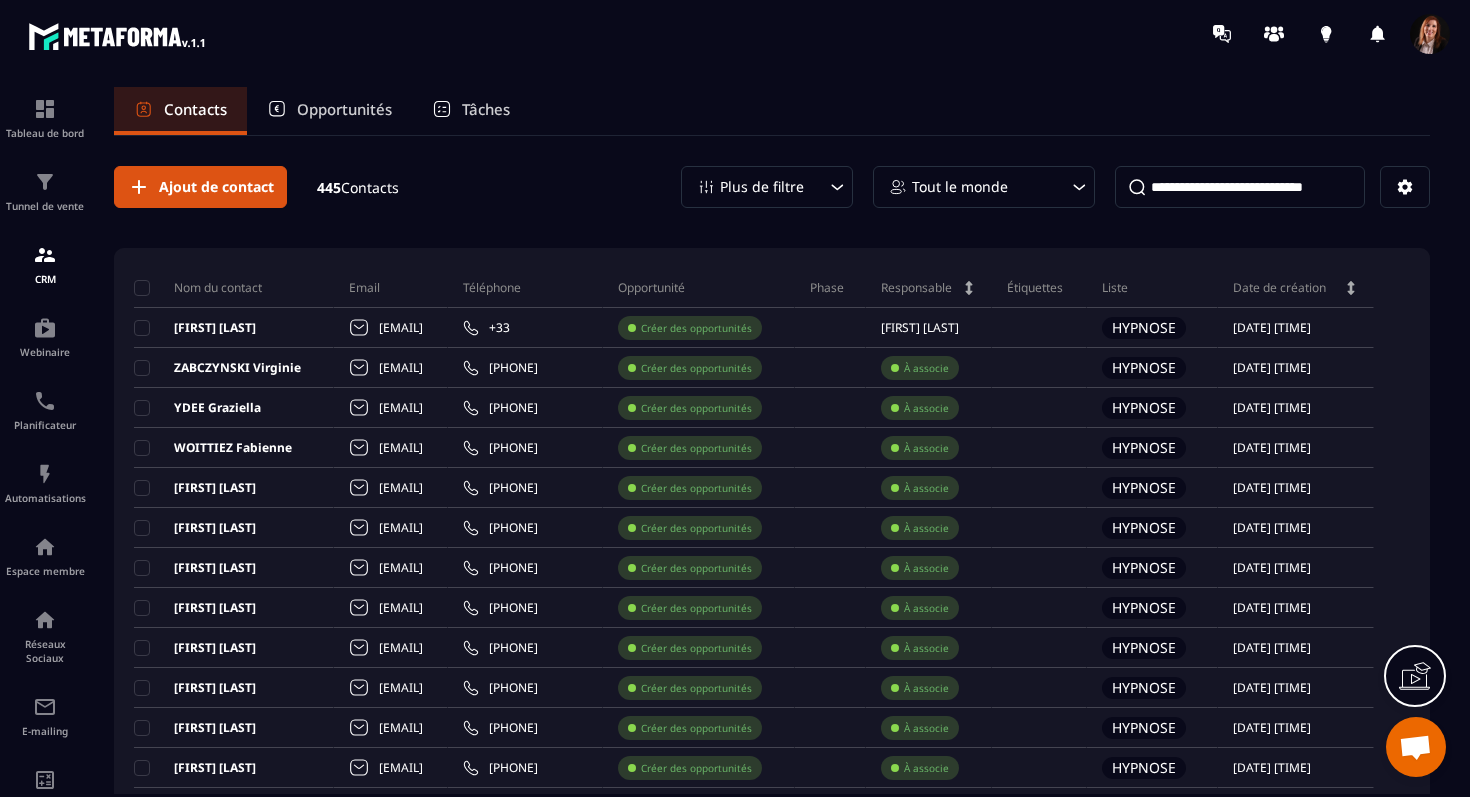 click on "Nom du contact" at bounding box center (198, 288) 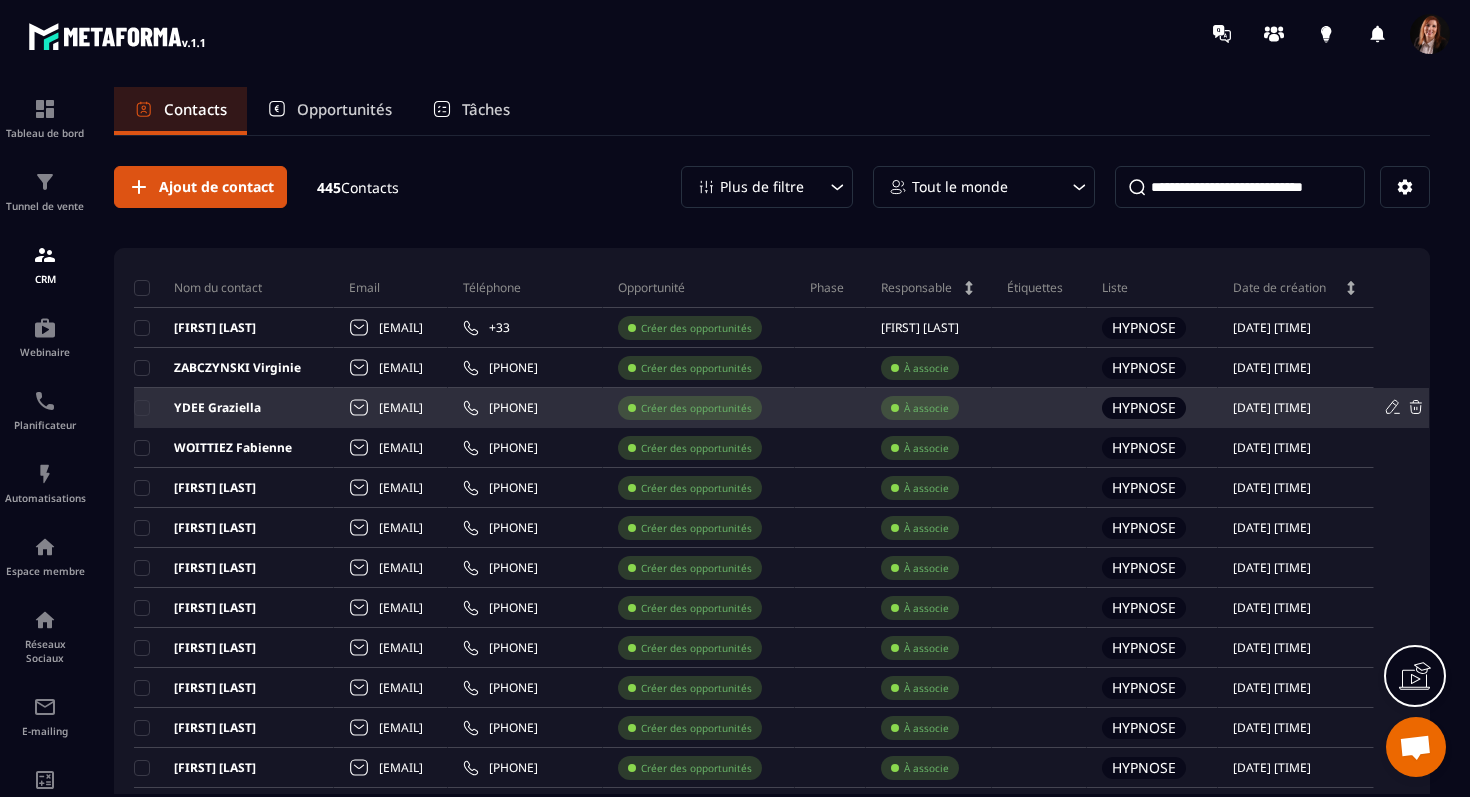 scroll, scrollTop: 0, scrollLeft: 110, axis: horizontal 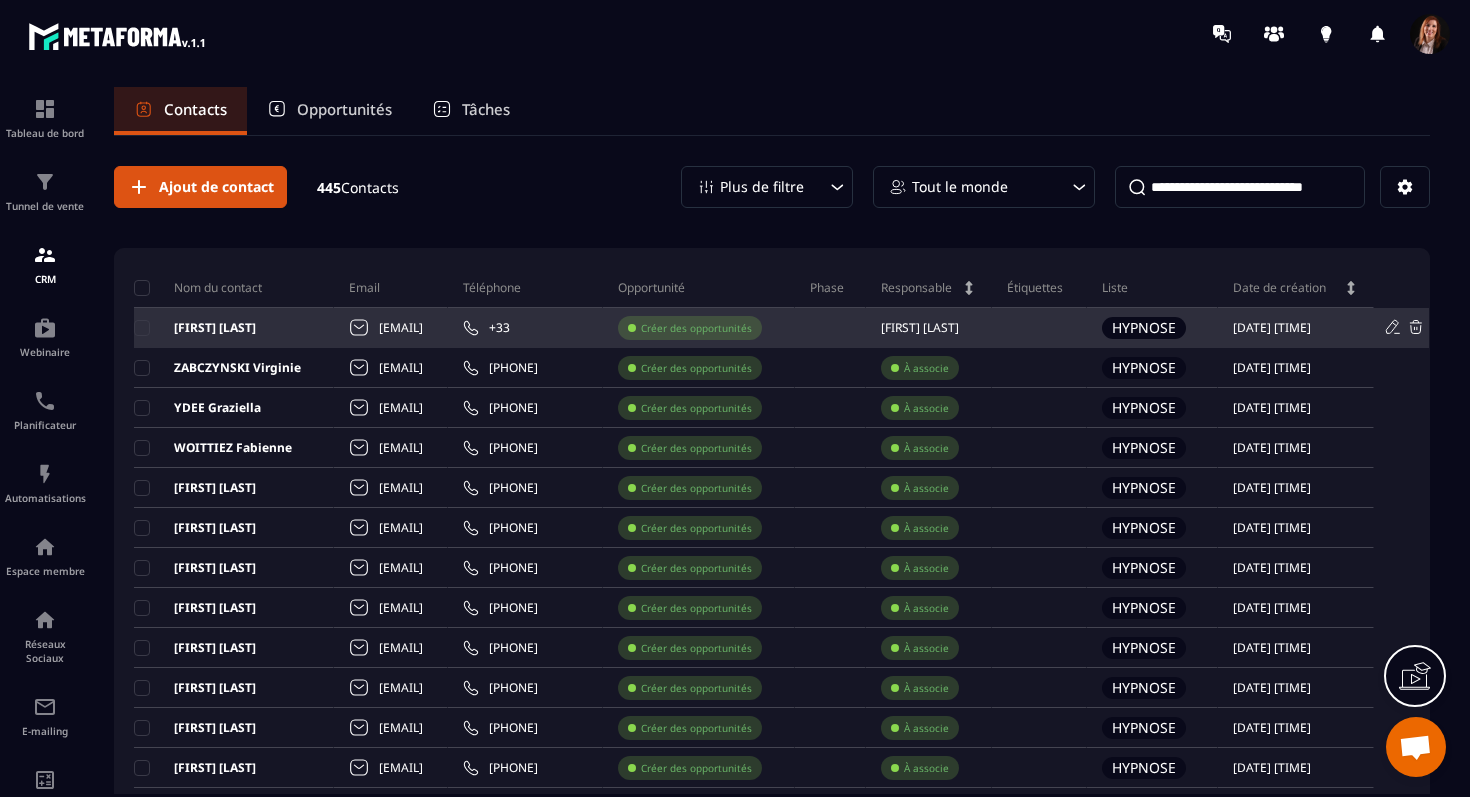click 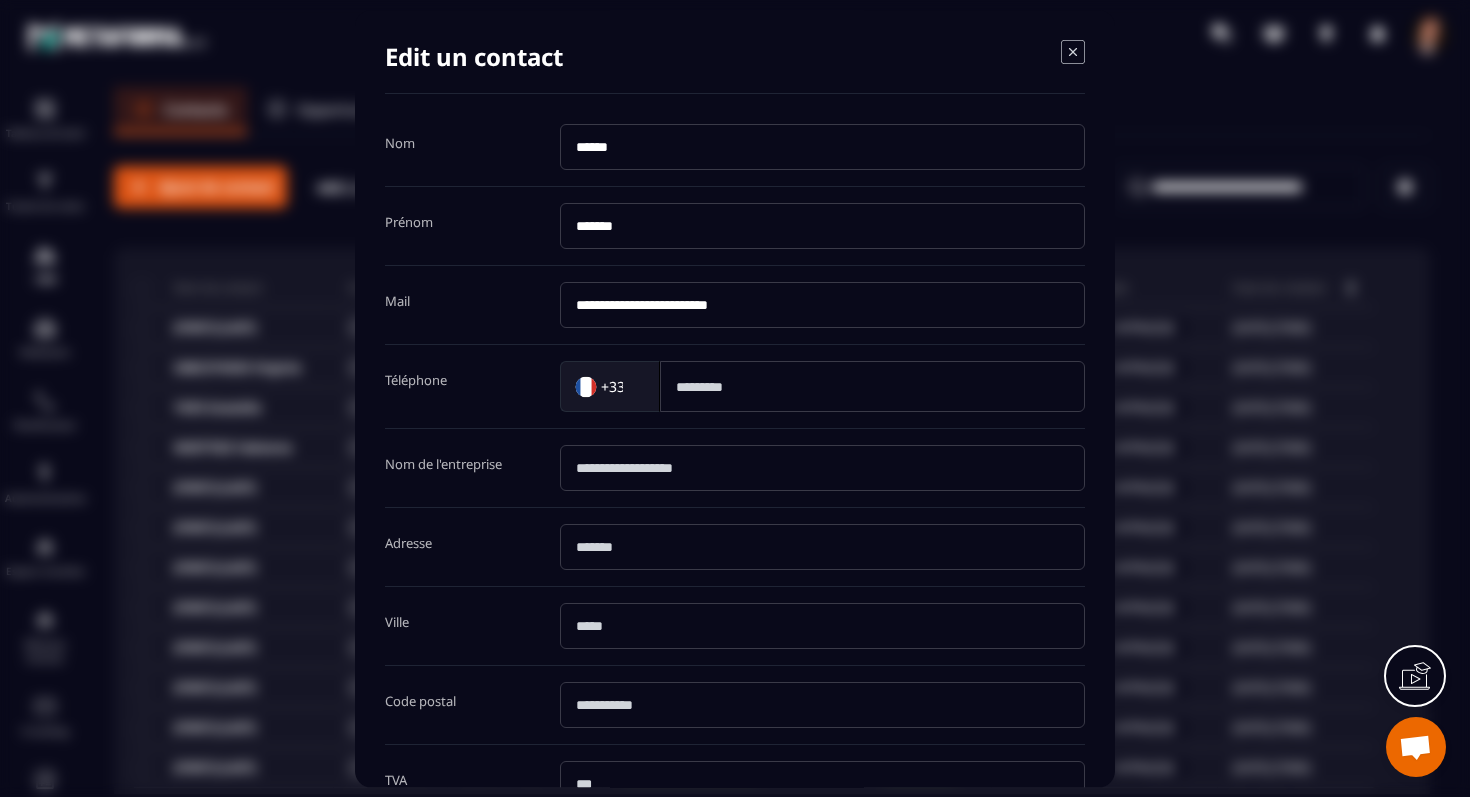 click 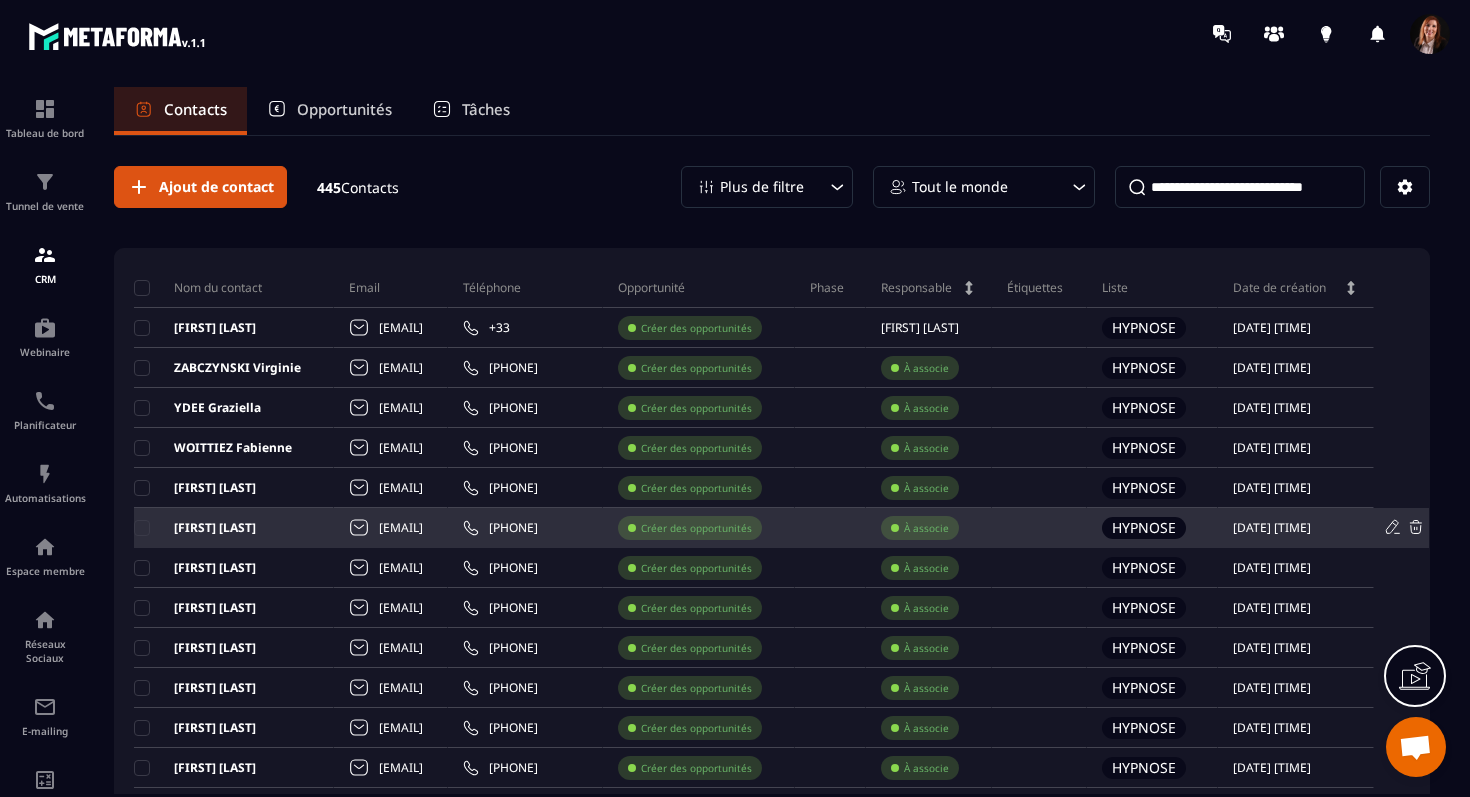 scroll, scrollTop: 0, scrollLeft: 110, axis: horizontal 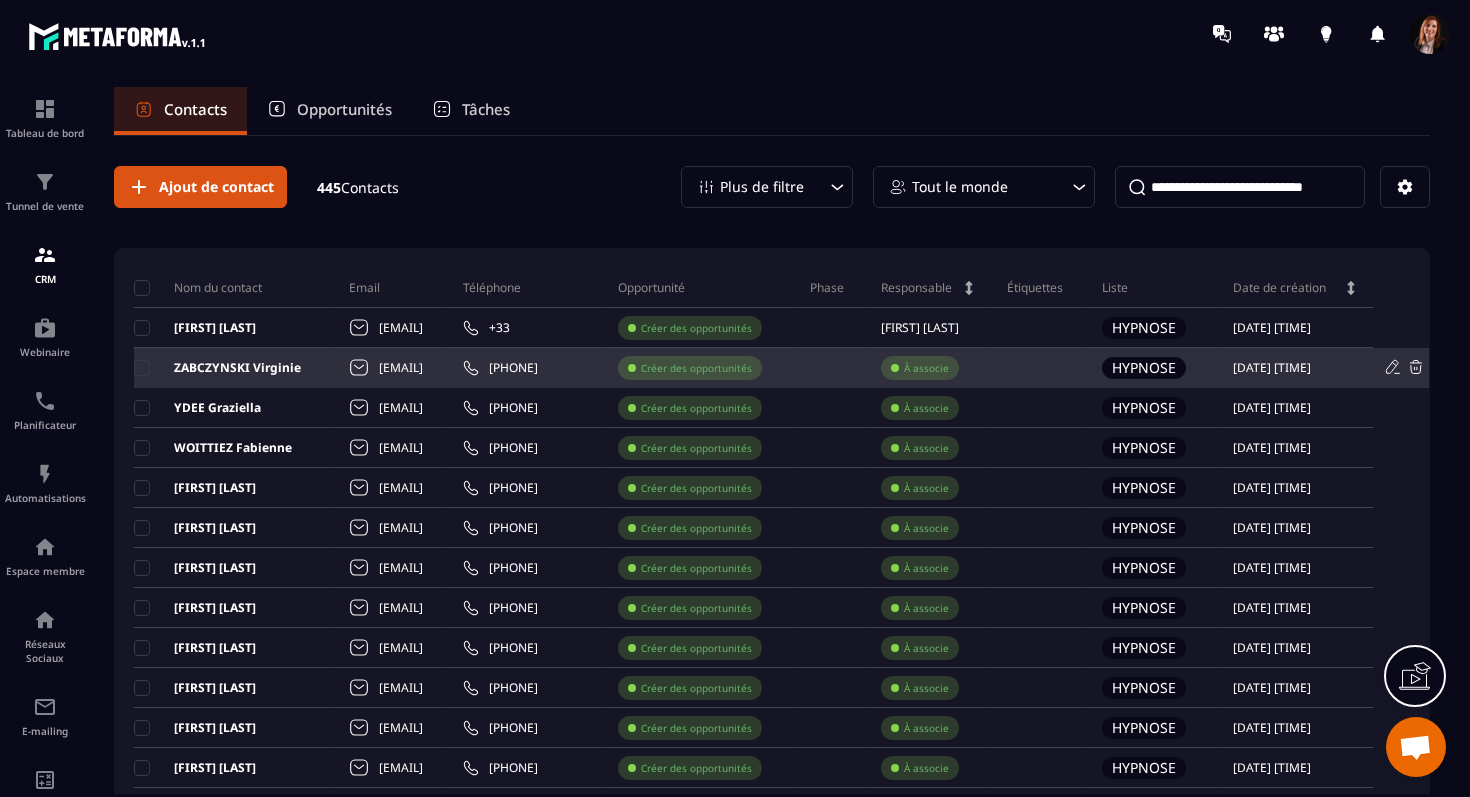 click 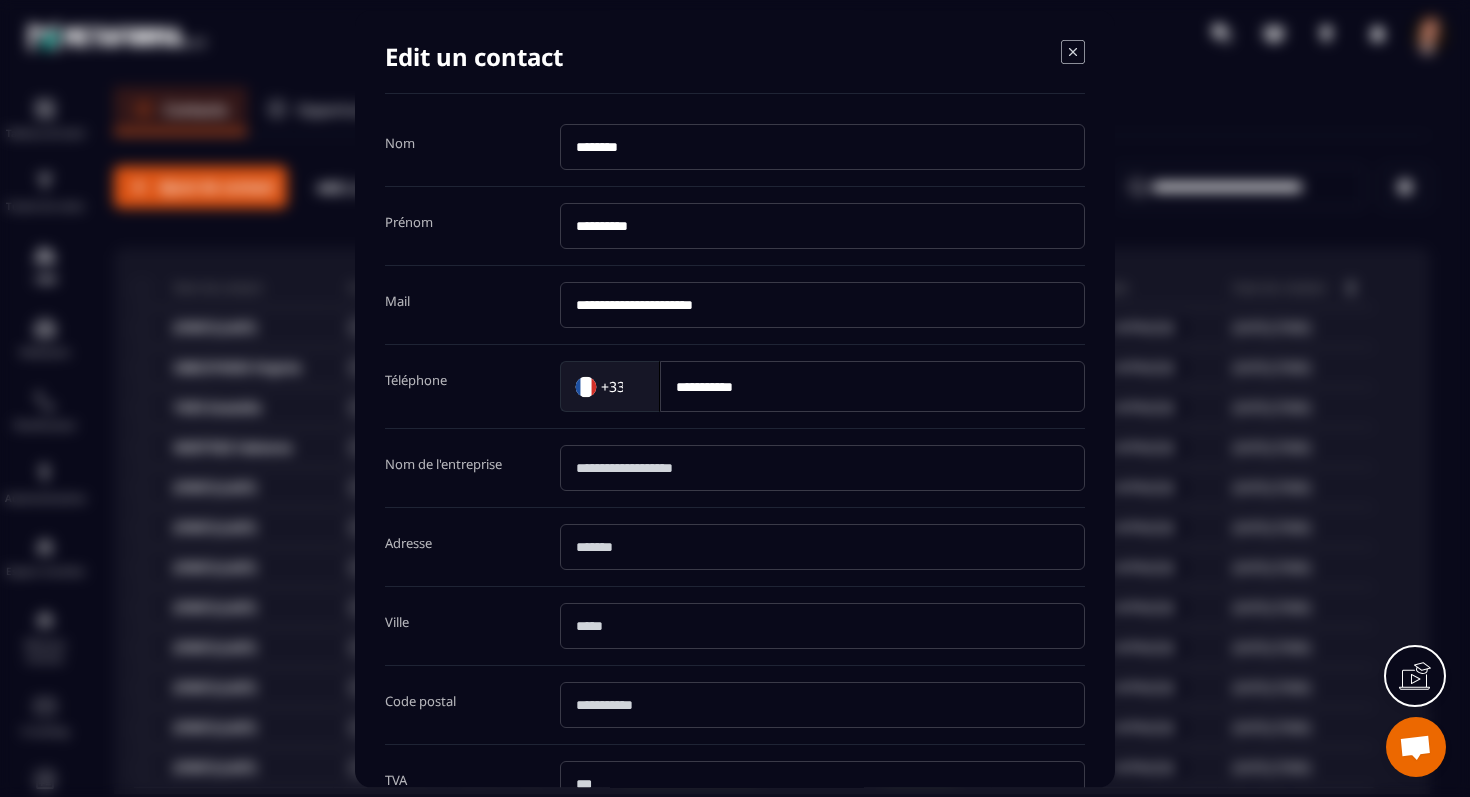 click 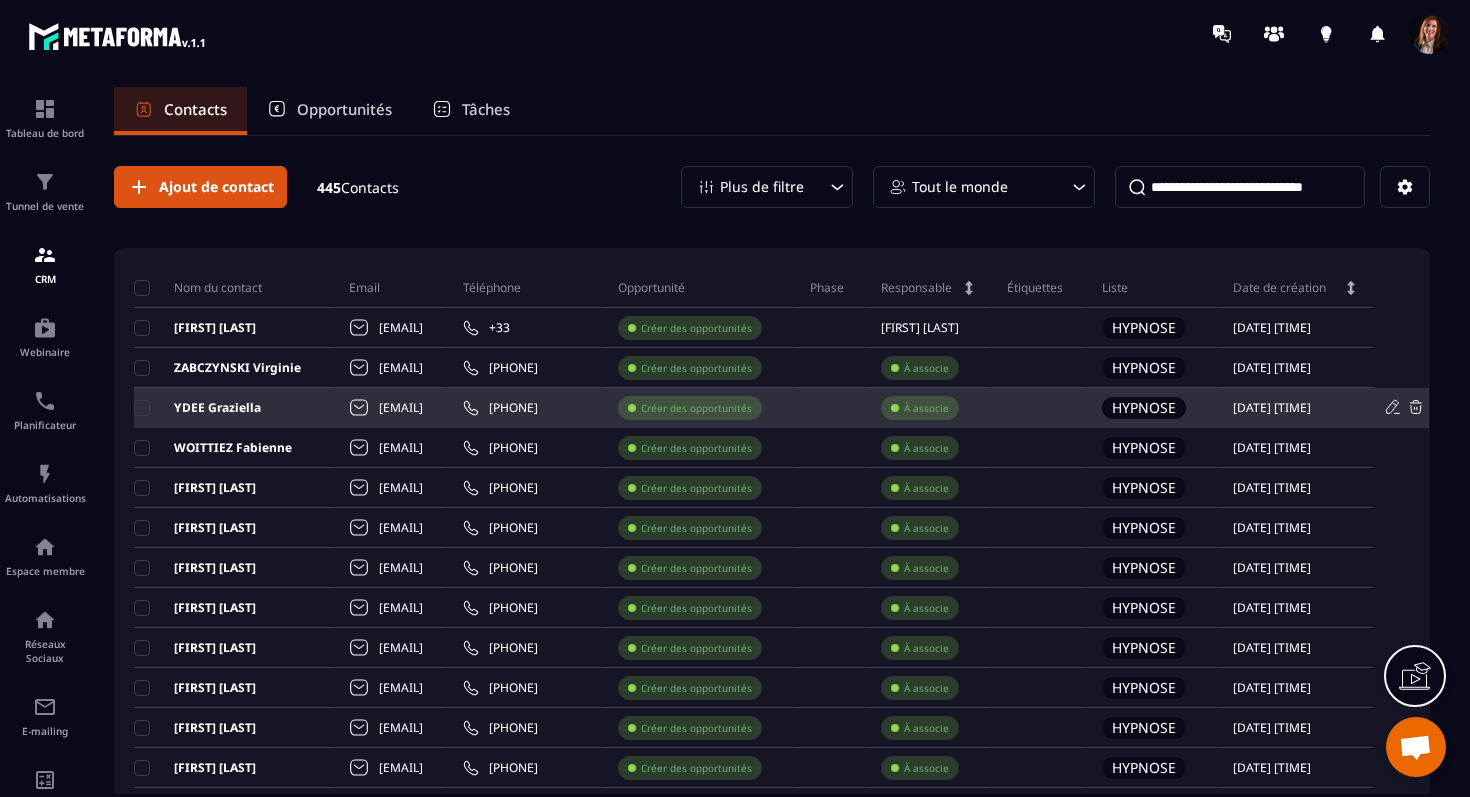 scroll, scrollTop: 0, scrollLeft: 0, axis: both 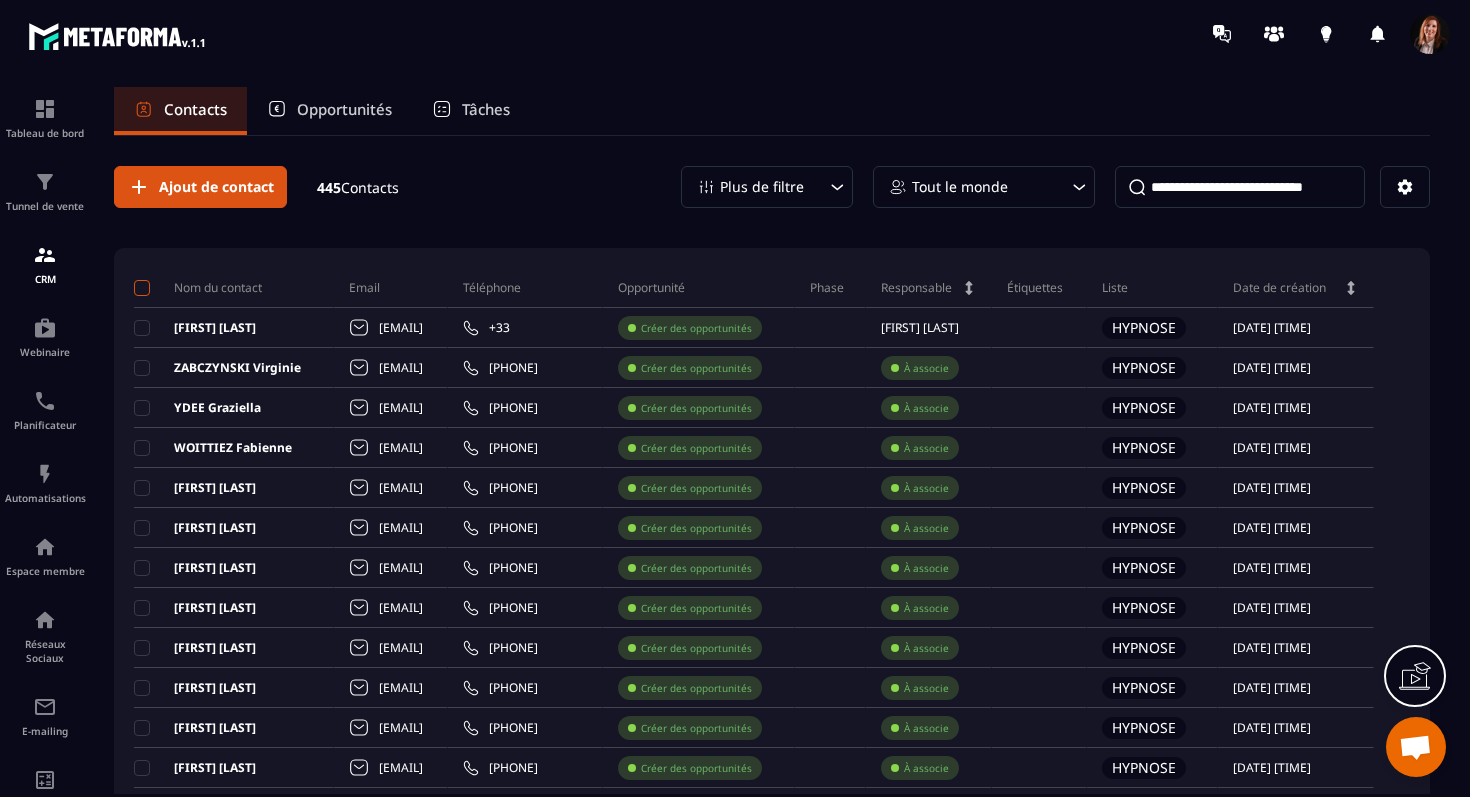click at bounding box center [142, 288] 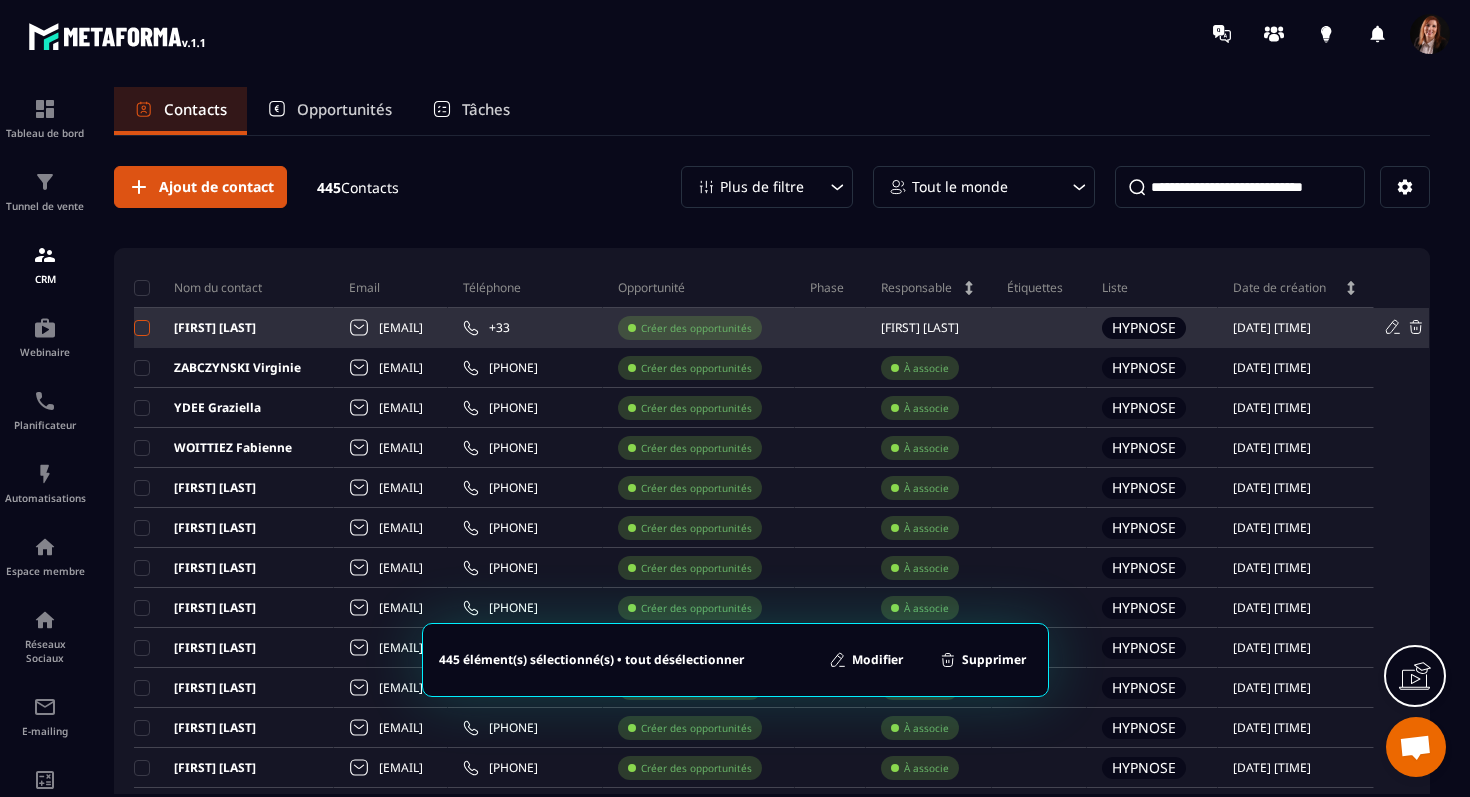 click at bounding box center [142, 328] 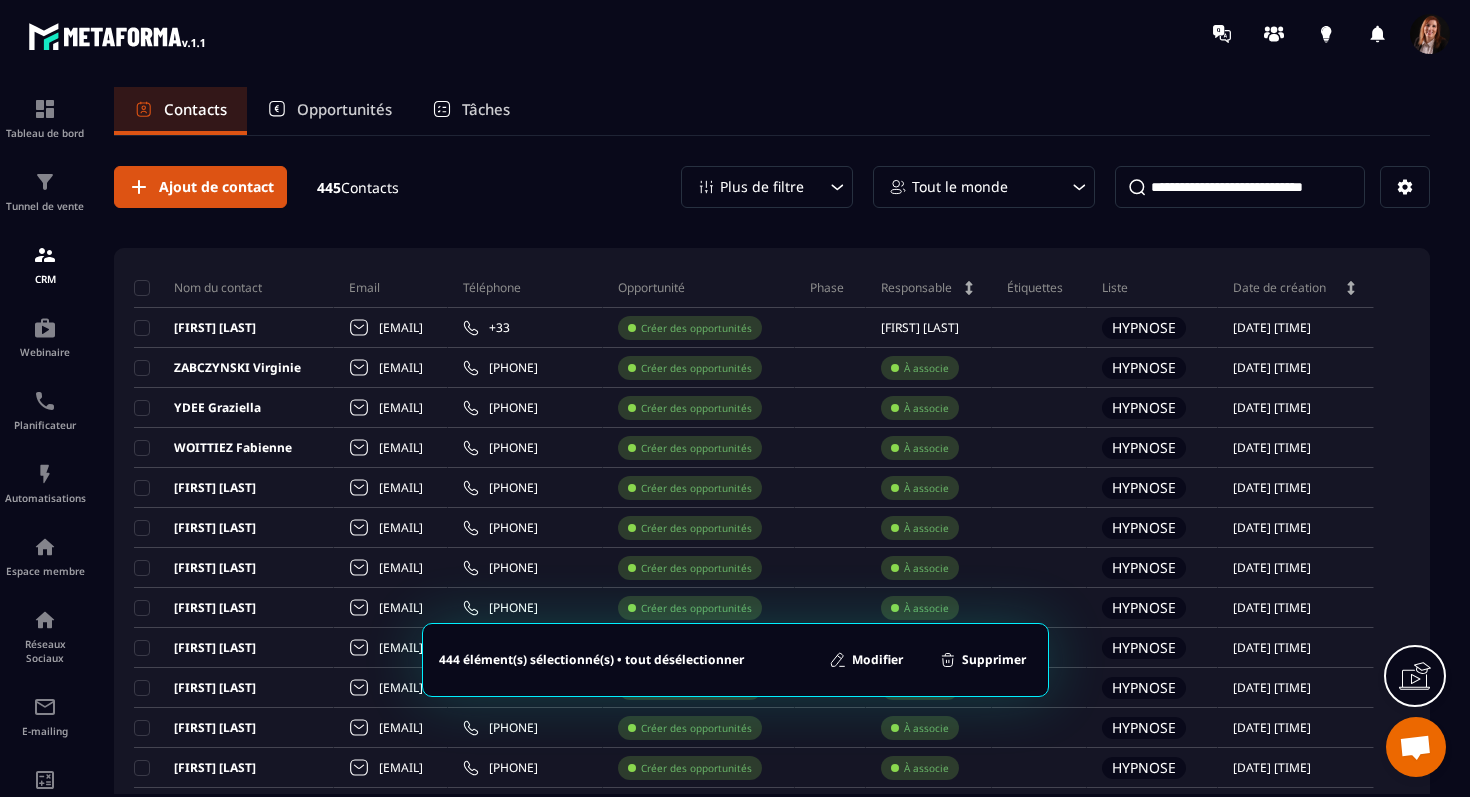 click on "Supprimer" 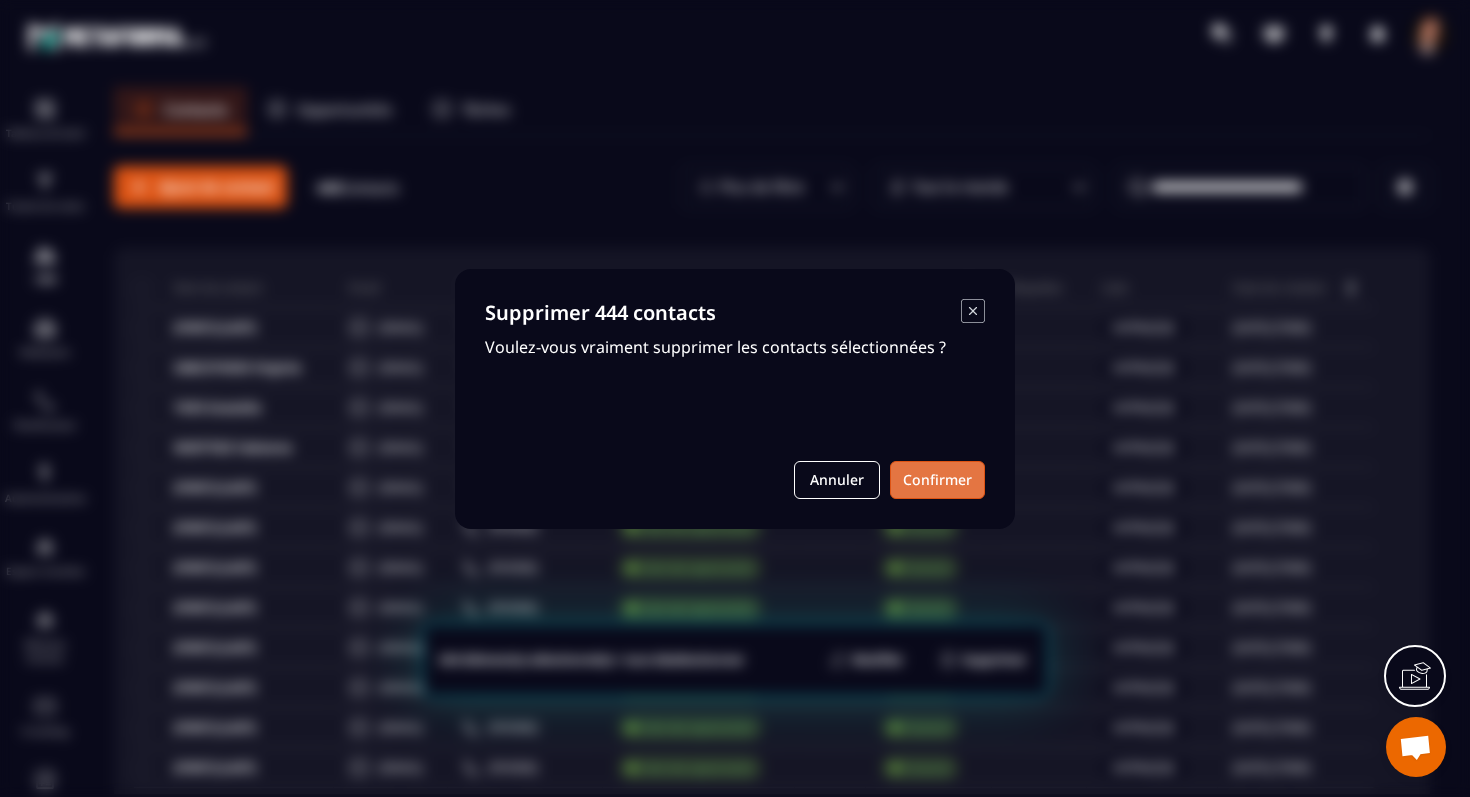 click on "Confirmer" at bounding box center (937, 480) 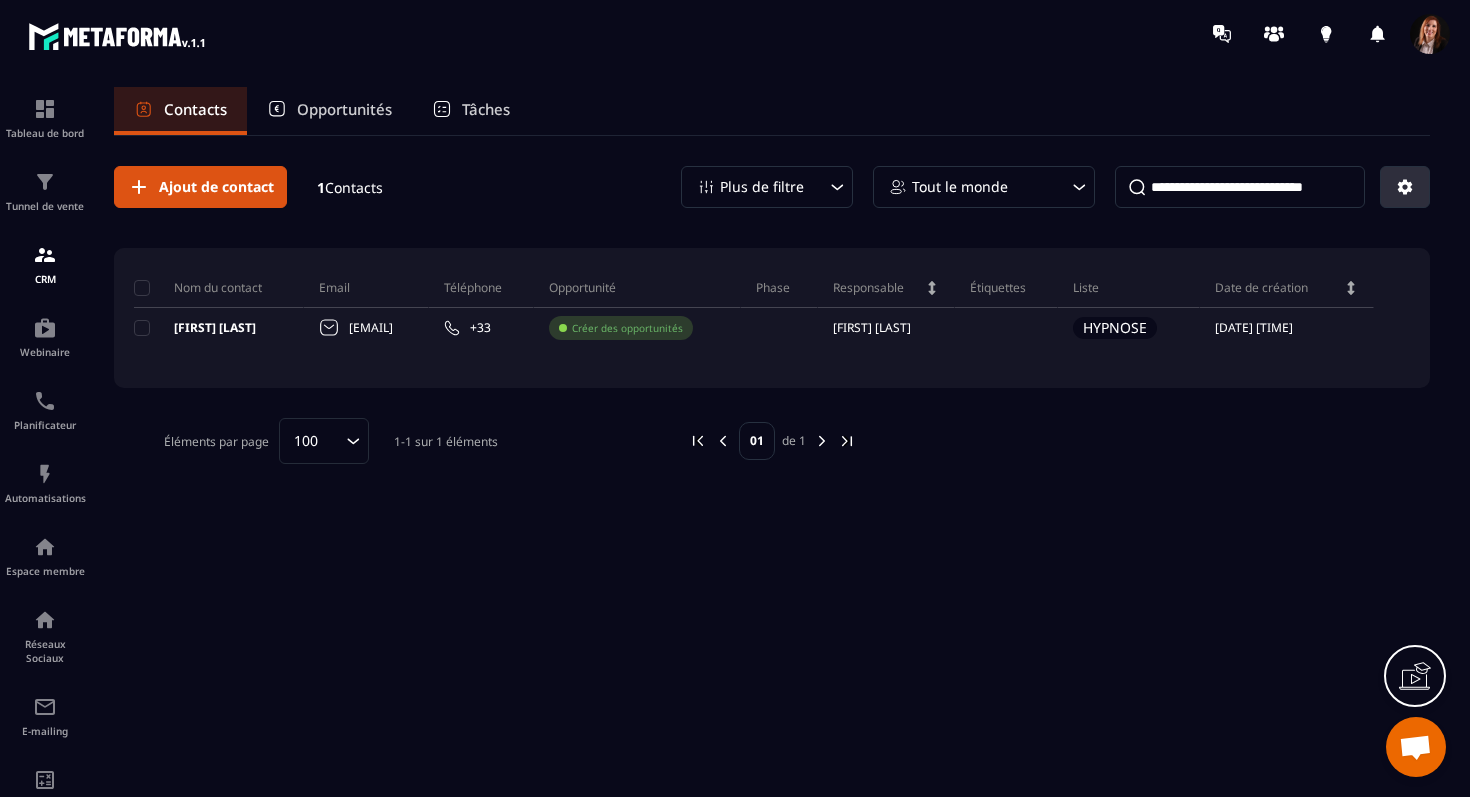 click 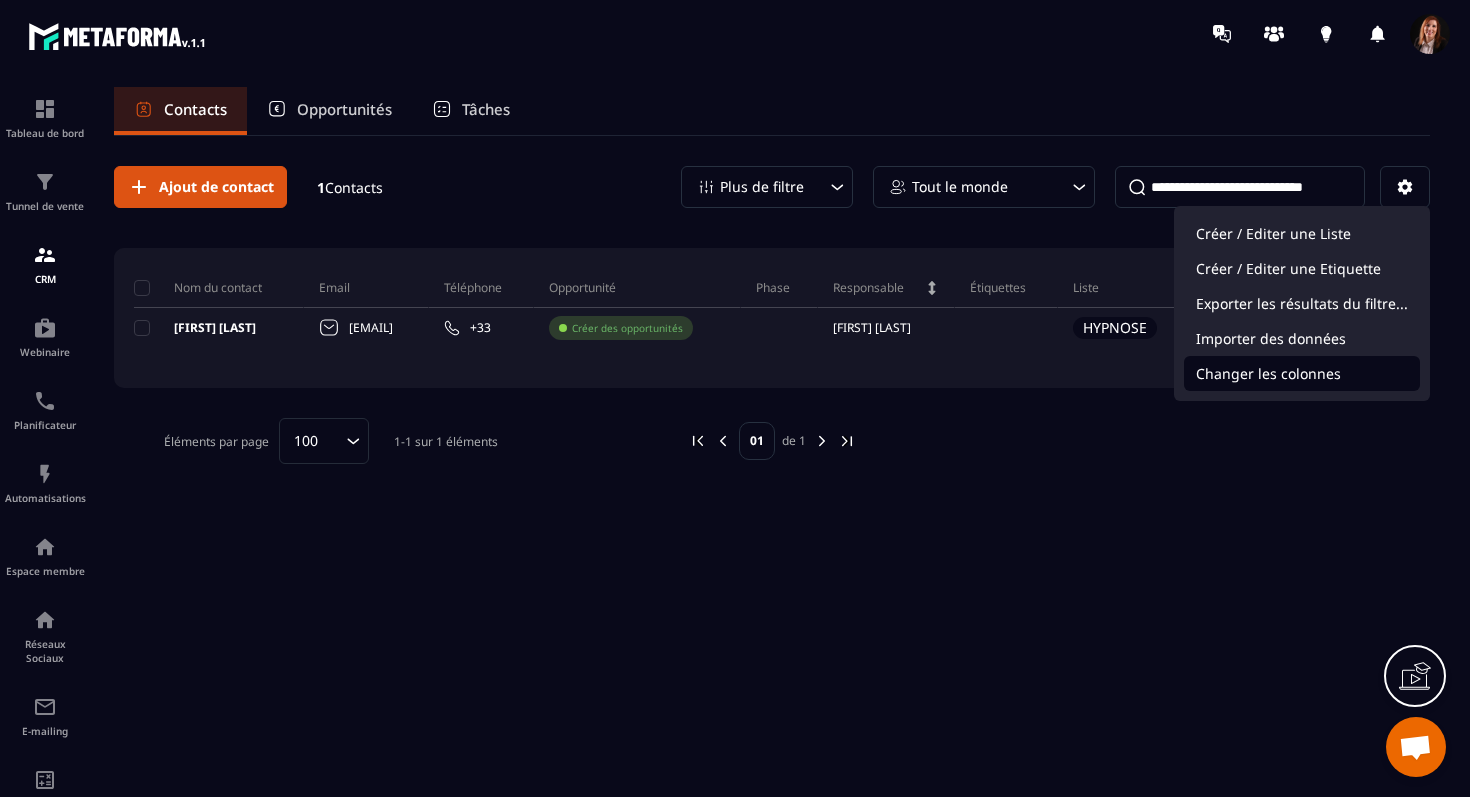 click on "Changer les colonnes" at bounding box center (1302, 373) 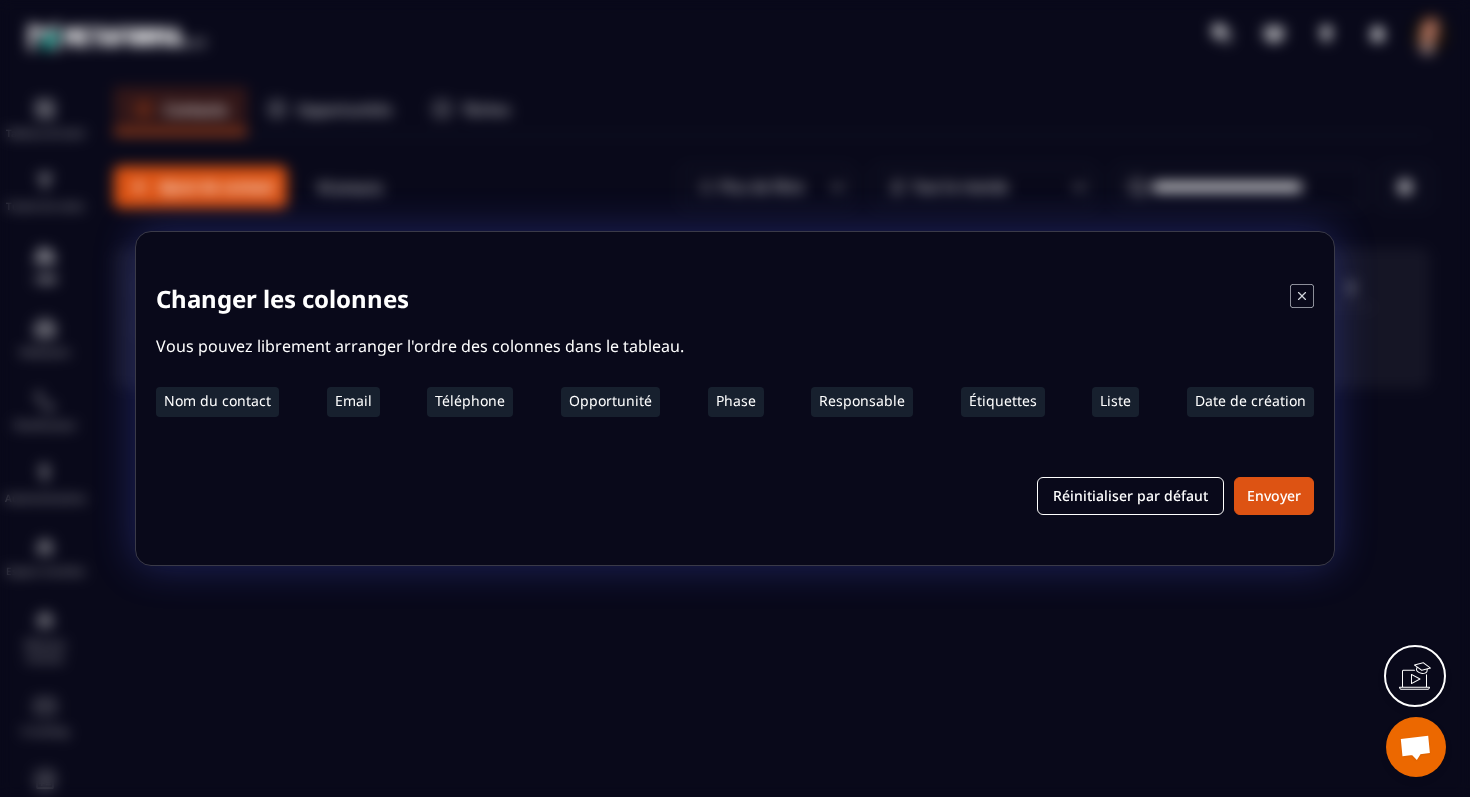 click 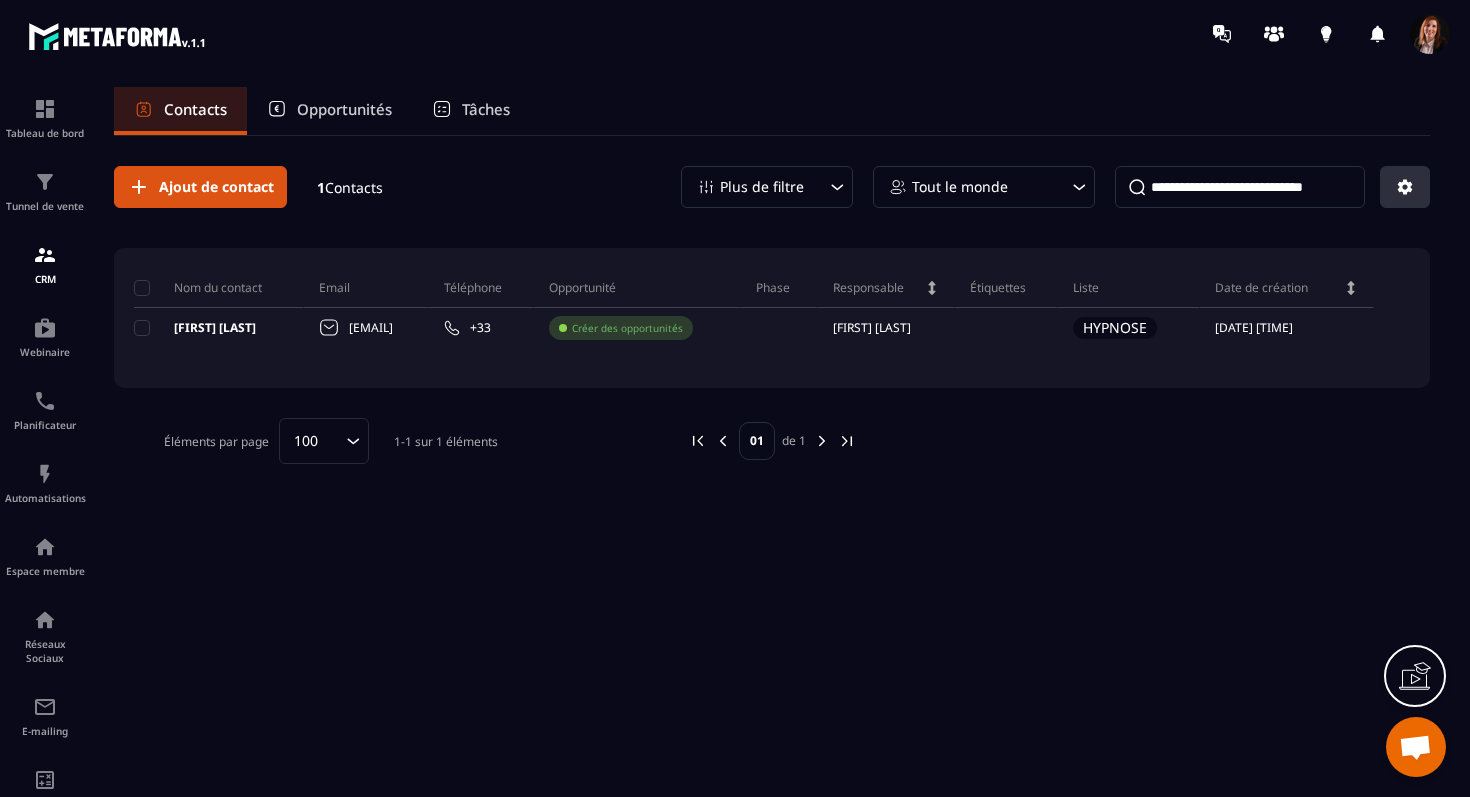 click 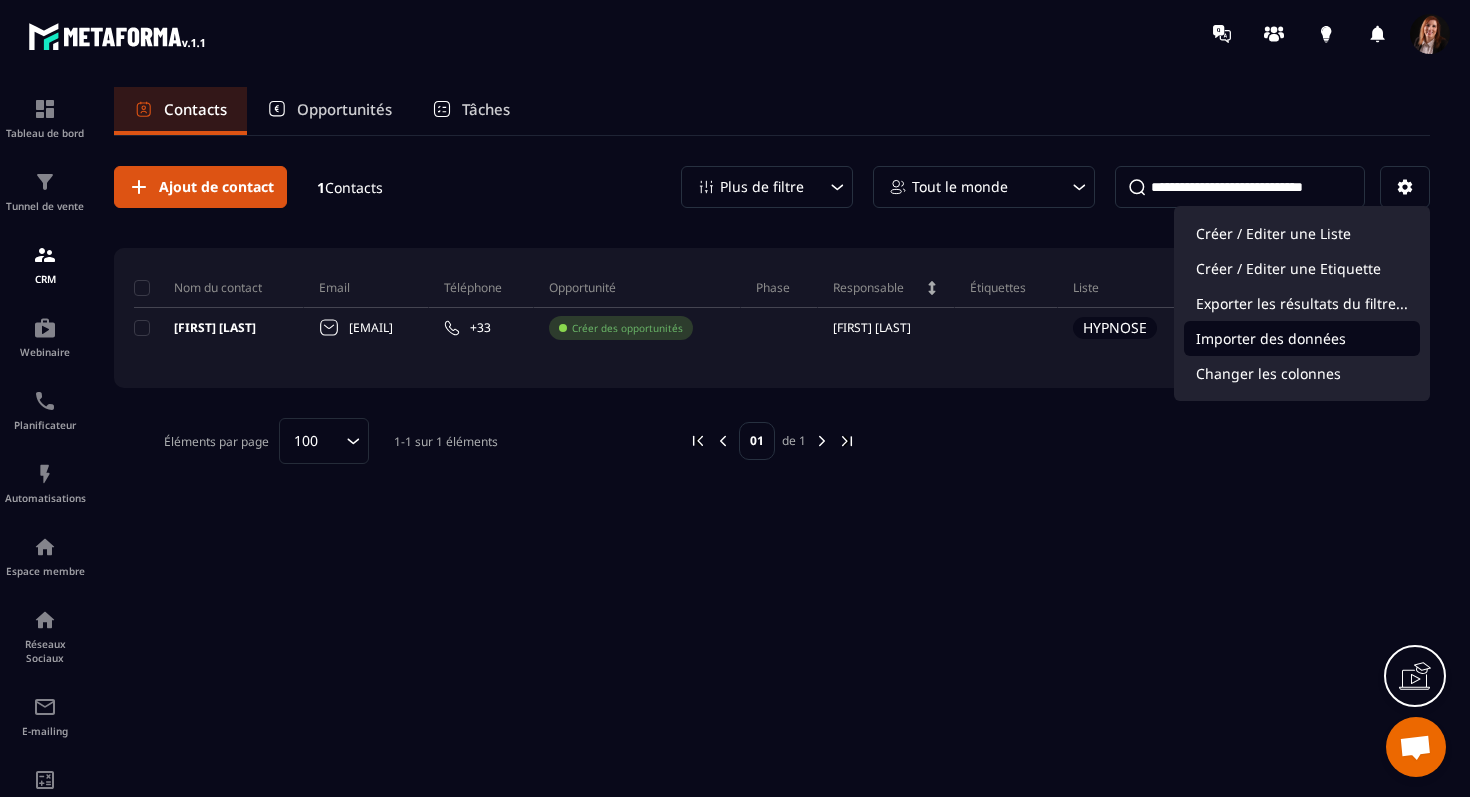 click on "Importer des données" at bounding box center [1302, 338] 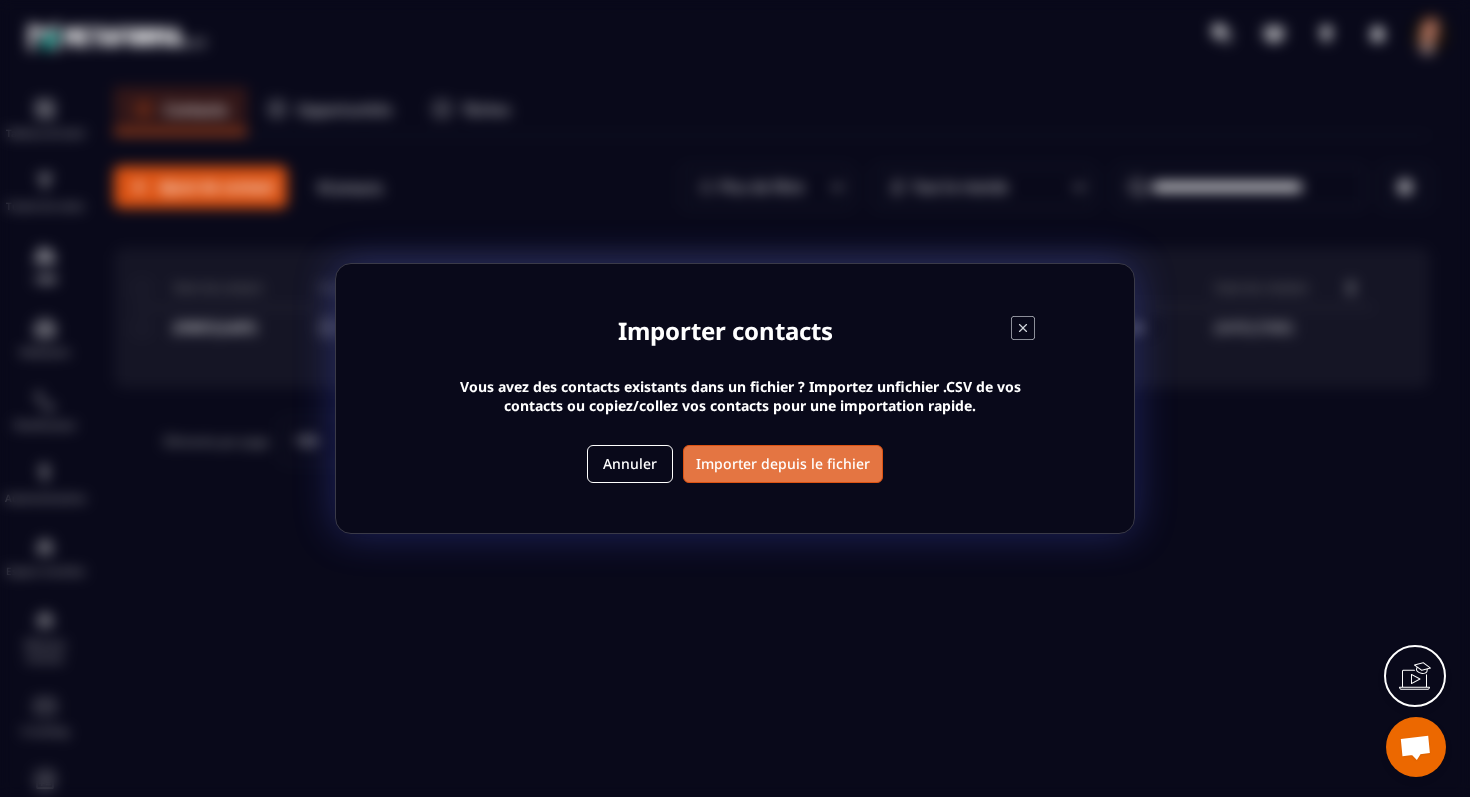 click on "Importer depuis le fichier" at bounding box center (783, 464) 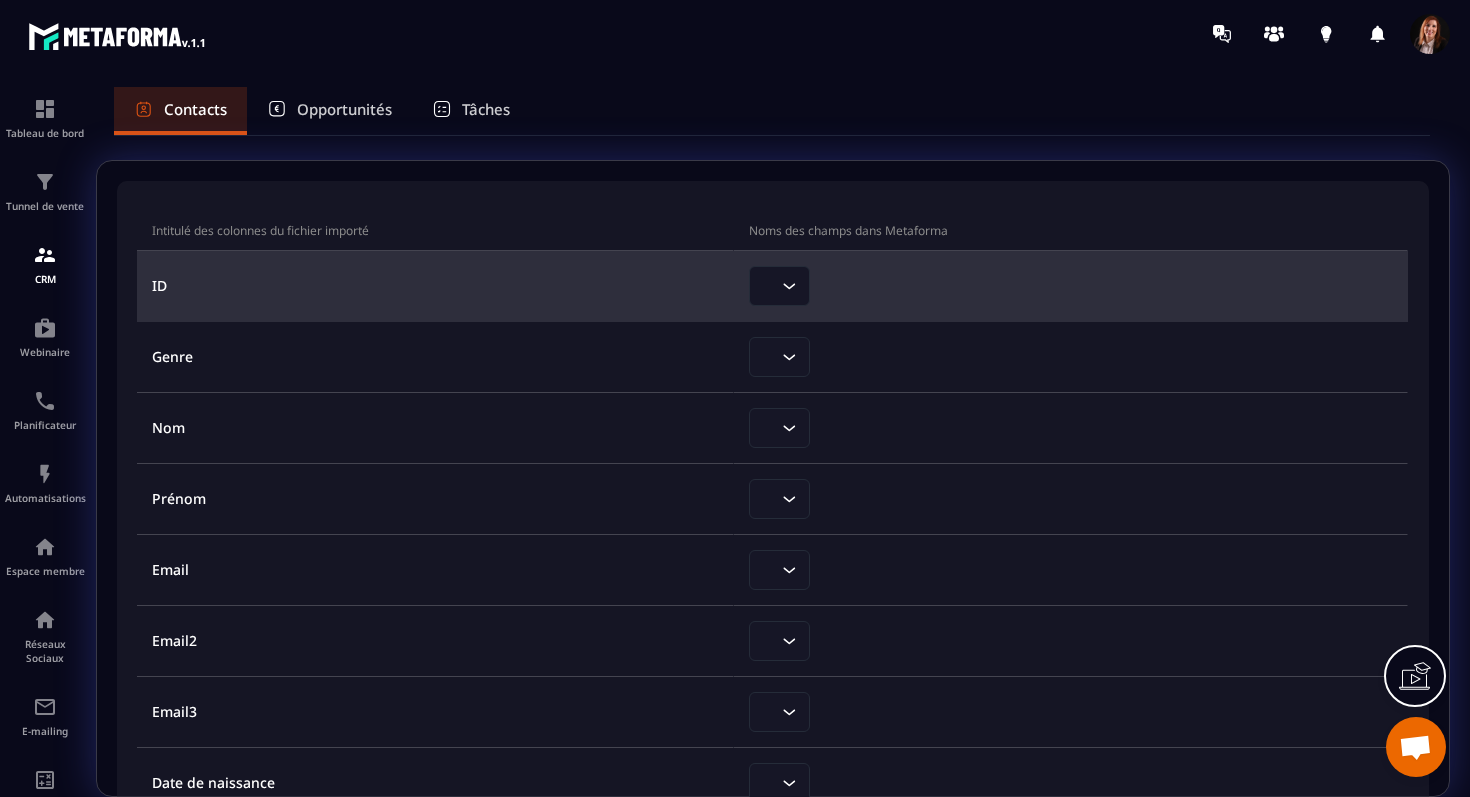 click on "Loading..." at bounding box center [789, 286] 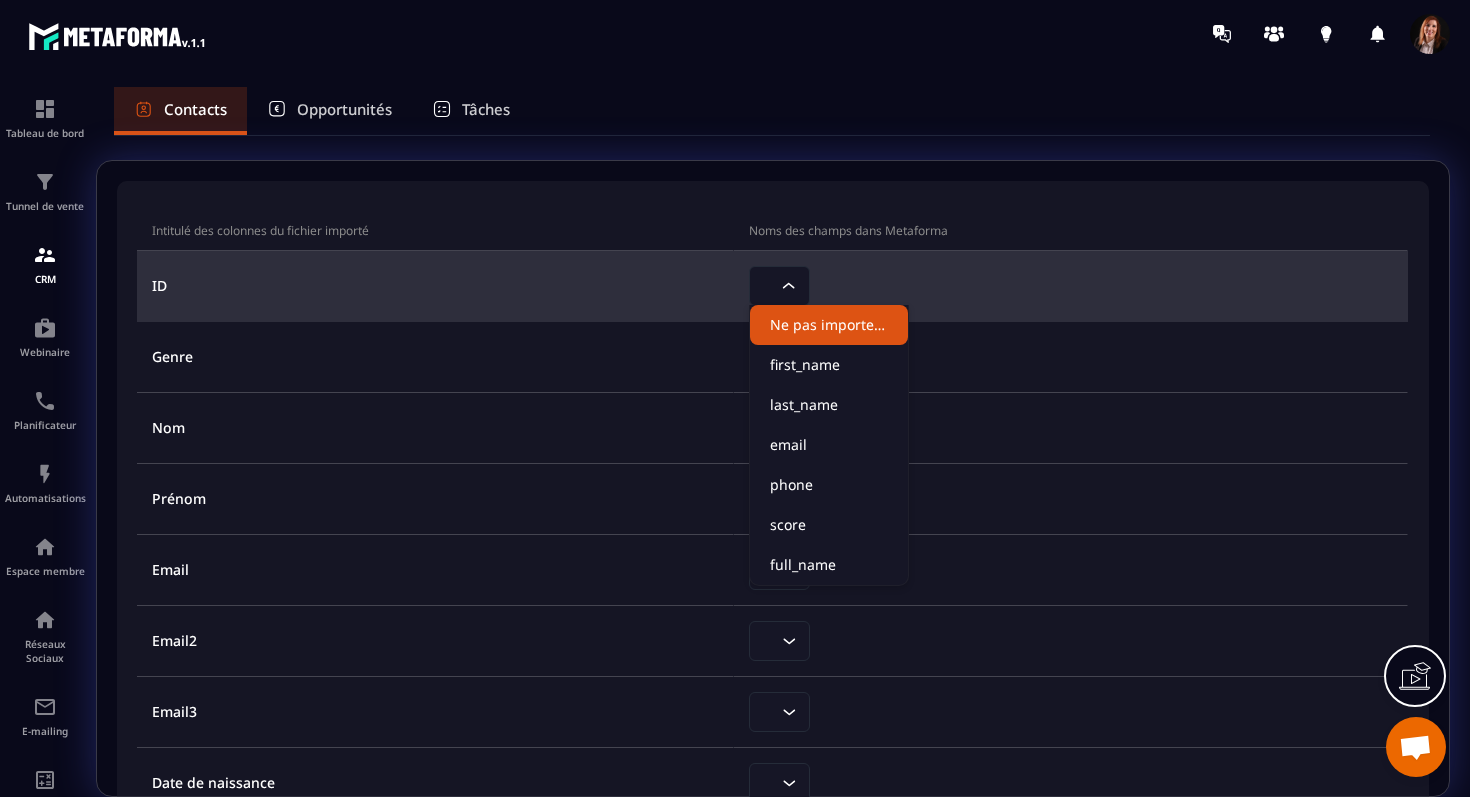 click on "Ne pas importer ce champ" 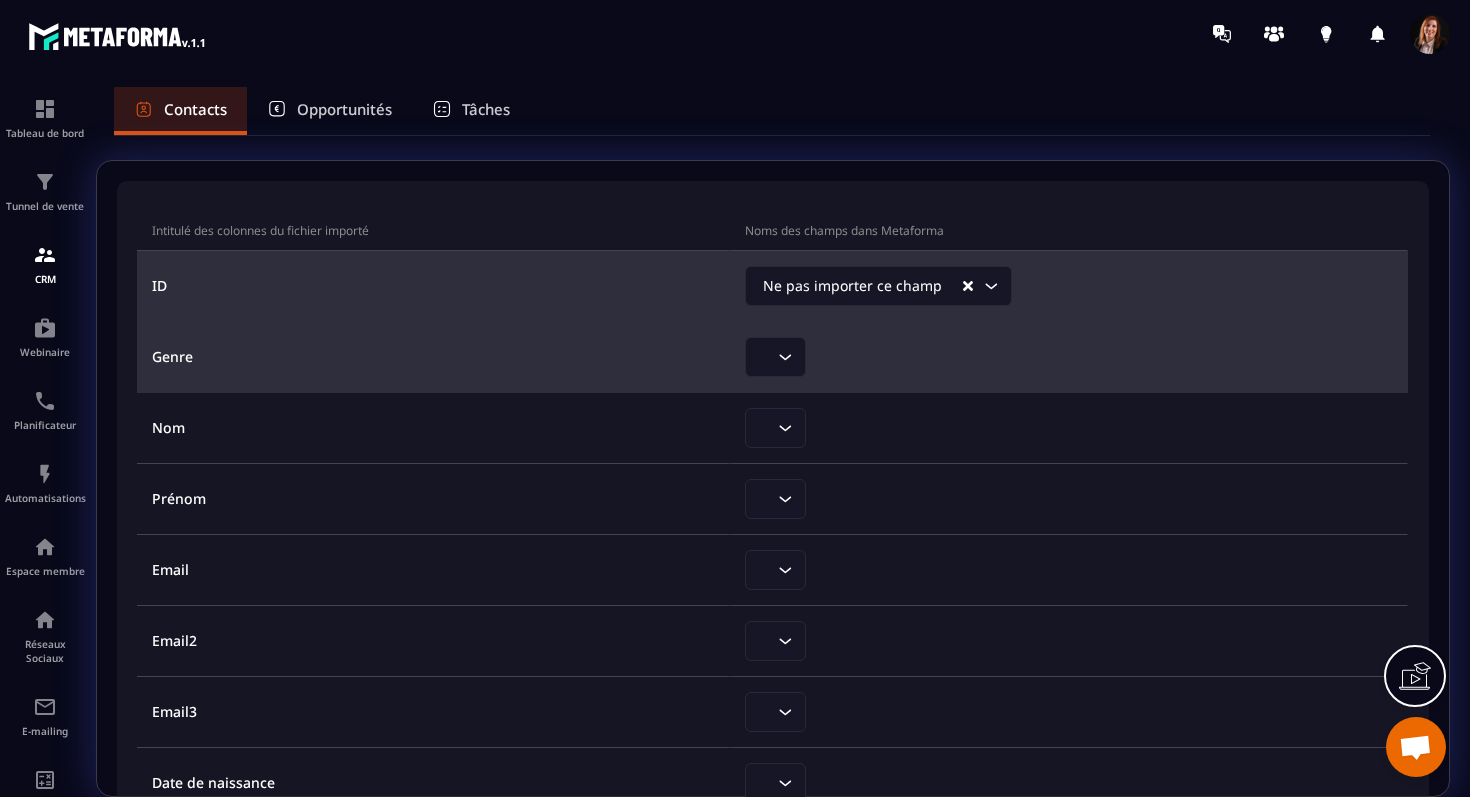 click 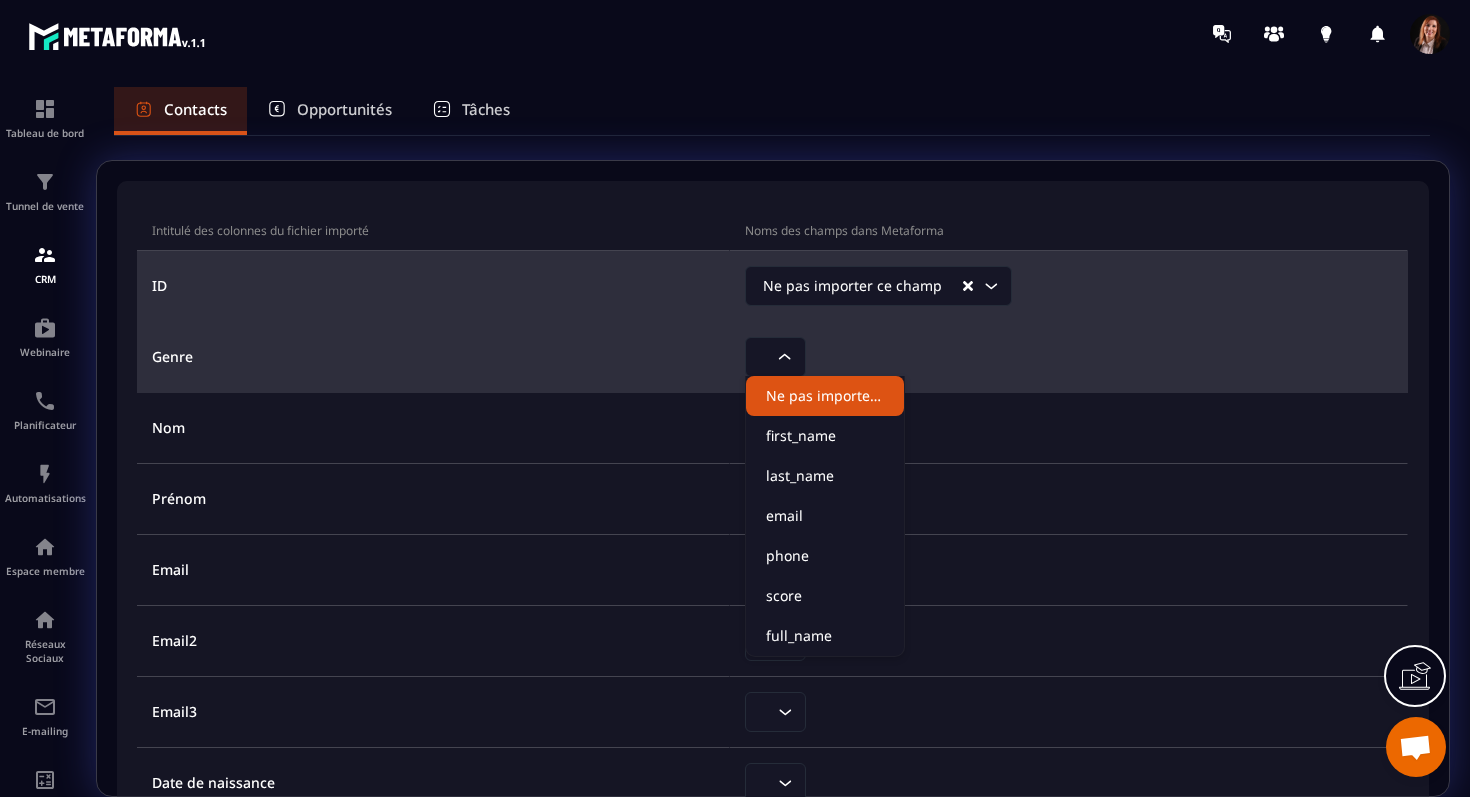 click on "Ne pas importer ce champ" 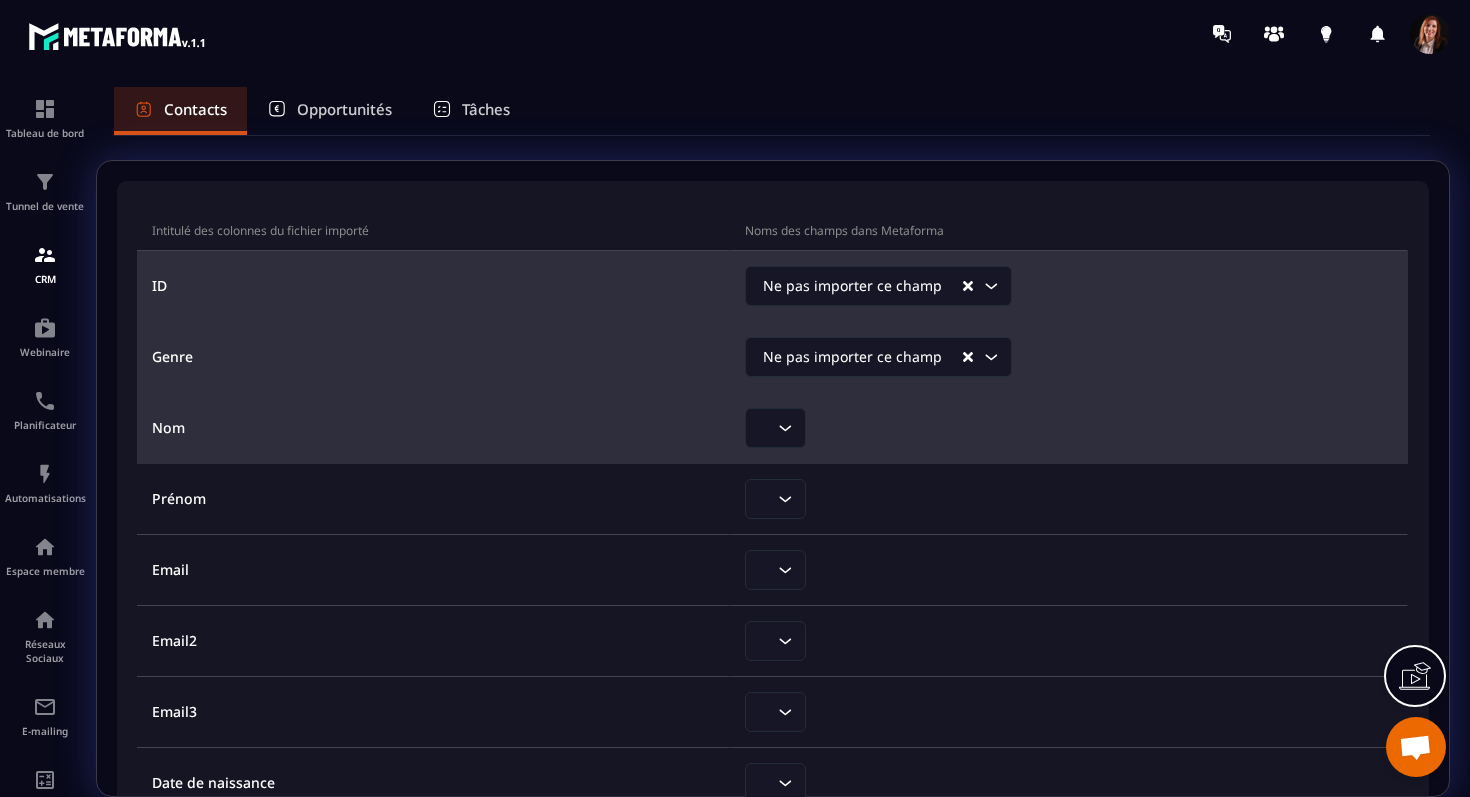 click on "Loading..." 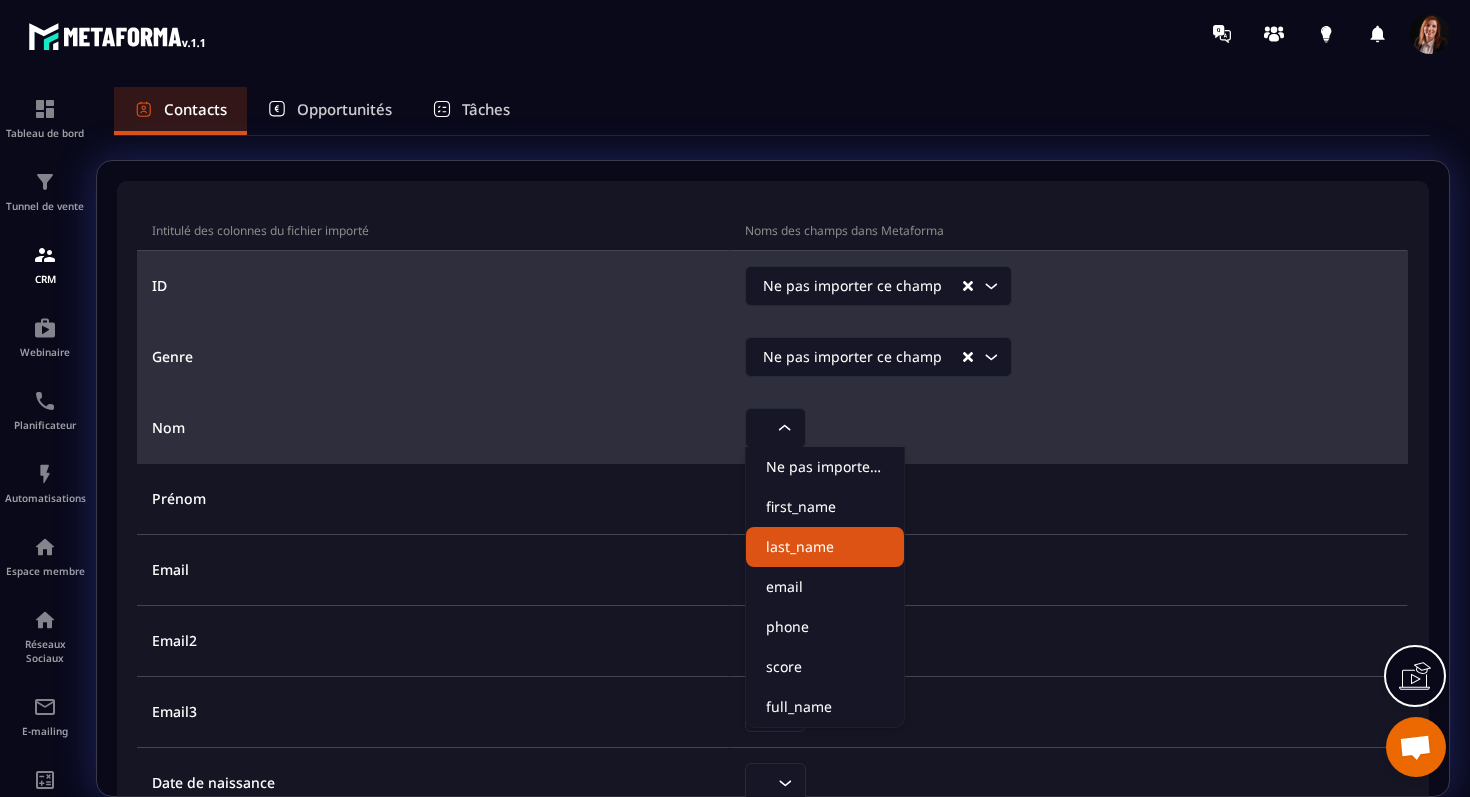 click on "last_name" 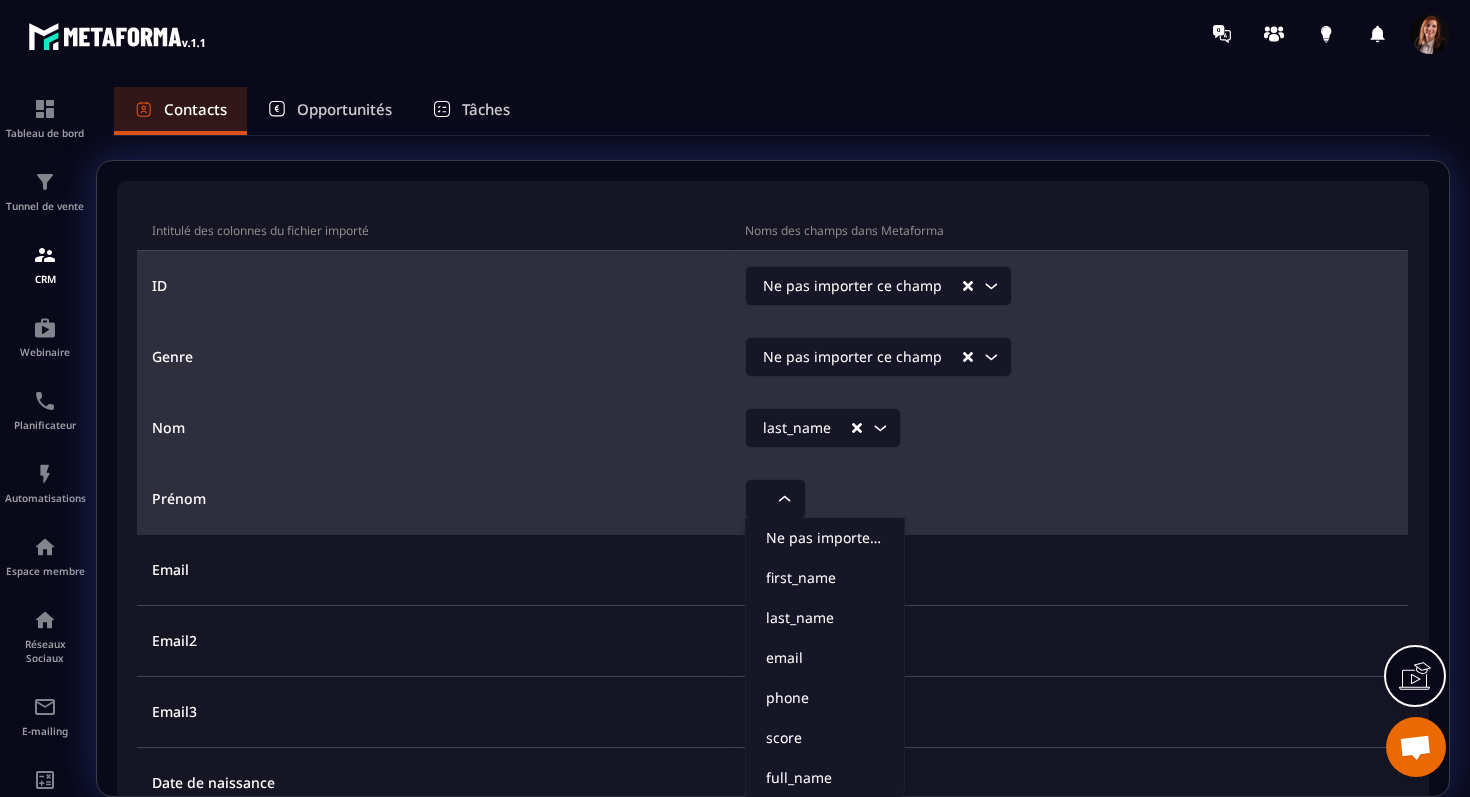 click 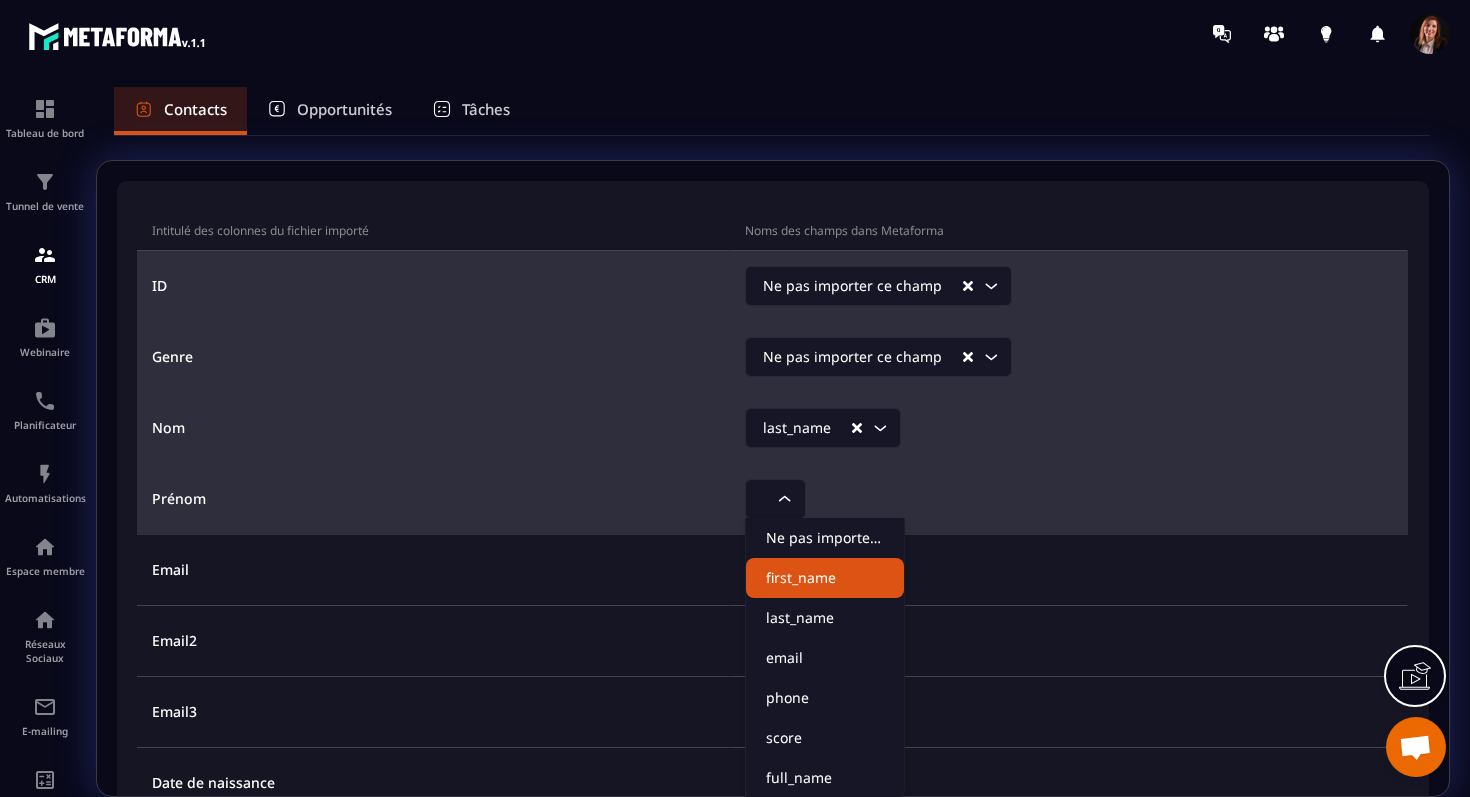 click on "first_name" 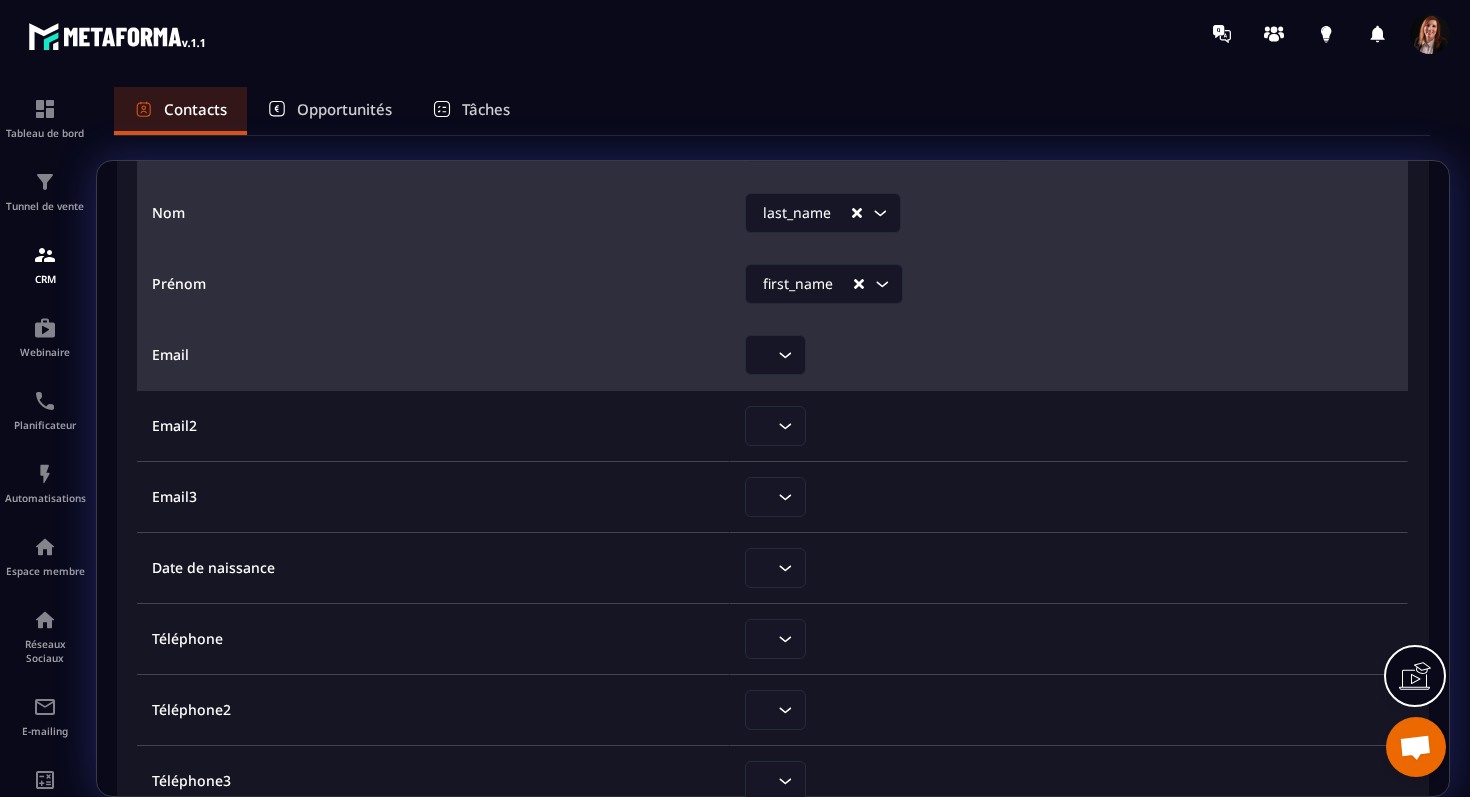 scroll, scrollTop: 236, scrollLeft: 0, axis: vertical 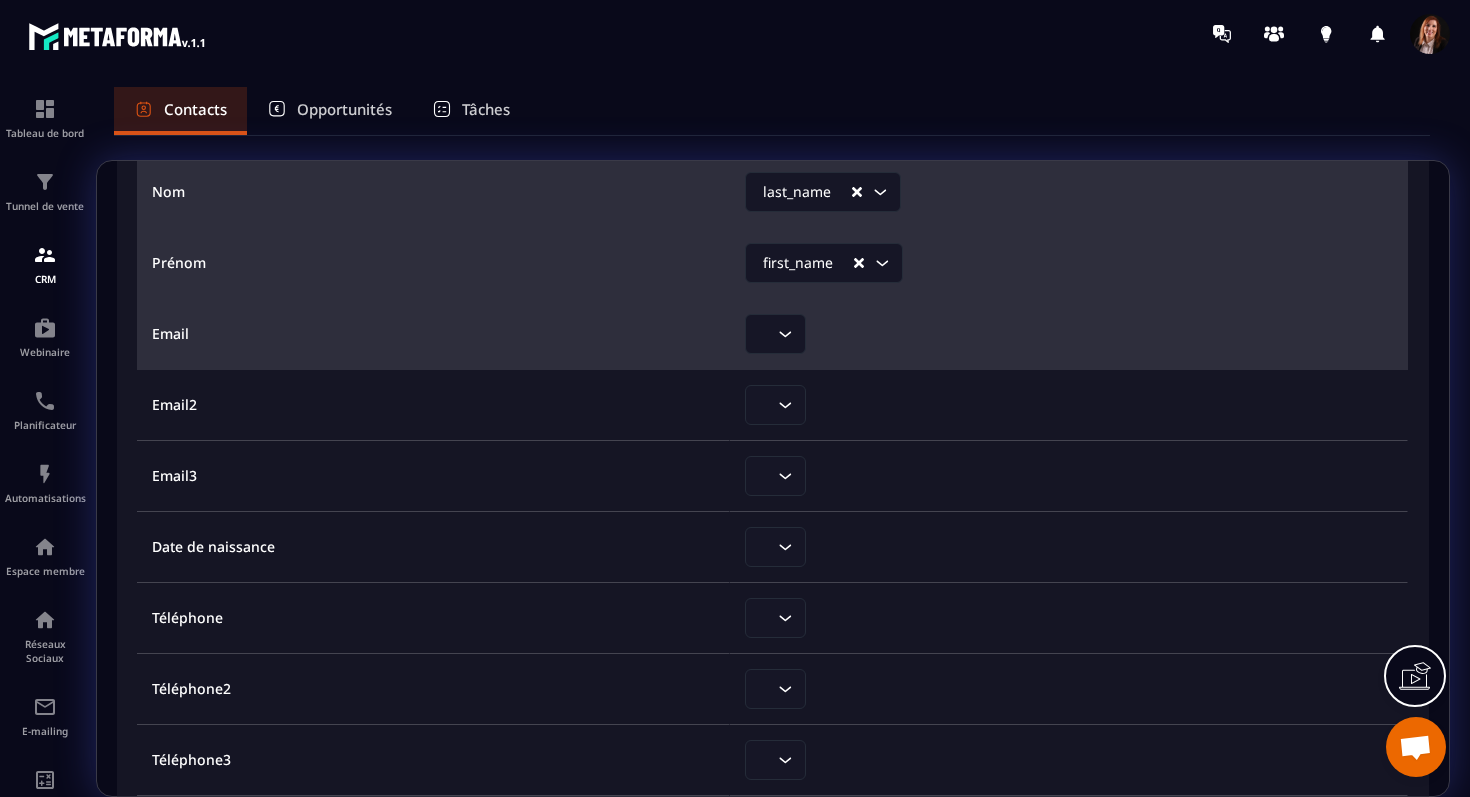 click 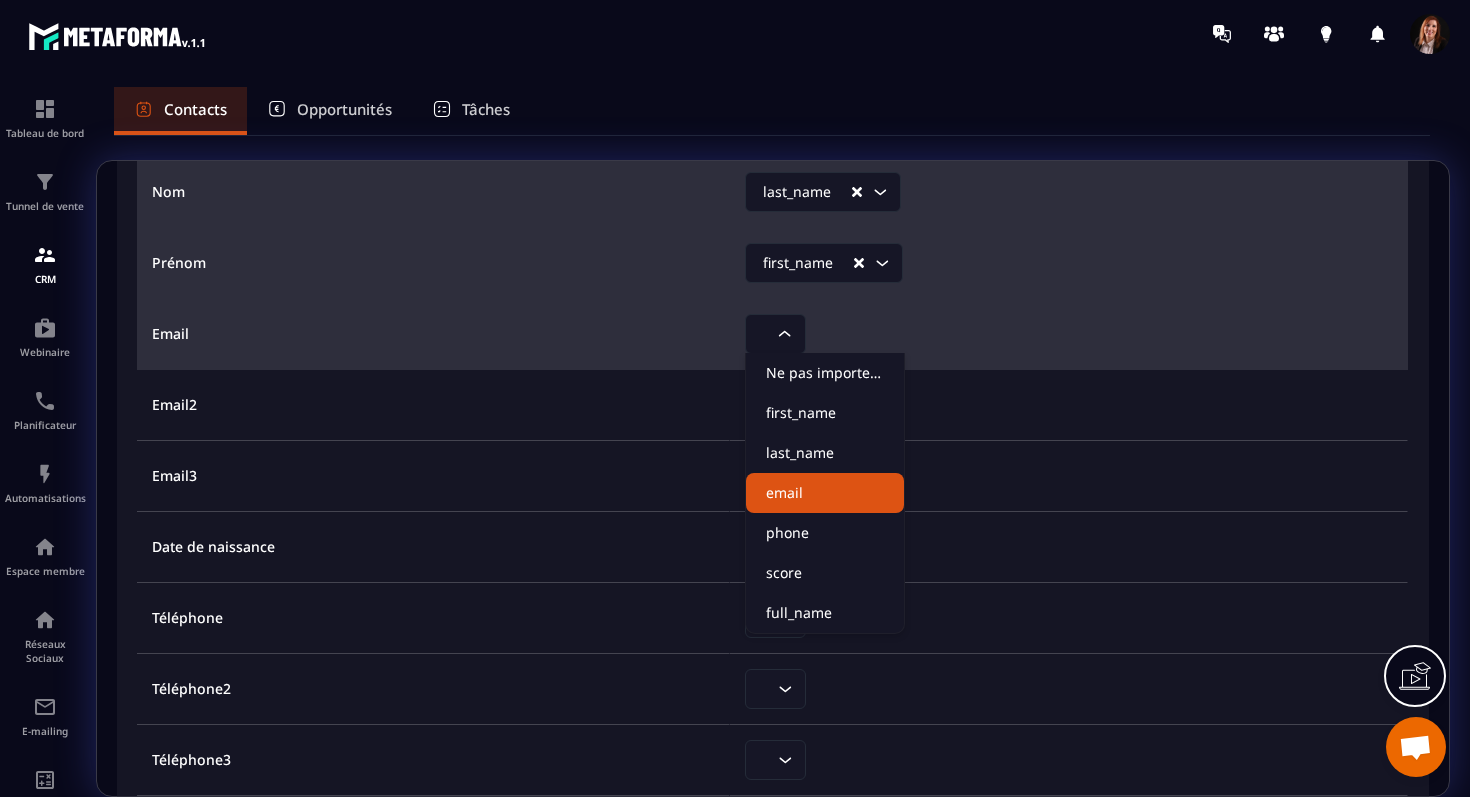 click on "email" 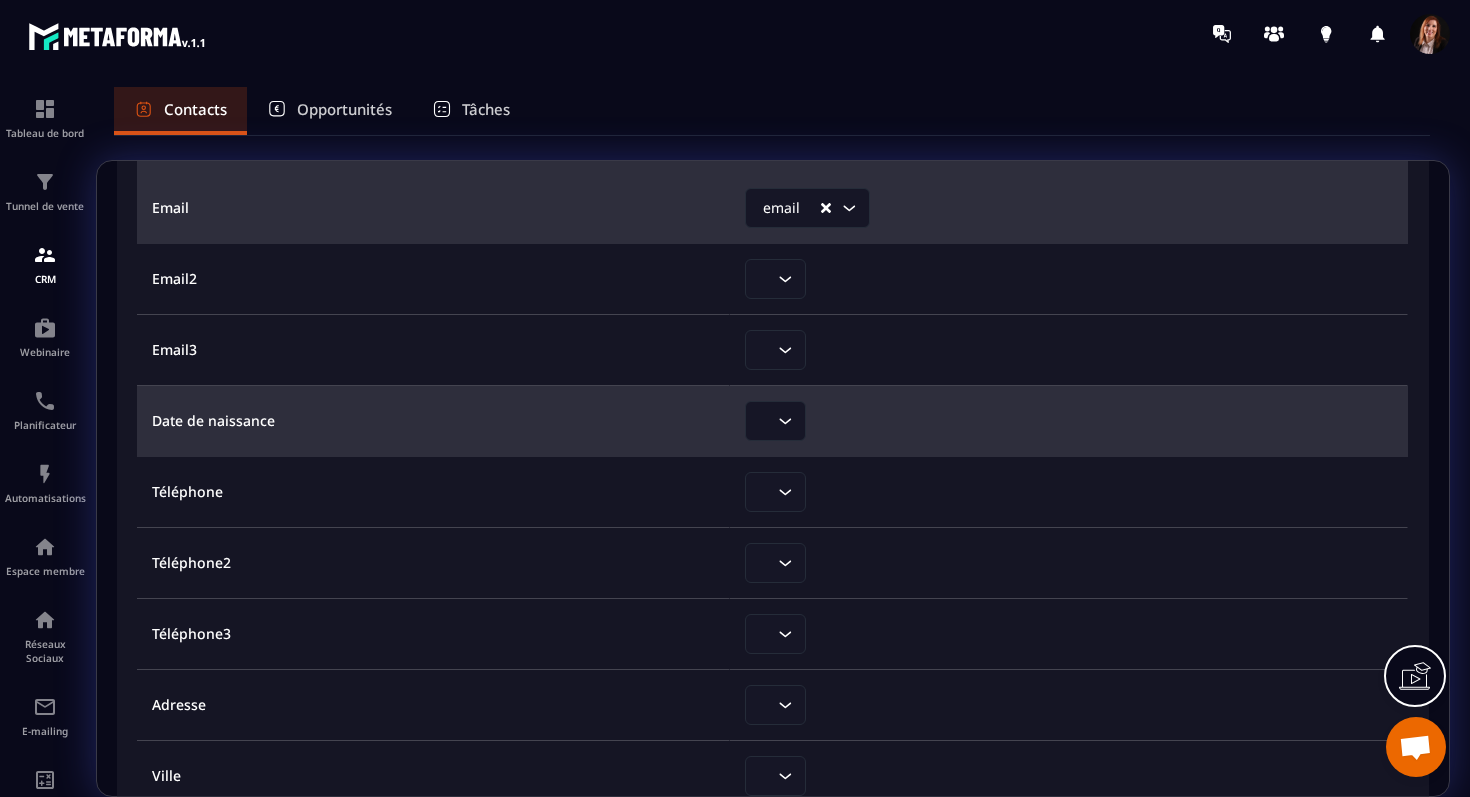 scroll, scrollTop: 363, scrollLeft: 0, axis: vertical 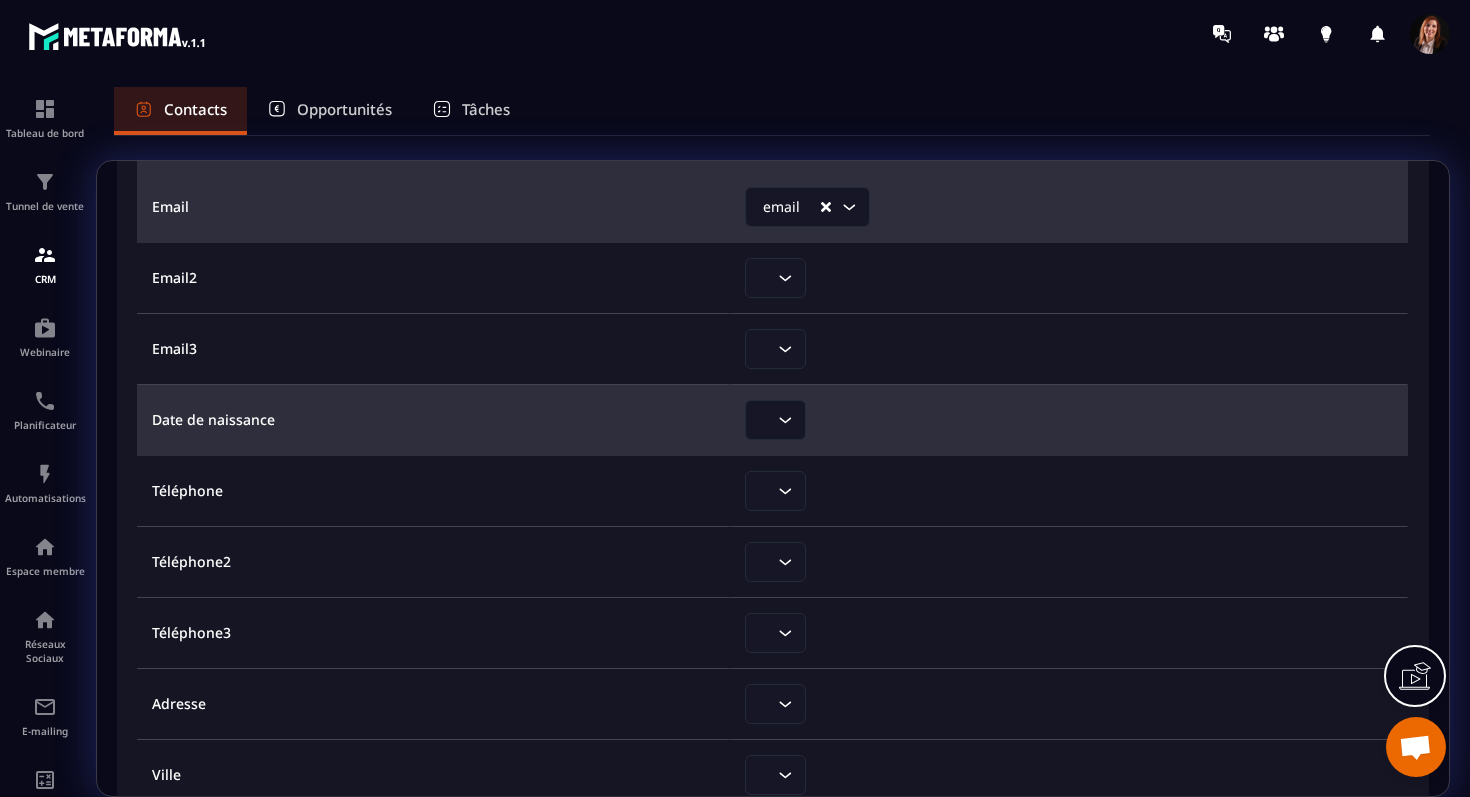 click 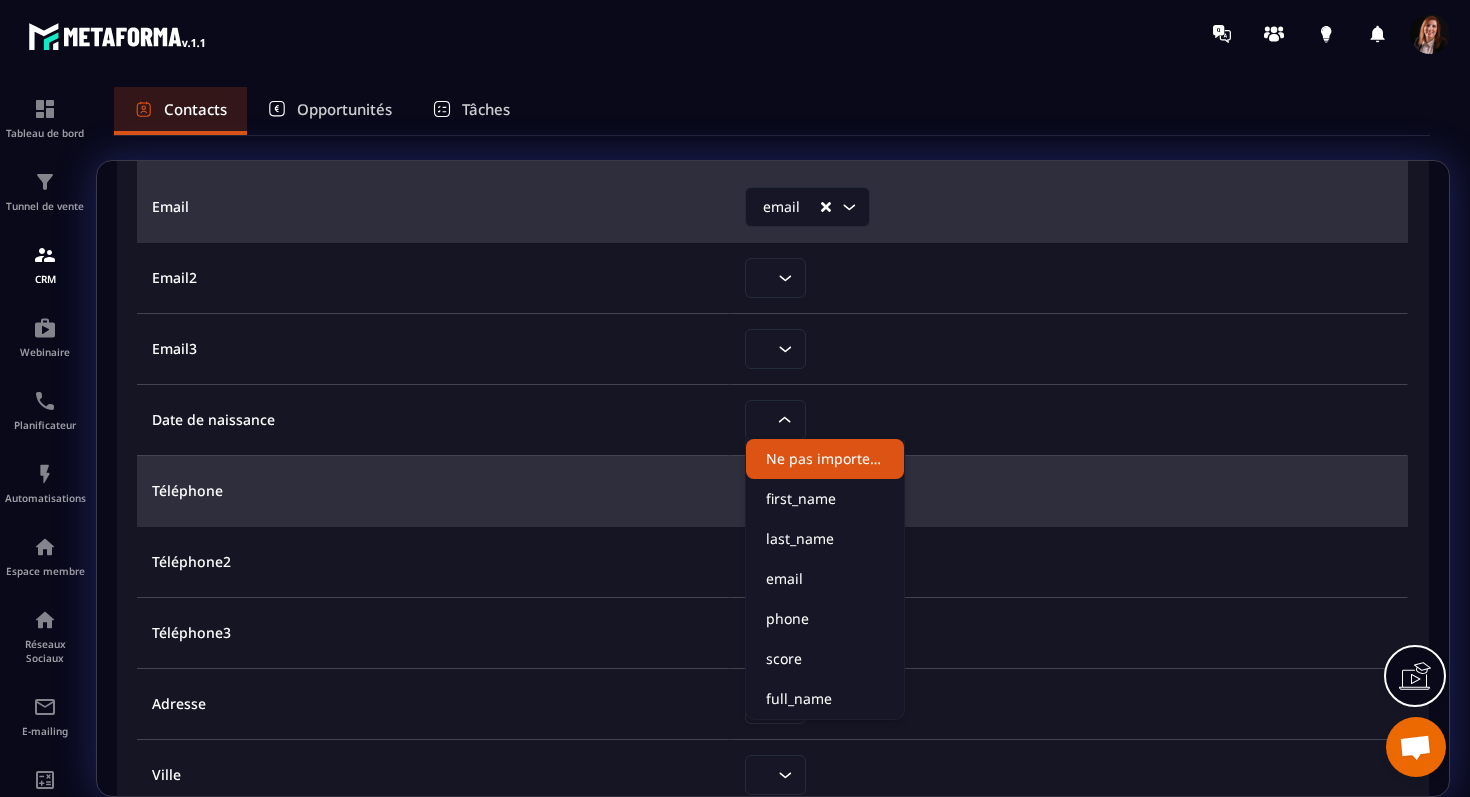 click on "Loading..." at bounding box center [1076, 491] 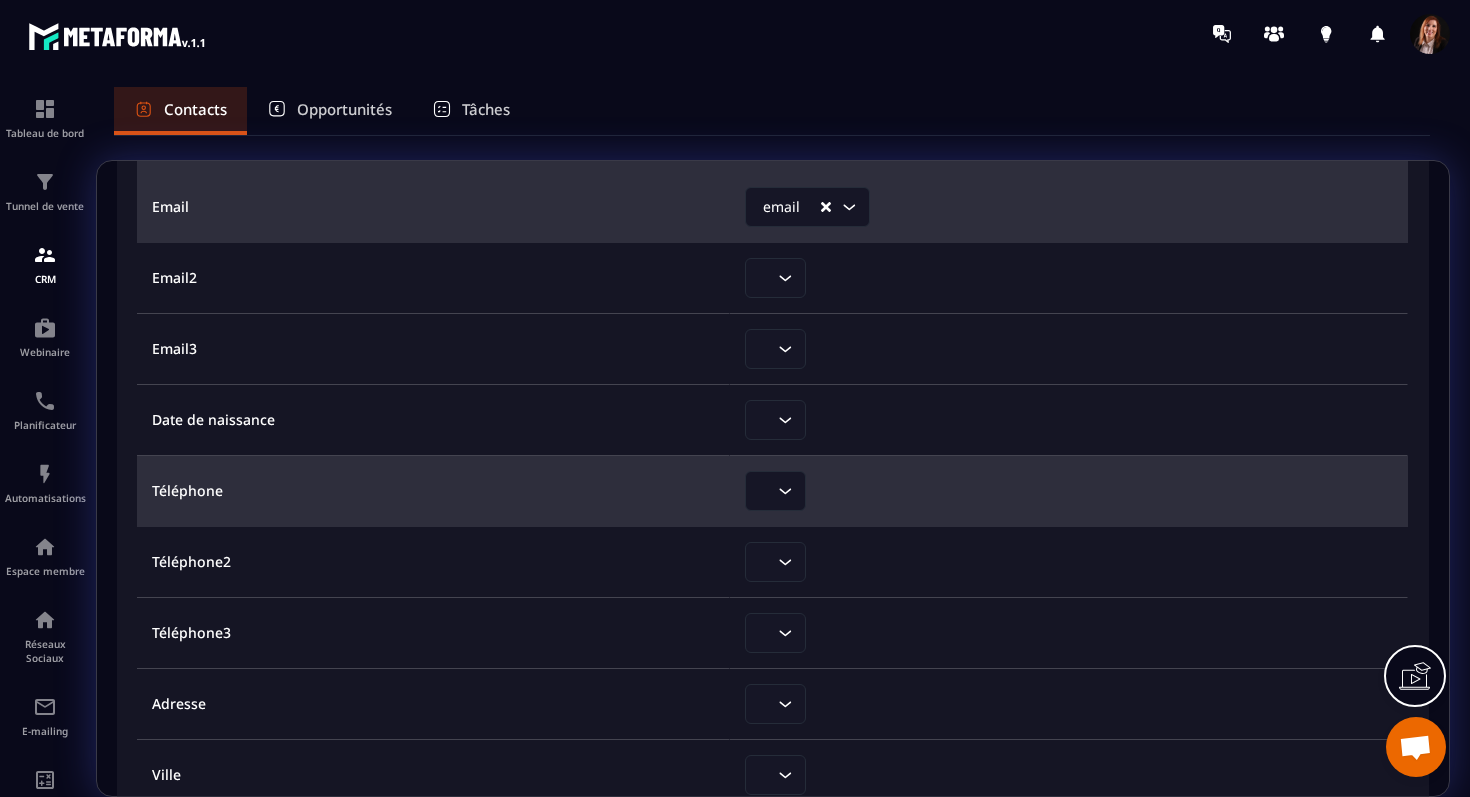 click 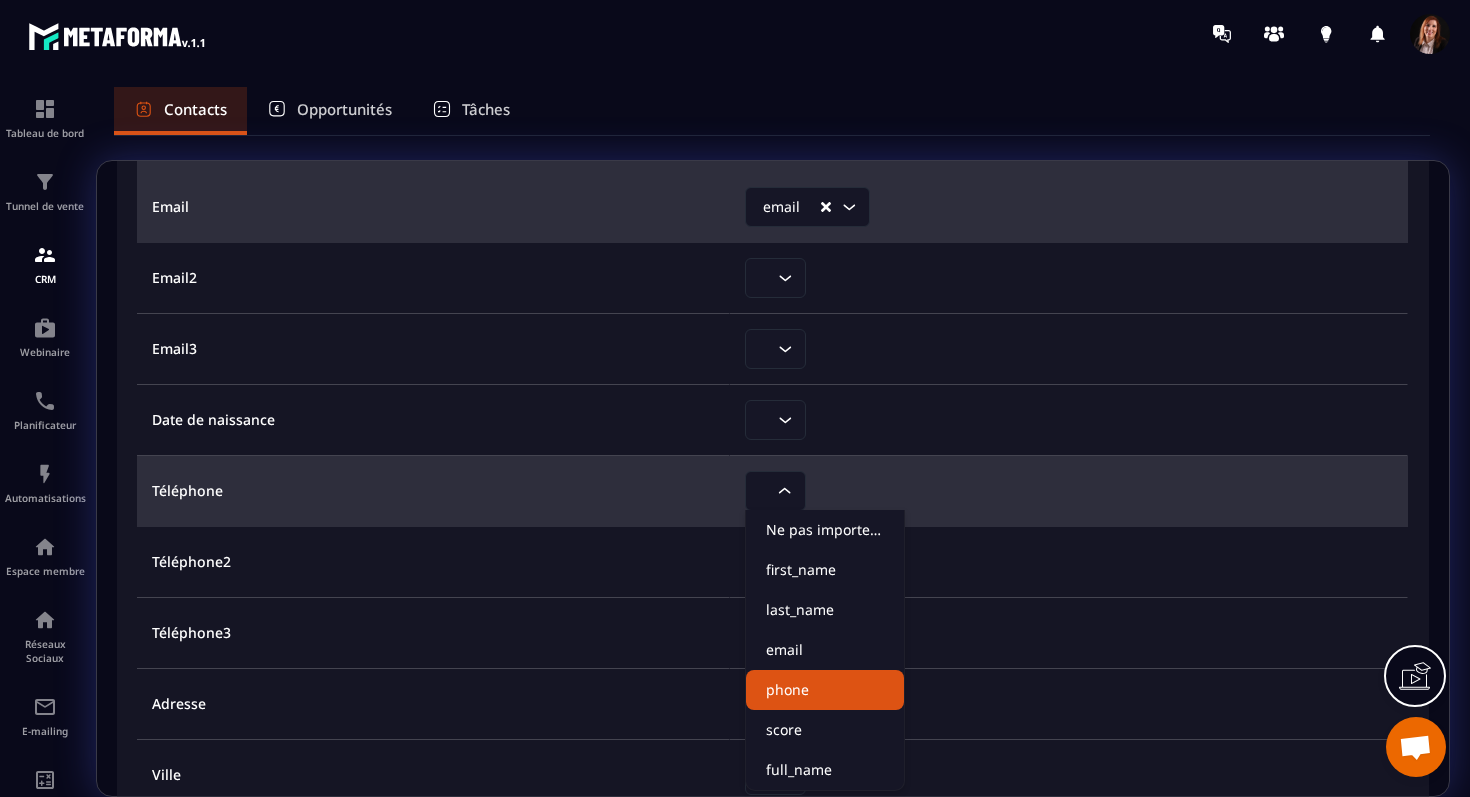 click on "phone" 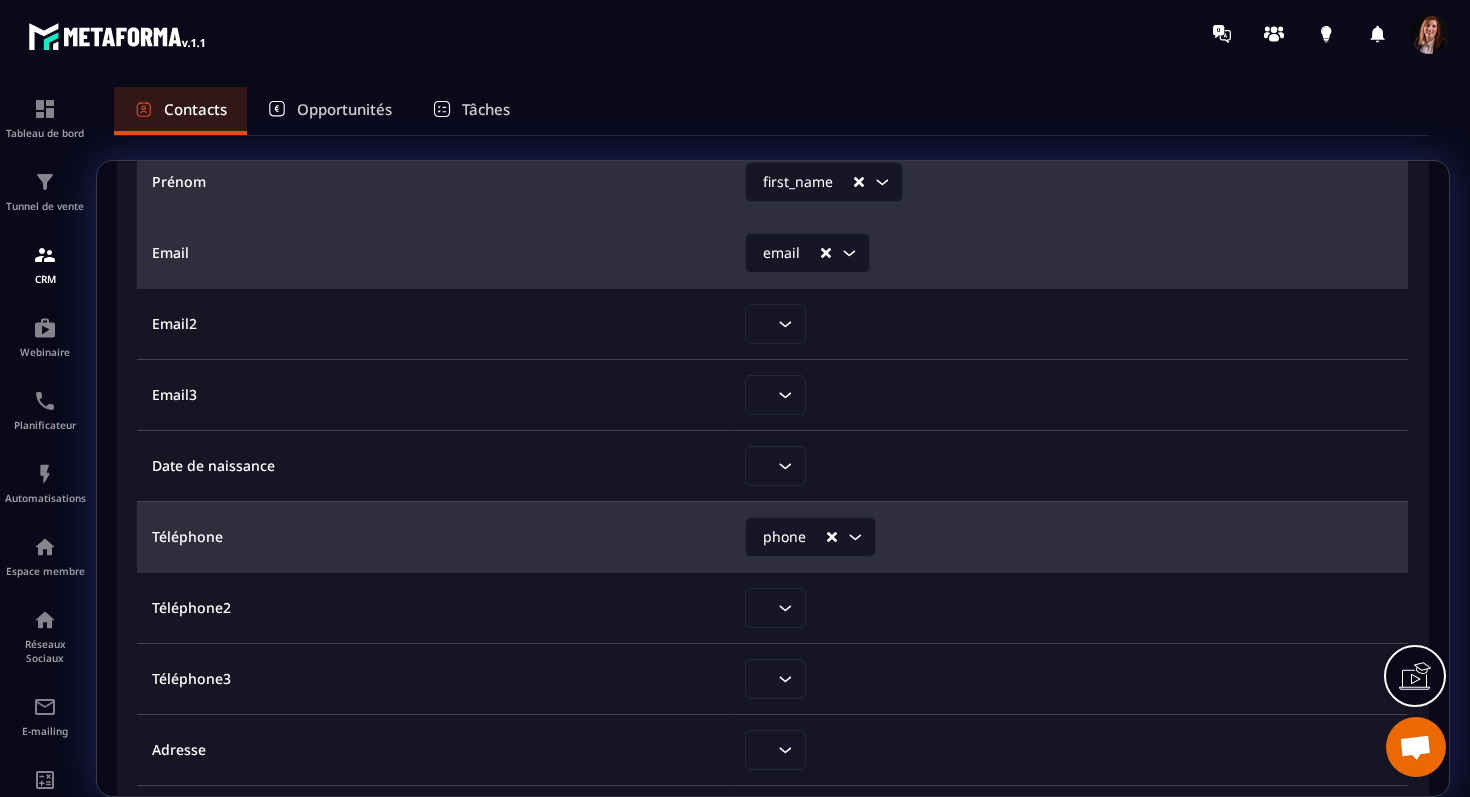 scroll, scrollTop: 331, scrollLeft: 0, axis: vertical 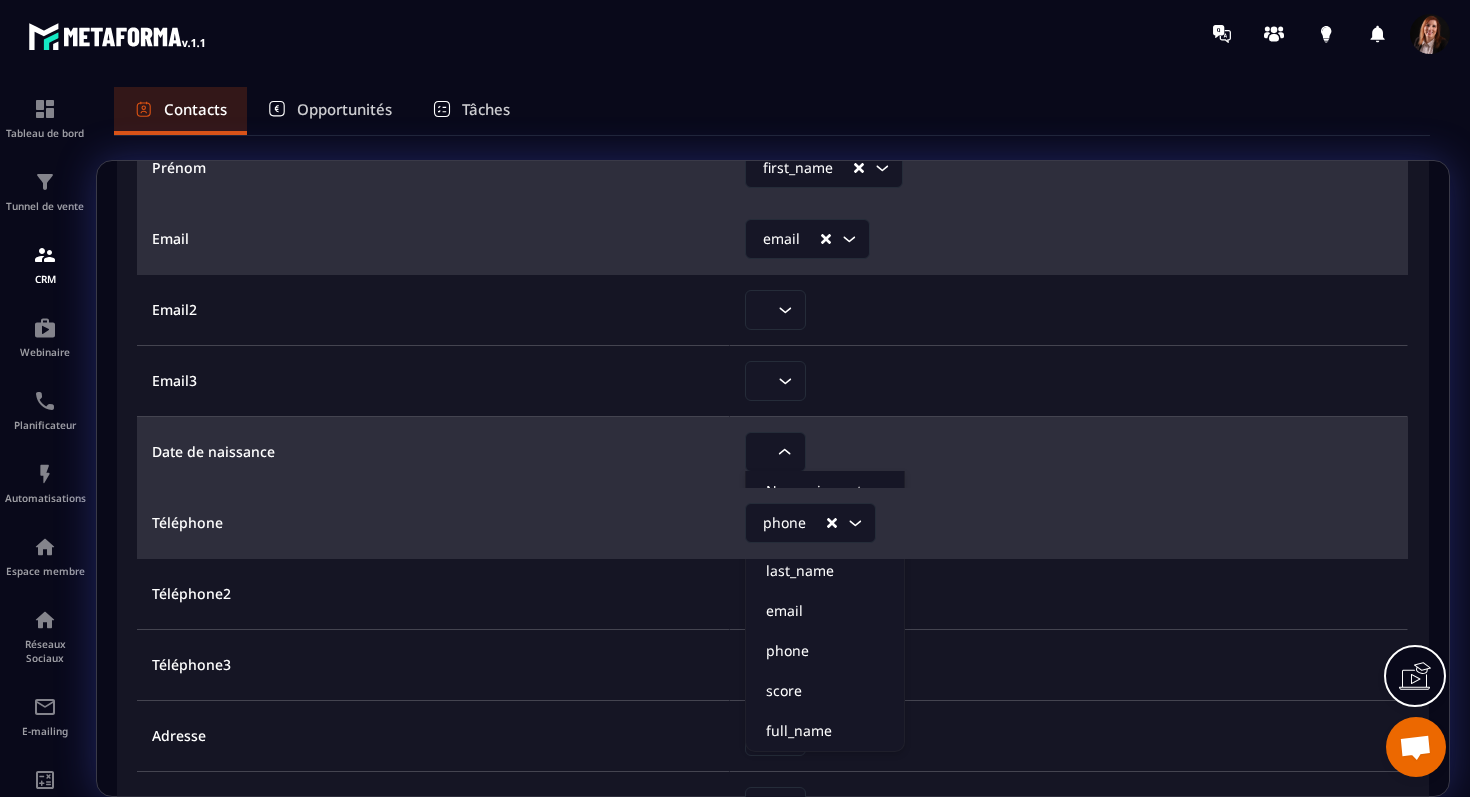 click on "Loading..." 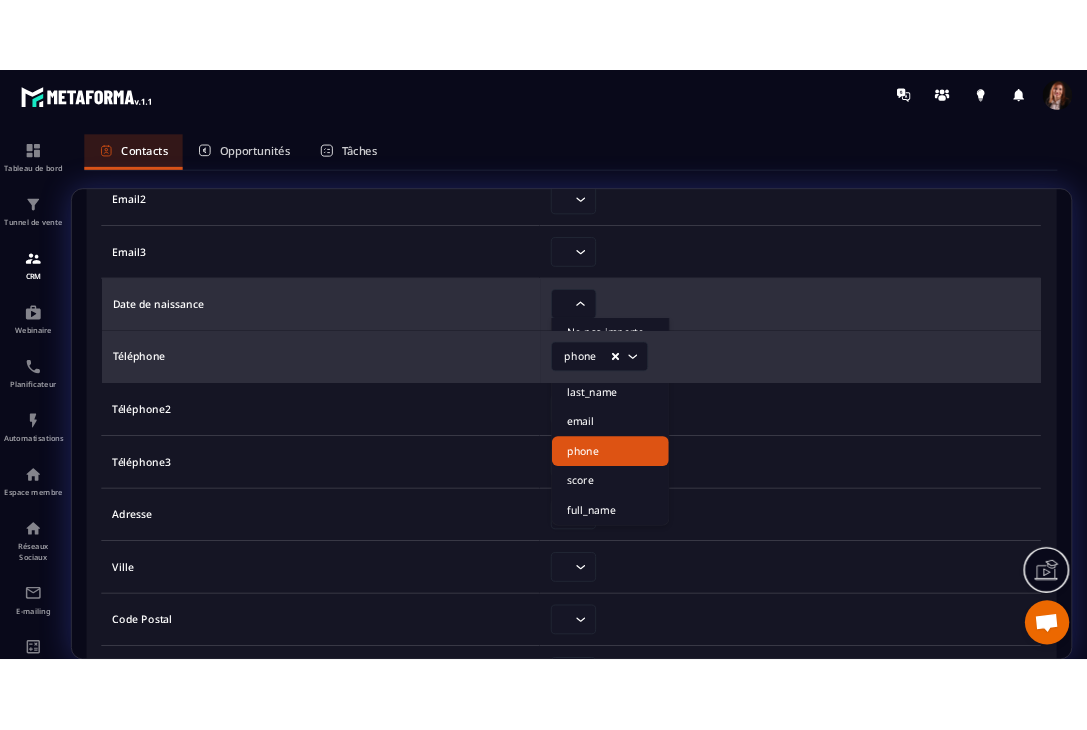 scroll, scrollTop: 472, scrollLeft: 0, axis: vertical 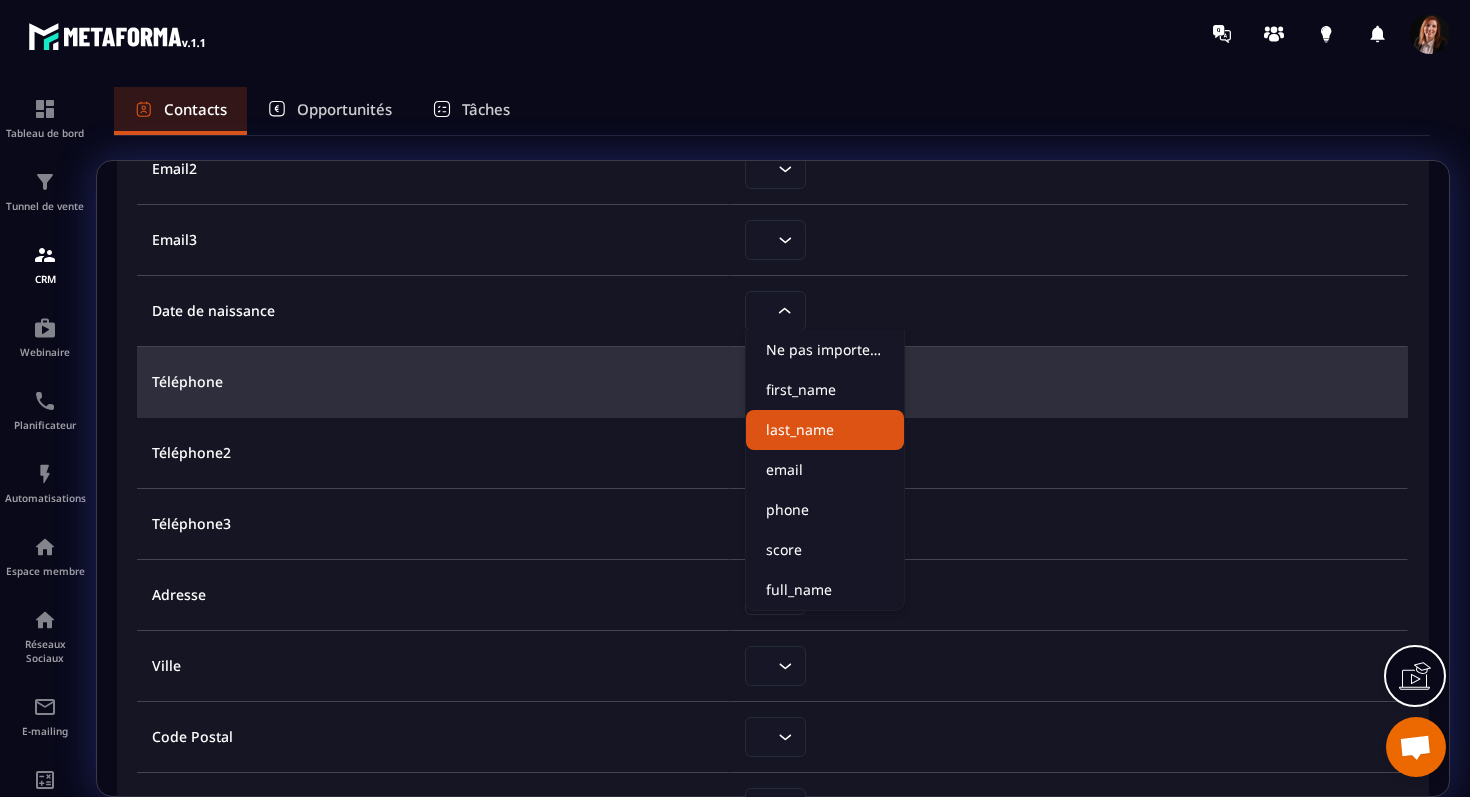 click on "Intitulé des colonnes du fichier importé Noms des champs dans Metaforma ID Ne pas importer ce champ Loading... Genre Ne pas importer ce champ Loading... Nom last_name Loading... Prénom first_name Loading... Email email Loading... Email2 Loading... Email3 Loading... Date de naissance Loading... Ne pas importer ce champ first_name last_name email phone score full_name Téléphone phone Loading... Téléphone2 Loading... Téléphone3 Loading... Adresse Loading... Ville Loading... Code Postal Loading... Pays Loading... Date de la séance Loading... Nom et Prénom Loading... Mail Loading... Téléphone Loading... Anamnèse Loading... Déroulement séance et ordalies Loading... Note Loading... Anamnèse Loading... Communication Loading... Provenance Loading... Commentaire provenance Loading... Nombre de RDV passés Loading... Date dernier rdv Loading... Nombre de RDV futurs Loading... Date prochain rdv Loading... Annulation pro Loading... Annulation patient Loading... Absent Loading... Dernier lieu Loading..." at bounding box center (735, 398) 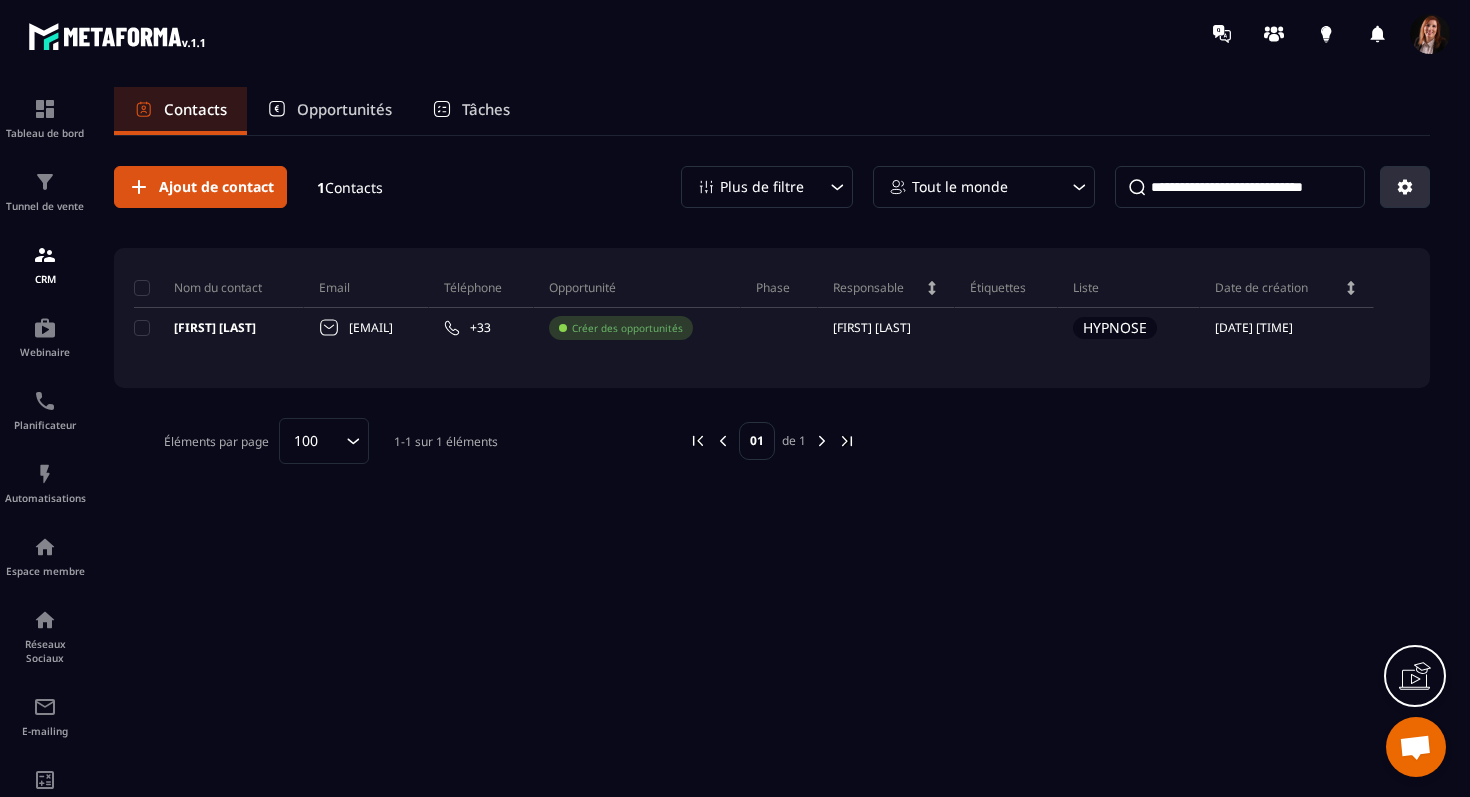 click 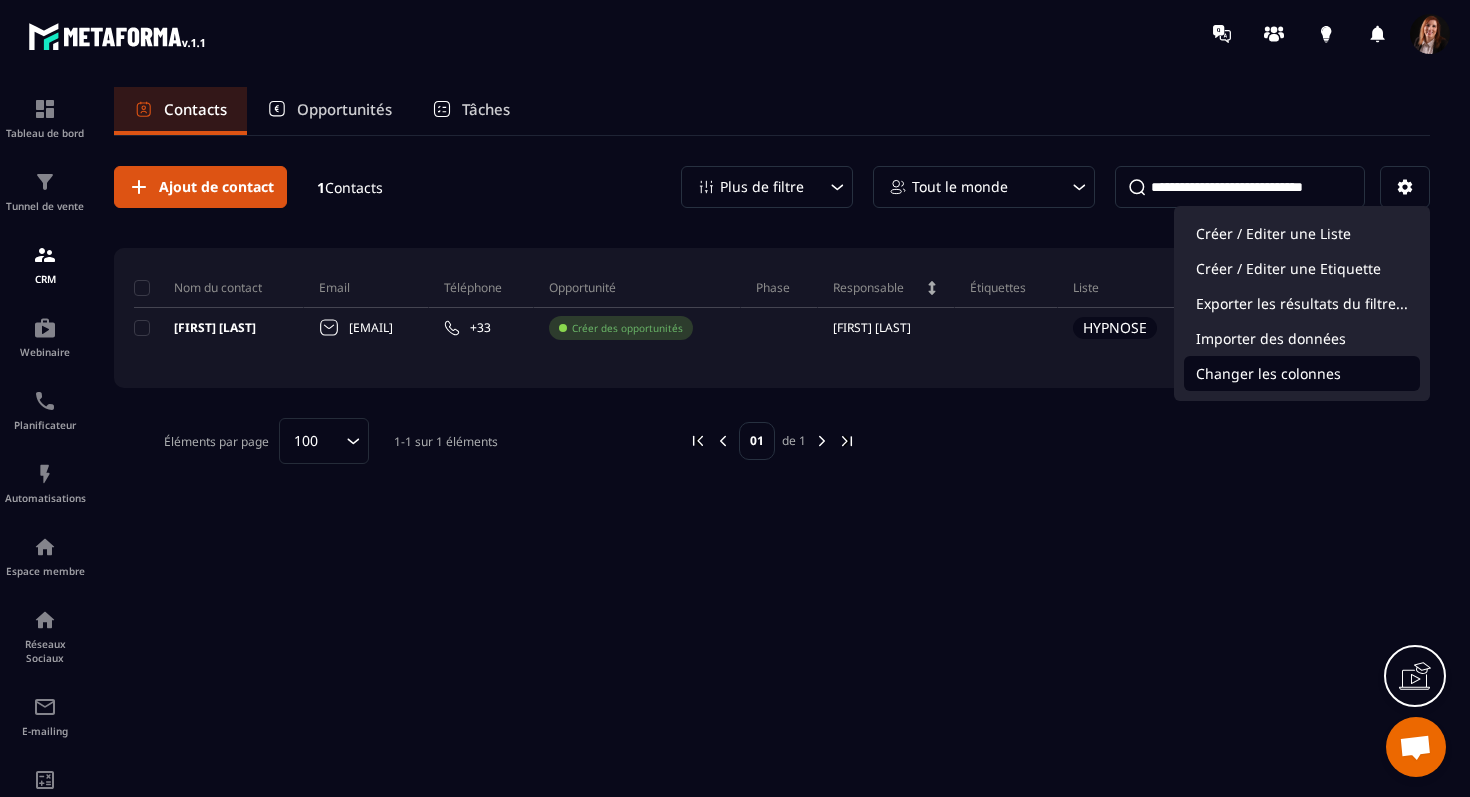 click on "Changer les colonnes" at bounding box center (1302, 373) 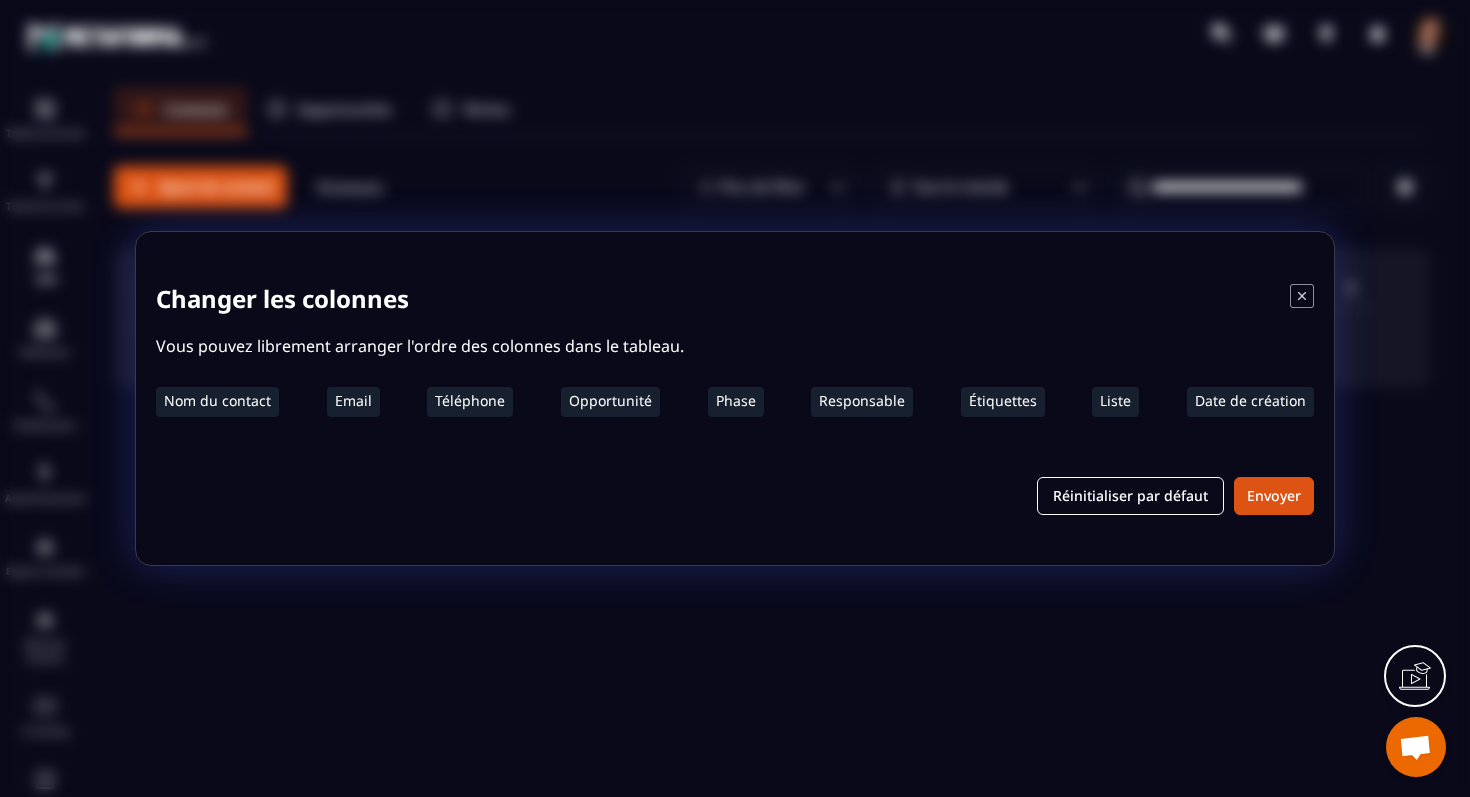 click 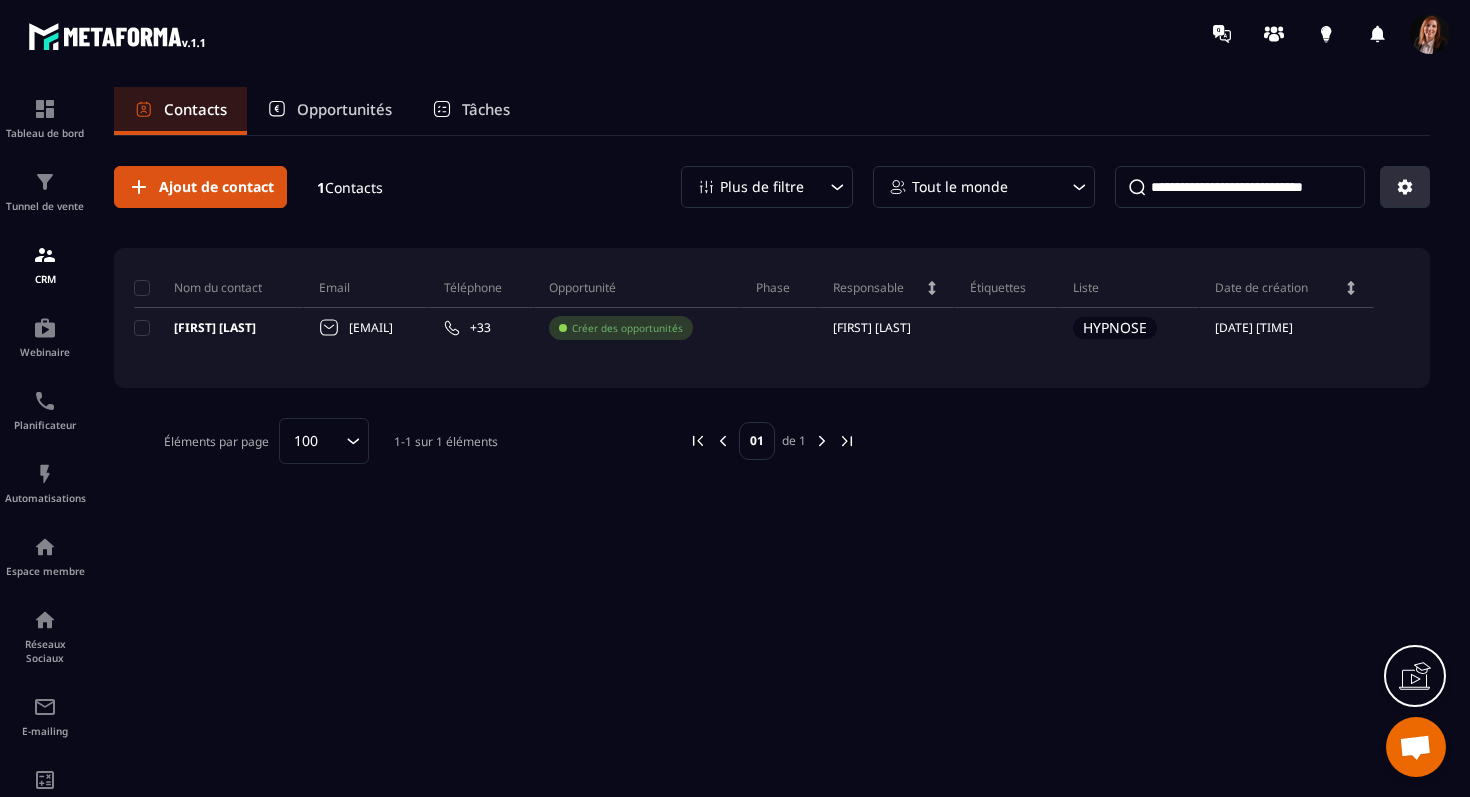 click 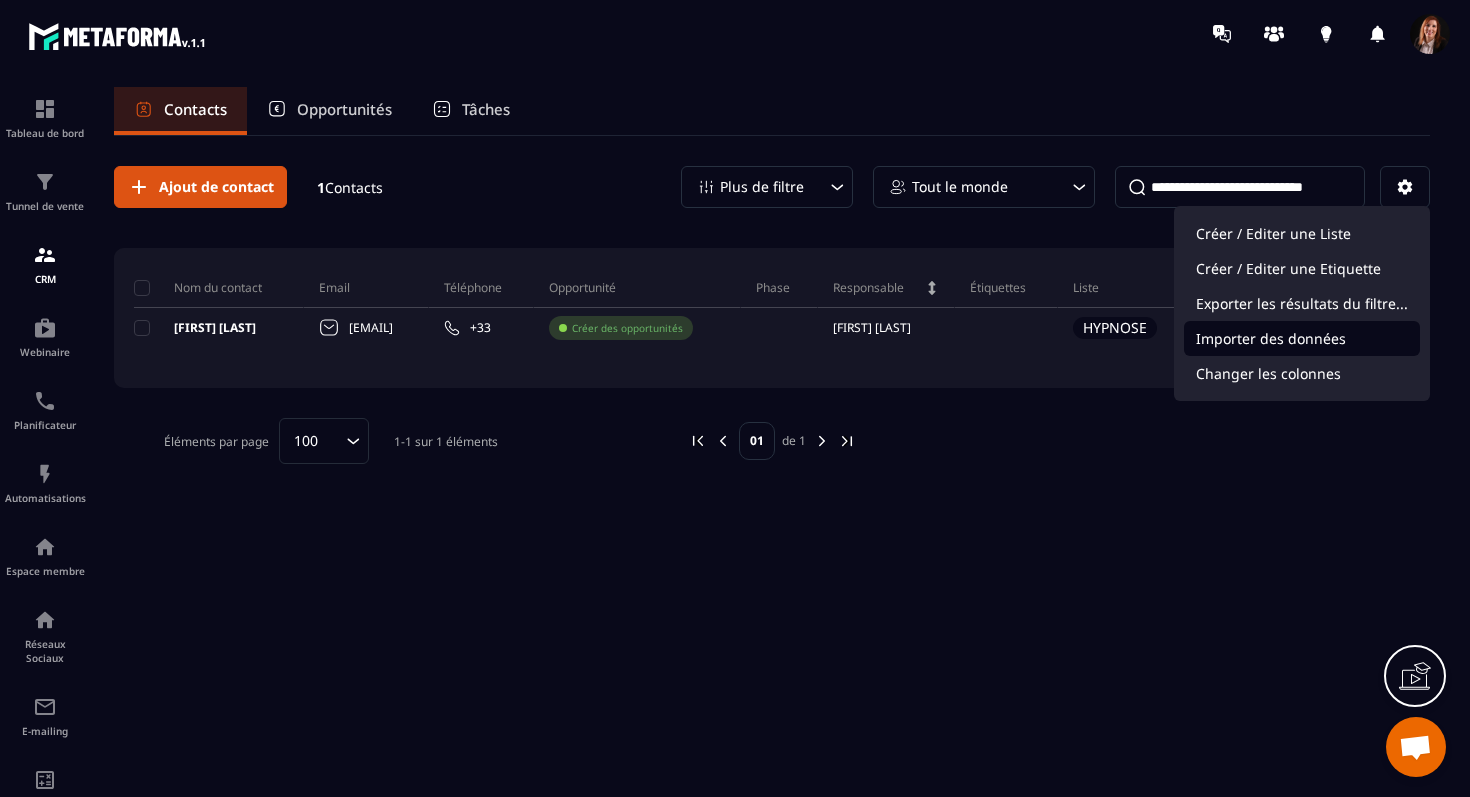 click on "Importer des données" at bounding box center (1302, 338) 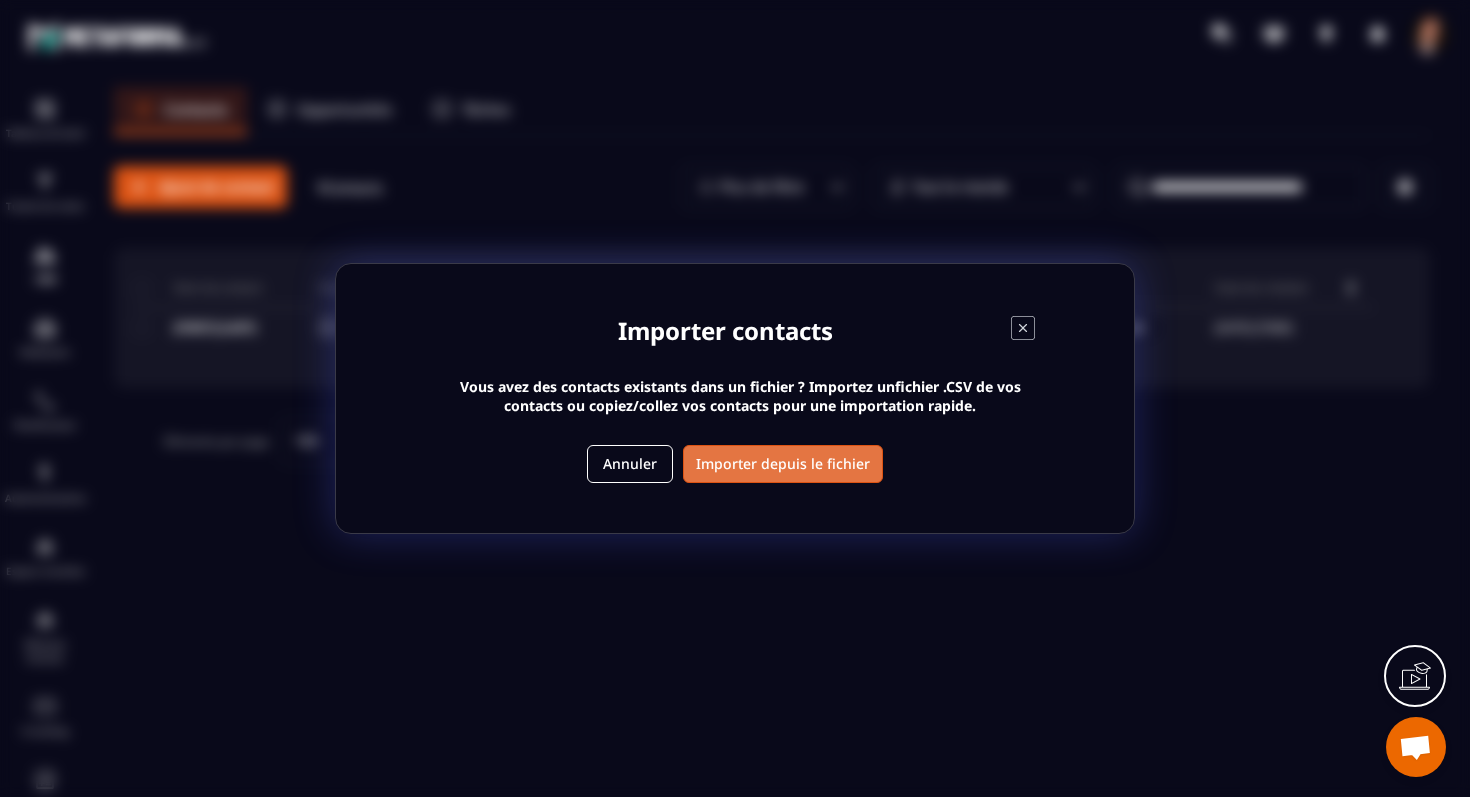 click on "Importer depuis le fichier" at bounding box center [783, 464] 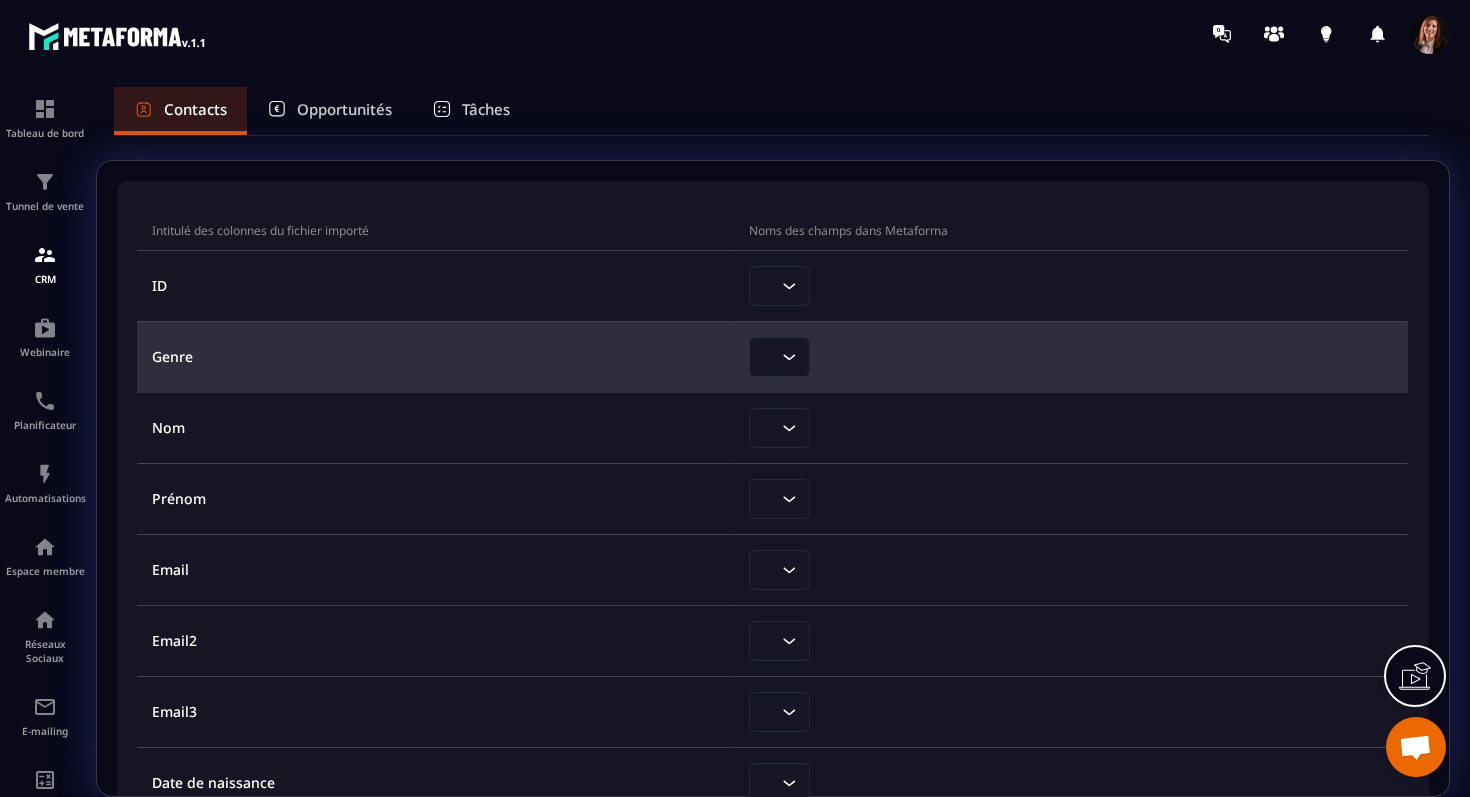 click 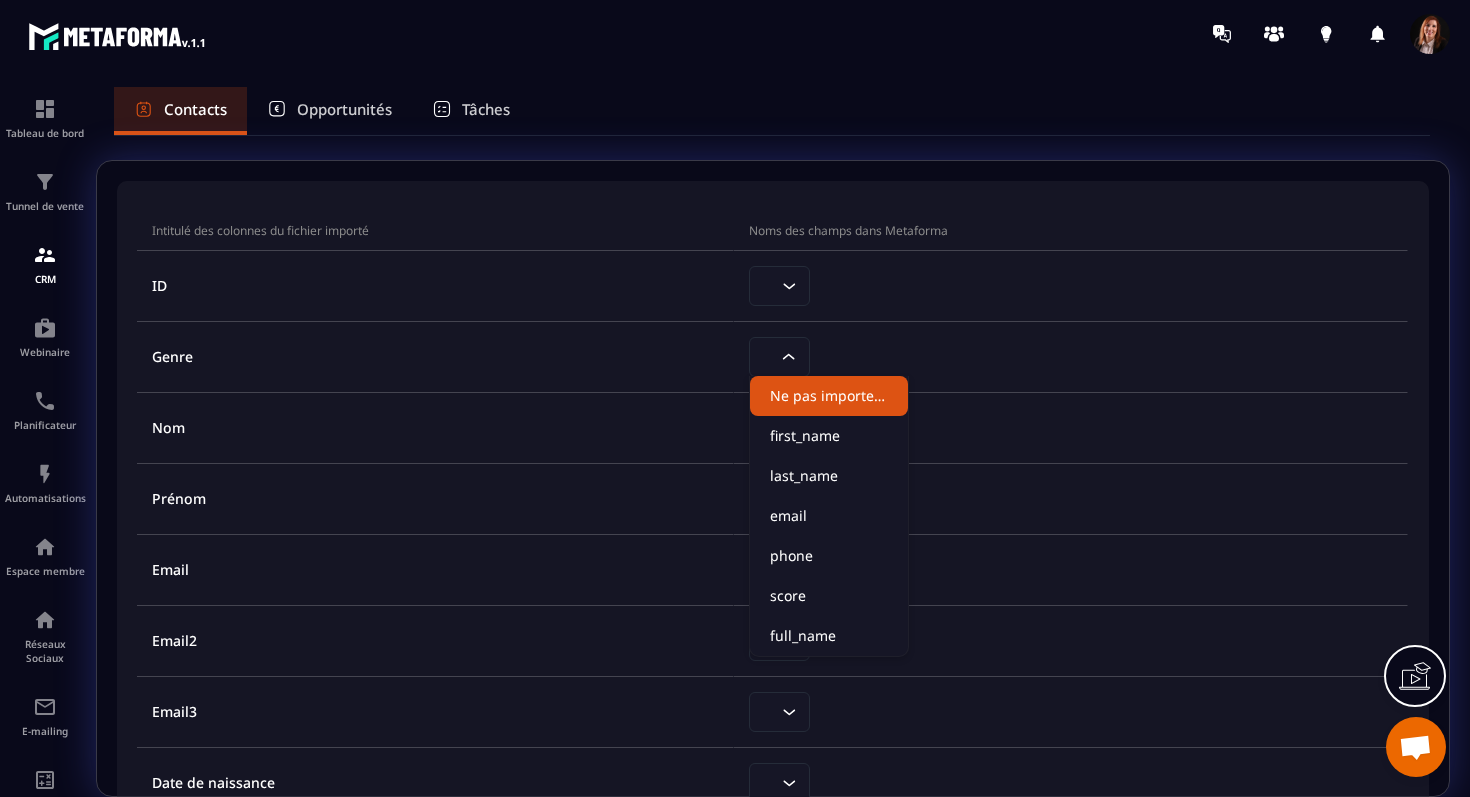 click on "Intitulé des colonnes du fichier importé Noms des champs dans Metaforma ID Loading... Genre Loading... Ne pas importer ce champ first_name last_name email phone score full_name Nom Loading... Prénom Loading... Email Loading... Email2 Loading... Email3 Loading... Date de naissance Loading... Téléphone Loading... Téléphone2 Loading... Téléphone3 Loading... Adresse Loading... Ville Loading... Code Postal Loading... Pays Loading... Date de la séance Loading... Nom et Prénom Loading... Mail Loading... Téléphone Loading... Anamnèse Loading... Déroulement séance et ordalies Loading... Note Loading... Anamnèse Loading... Communication Loading... Provenance Loading... Commentaire provenance Loading... Nombre de RDV passés Loading... Date dernier rdv Loading... Nombre de RDV futurs Loading... Date prochain rdv Loading... Annulation pro Loading... Annulation patient Loading... Absent Loading... Dernier lieu Loading... Dernier motif Loading... Dernier professionnel Loading... Créé le Loading..." at bounding box center (773, 1575) 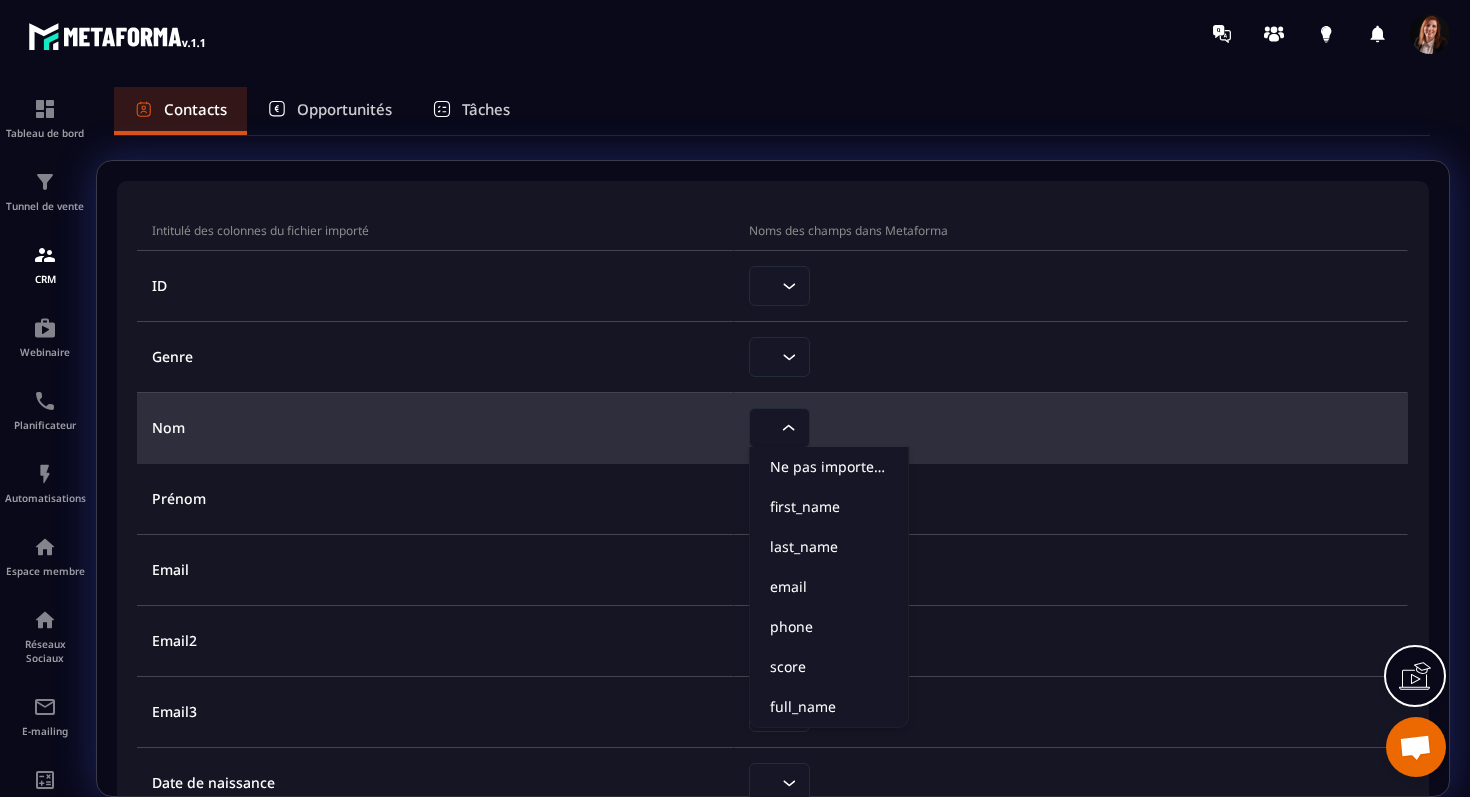 click 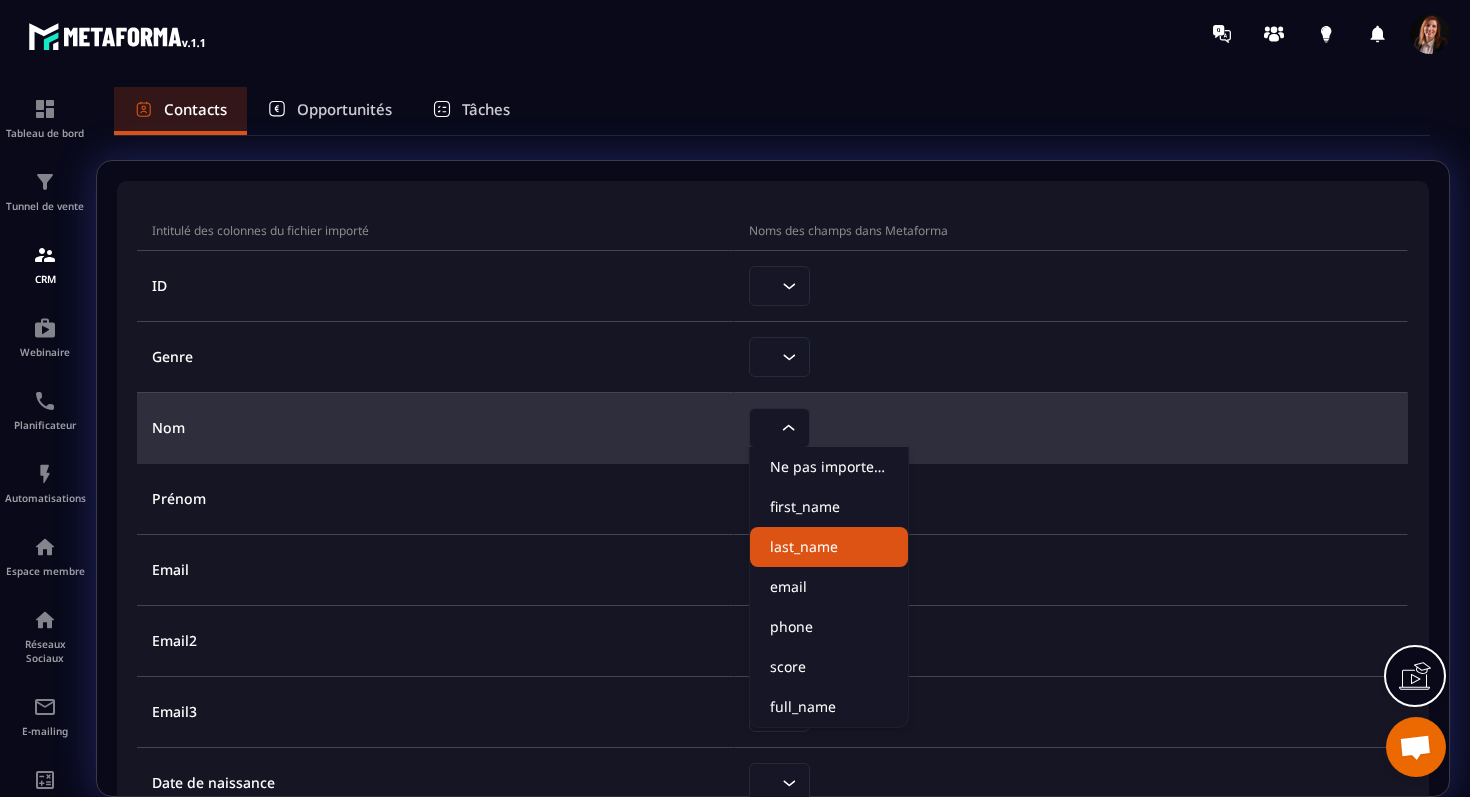 click on "last_name" 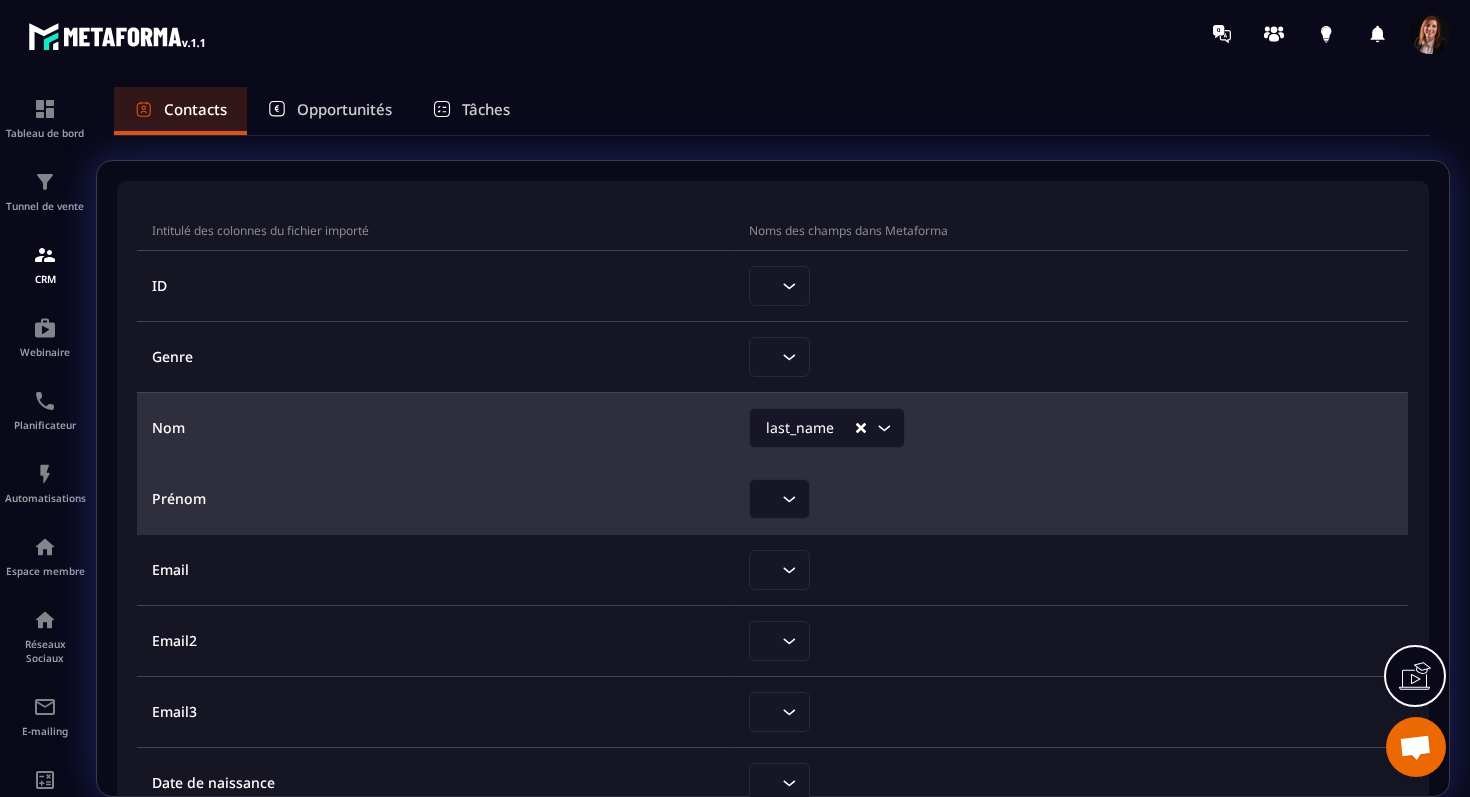 click 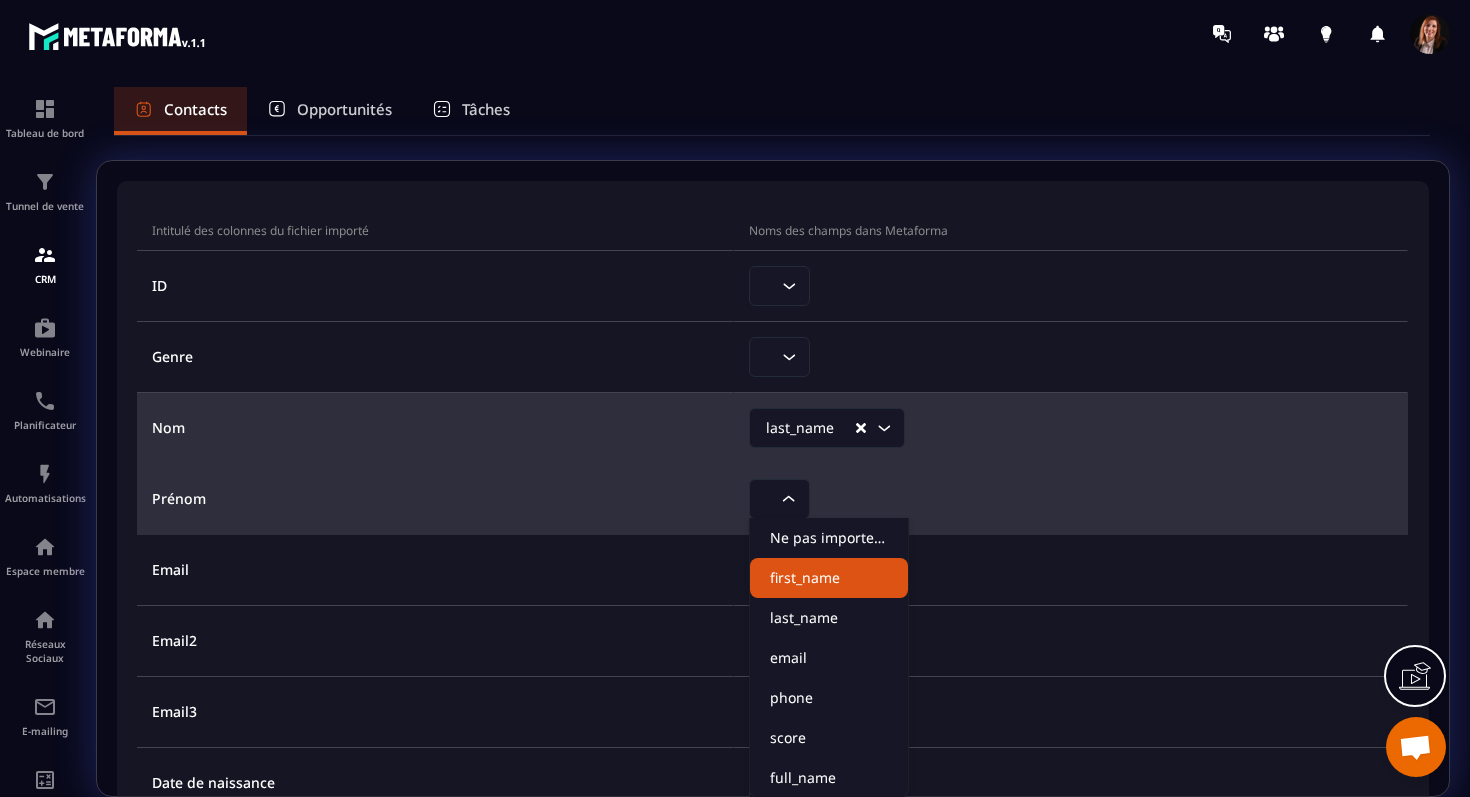 click on "first_name" 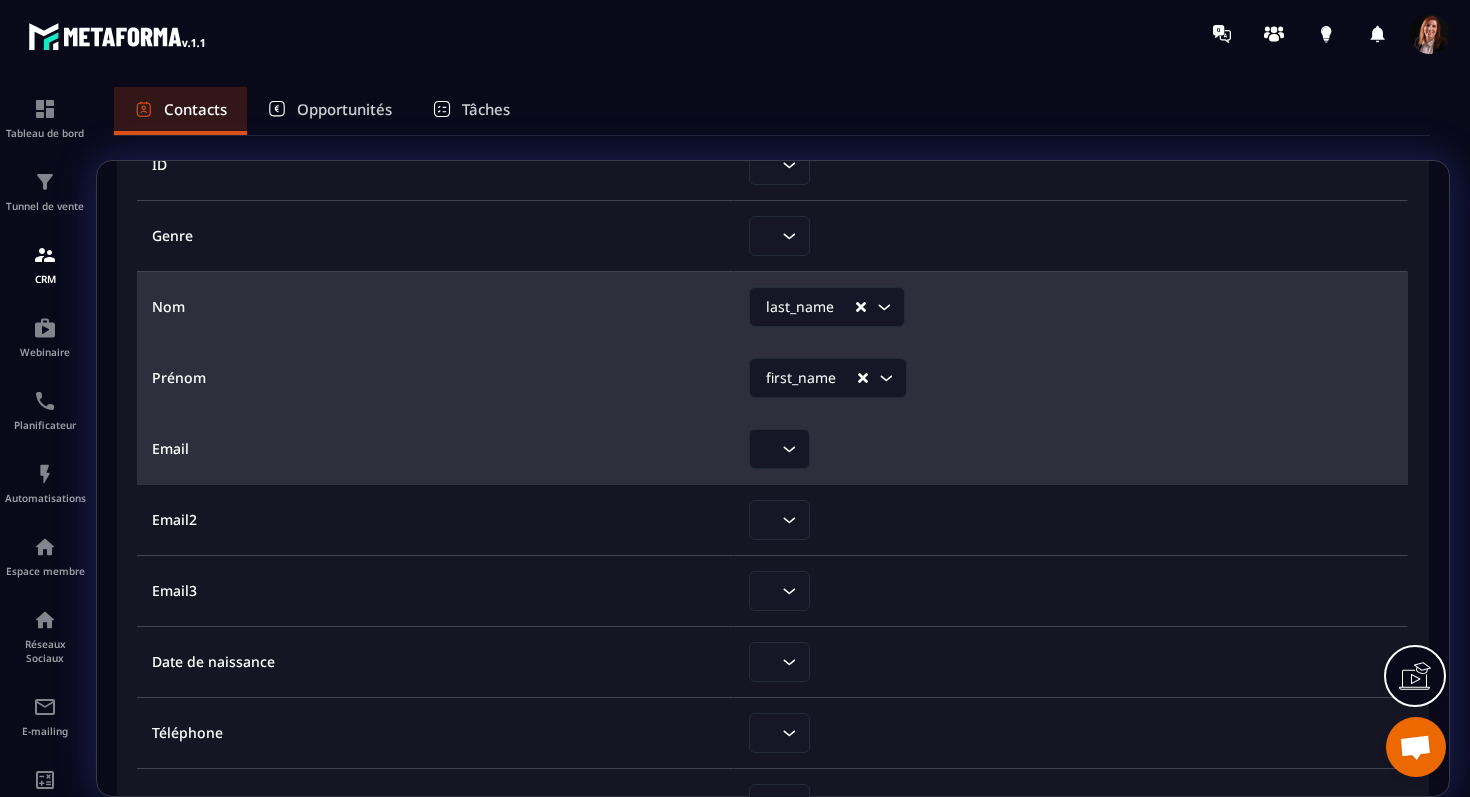 scroll, scrollTop: 146, scrollLeft: 0, axis: vertical 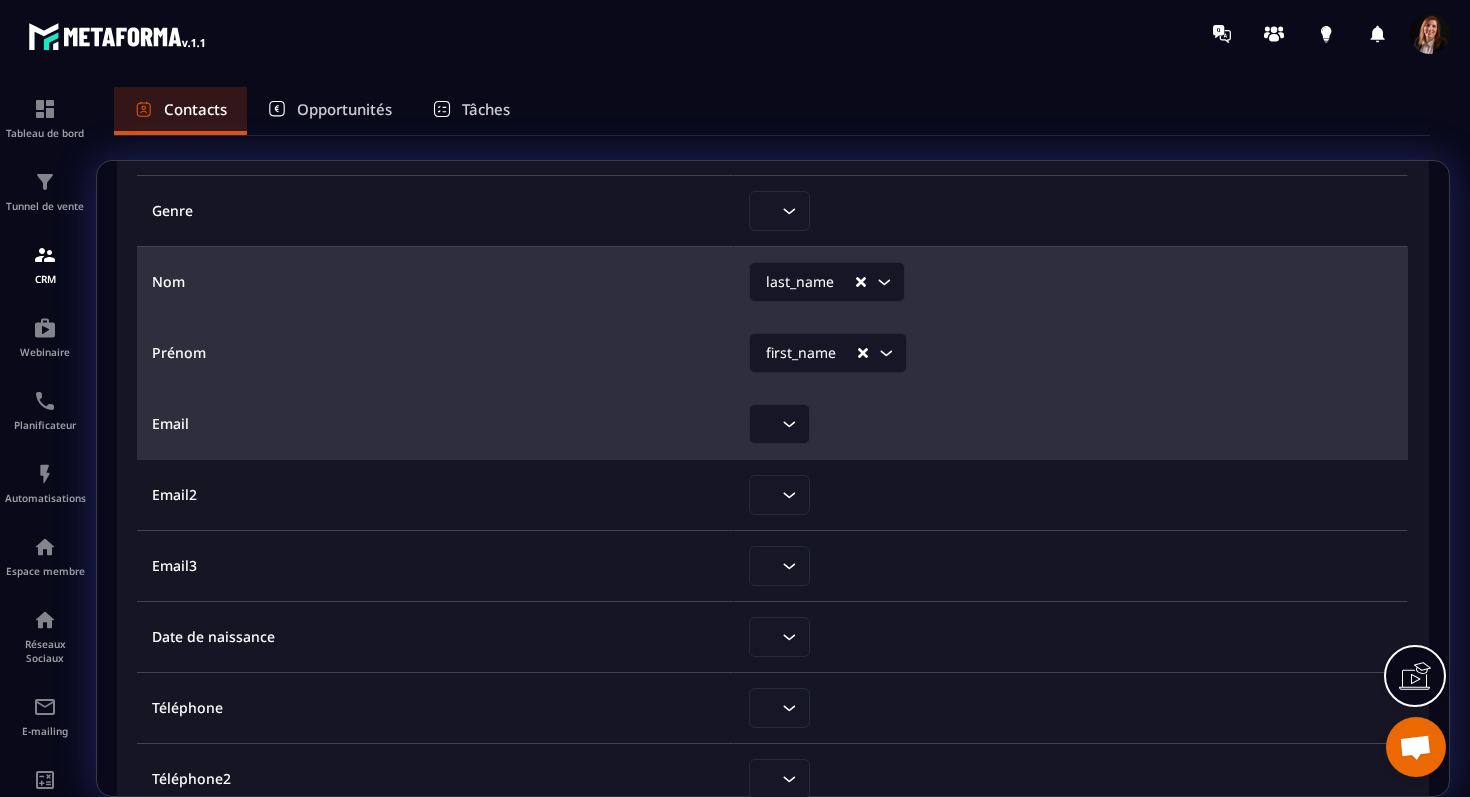 click on "Loading..." 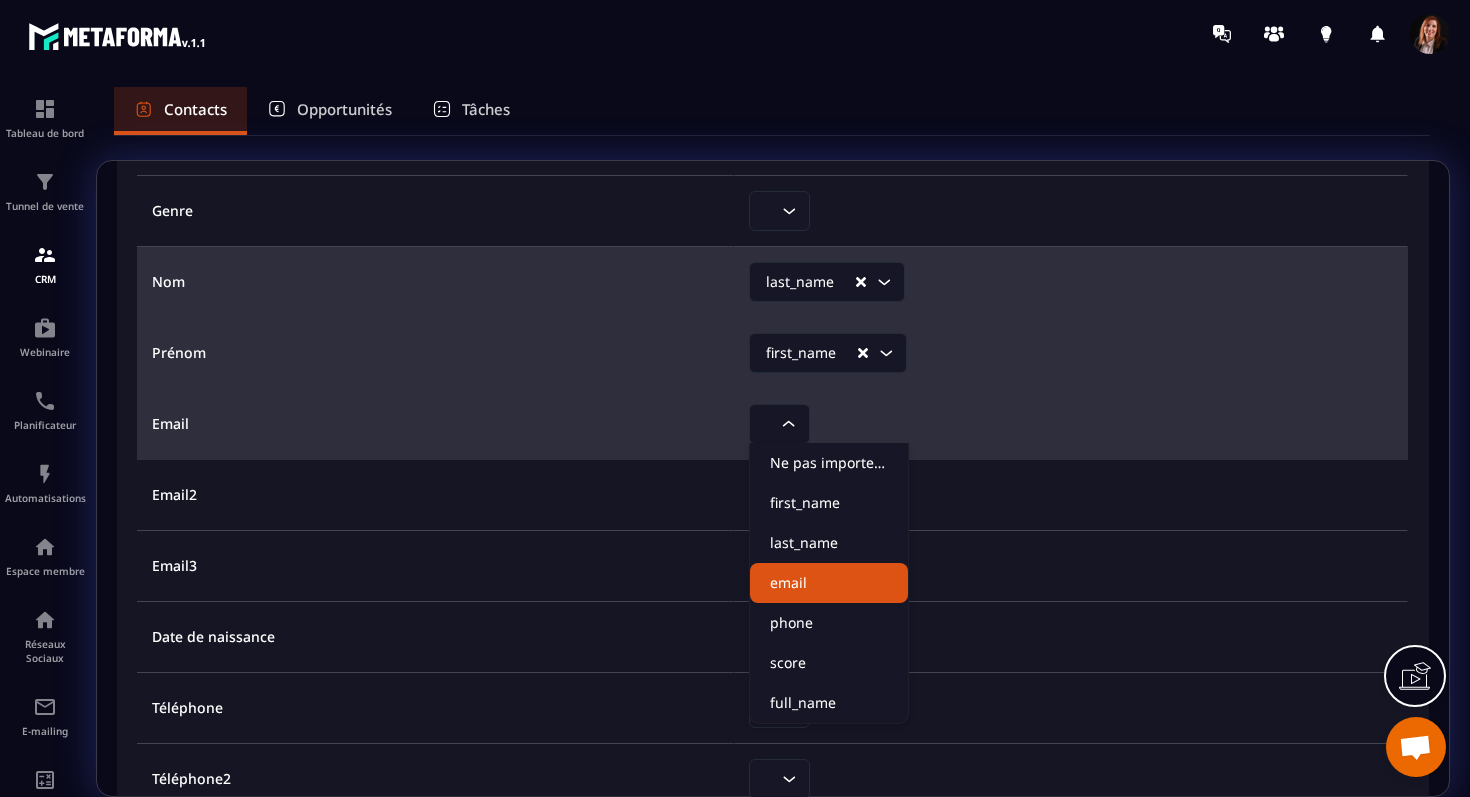 click on "email" 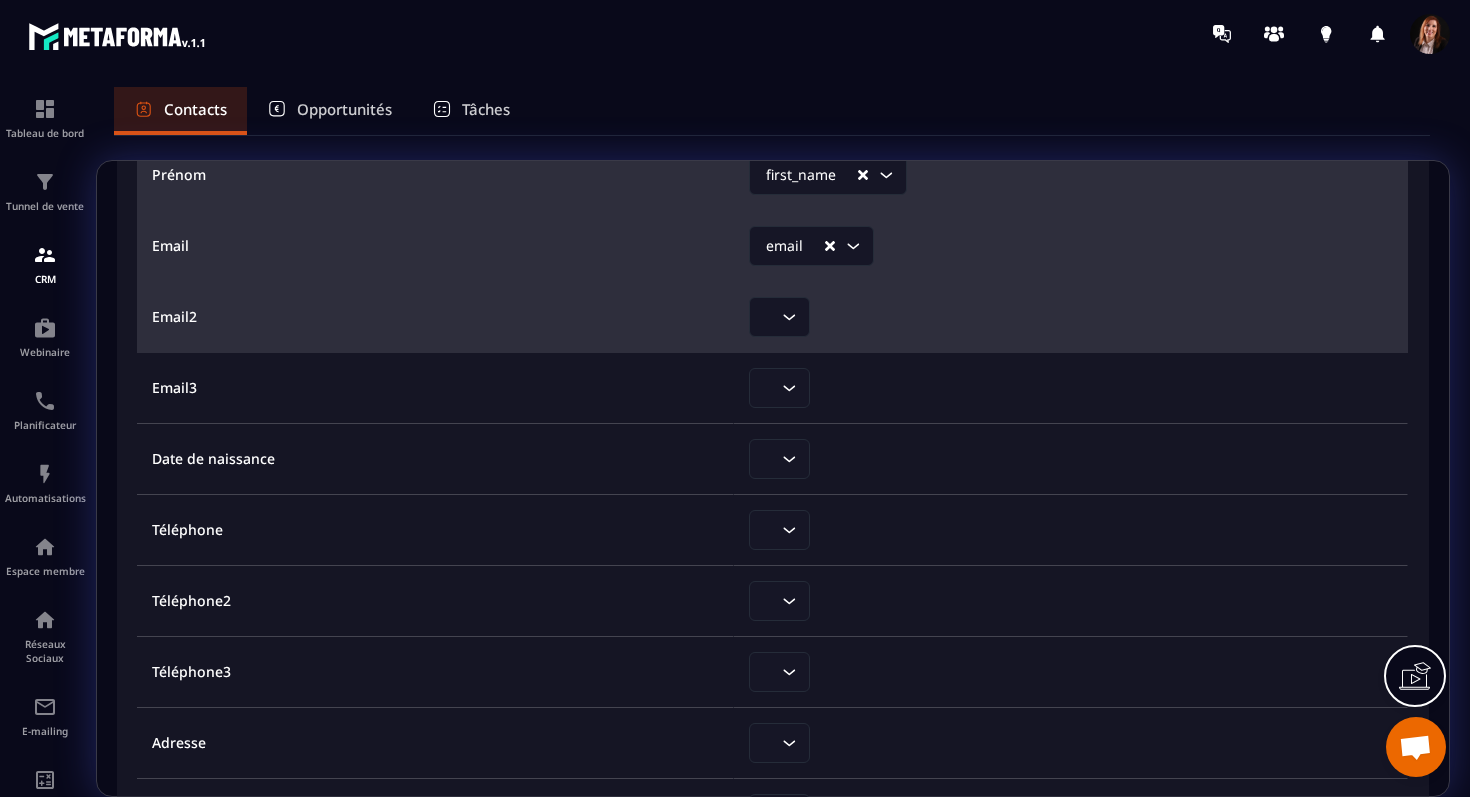 scroll, scrollTop: 334, scrollLeft: 0, axis: vertical 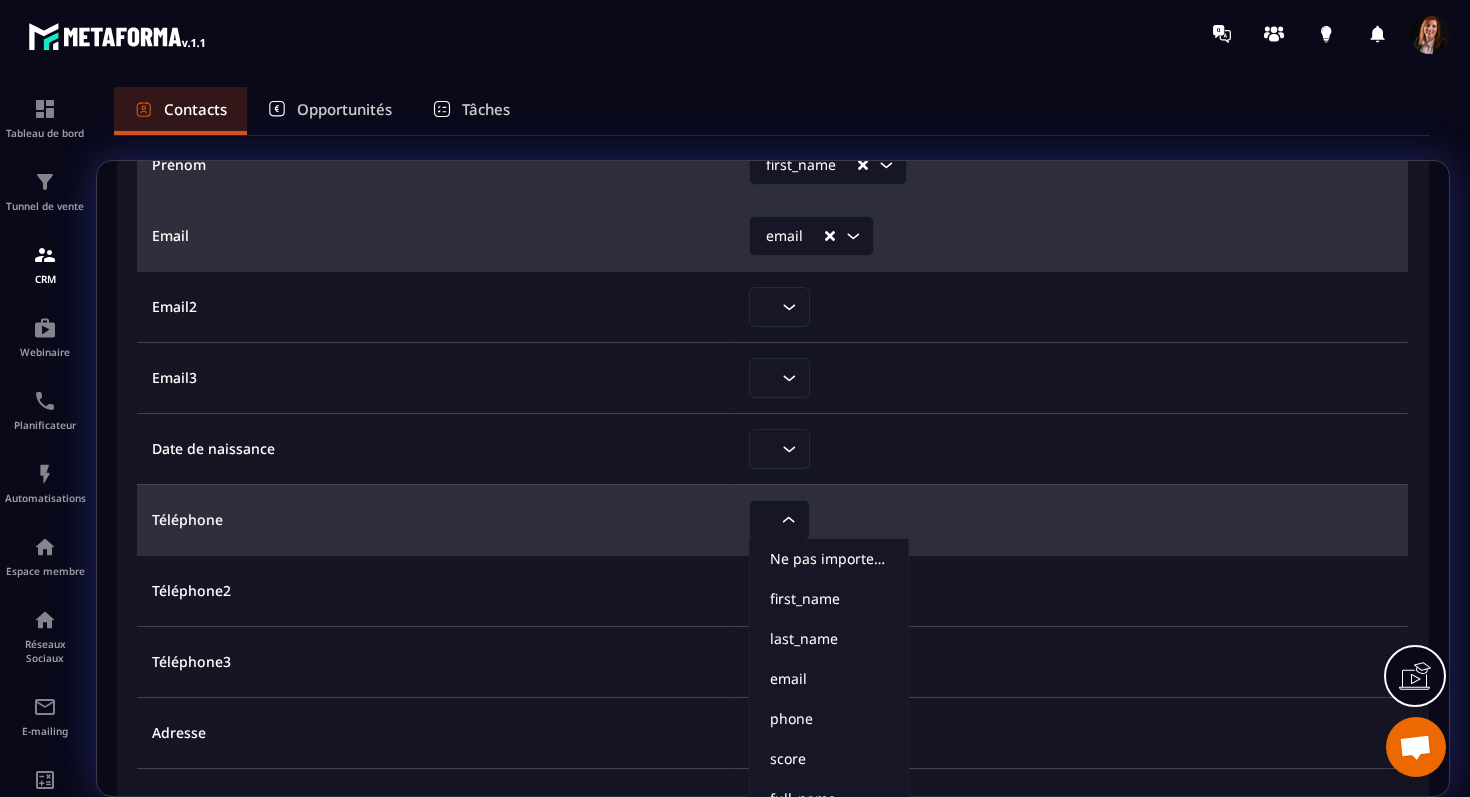 click 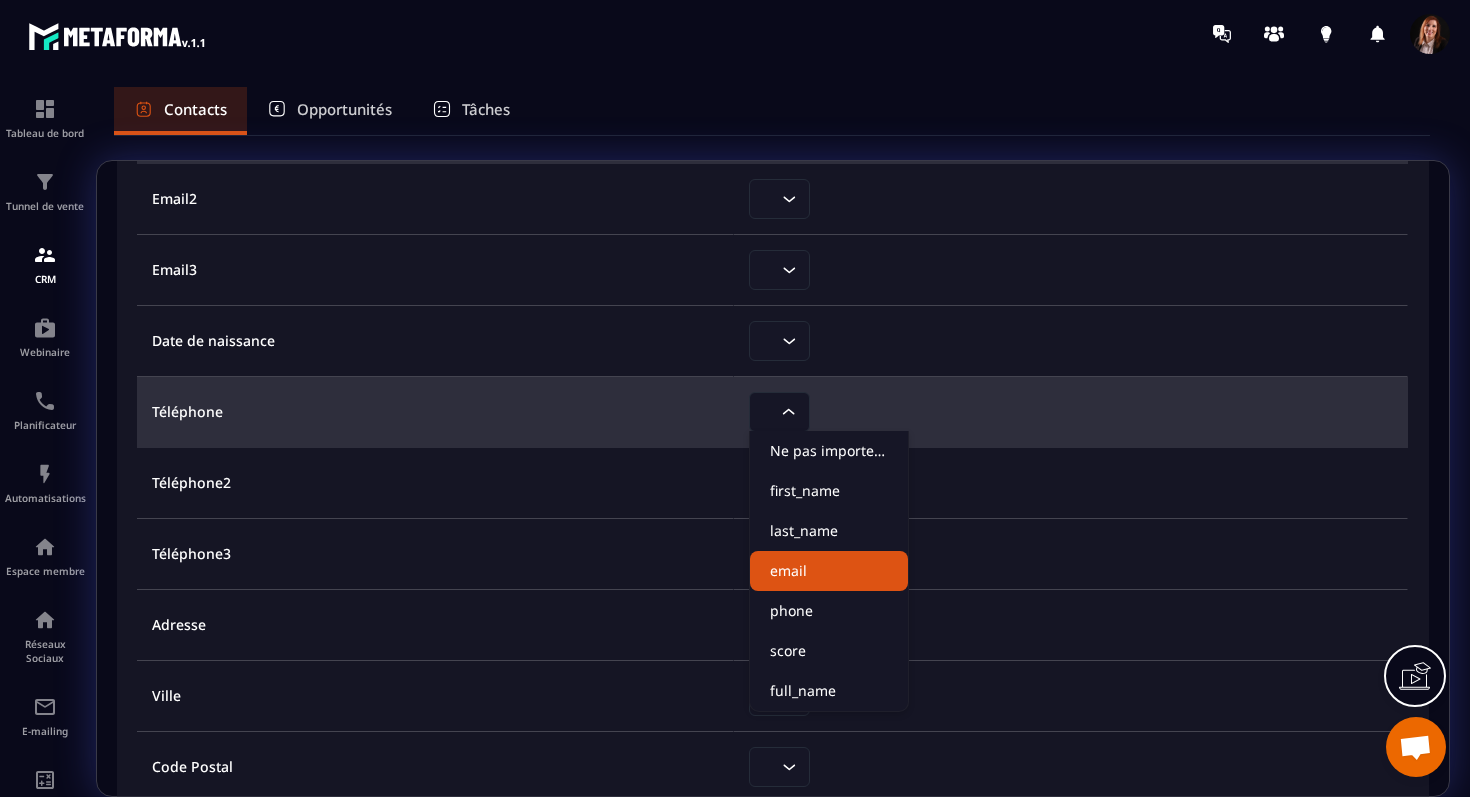 scroll, scrollTop: 443, scrollLeft: 0, axis: vertical 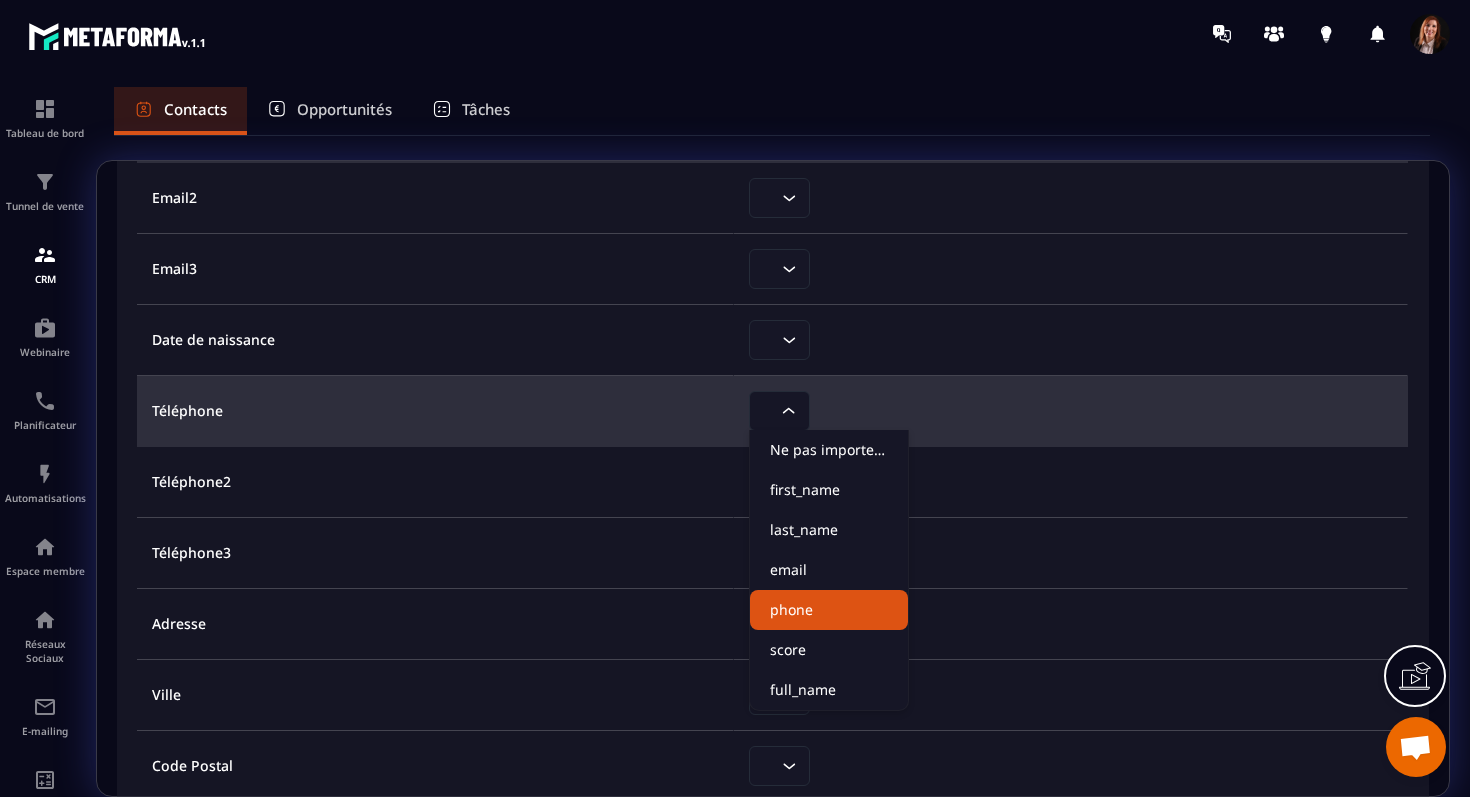 click on "phone" 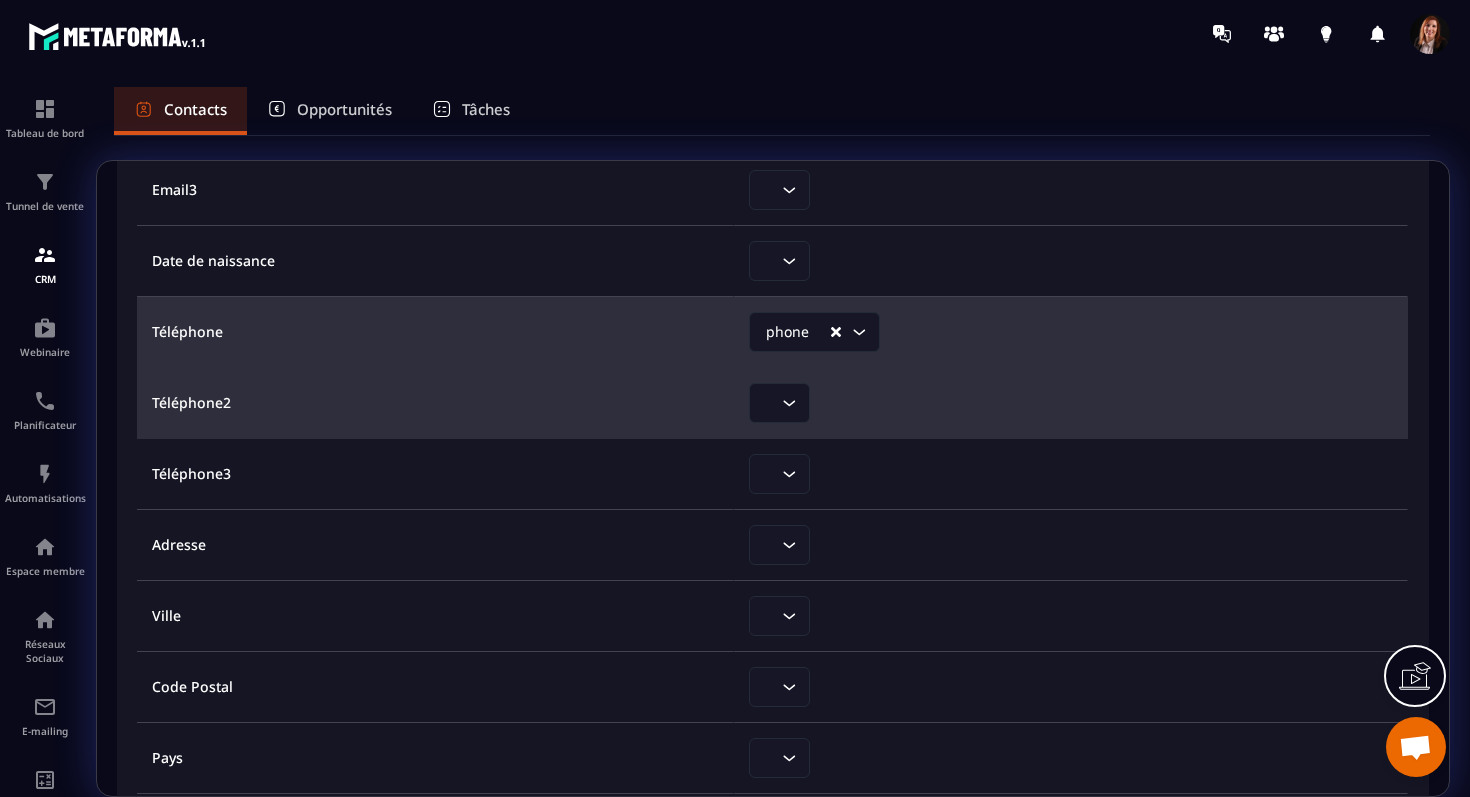 scroll, scrollTop: 525, scrollLeft: 0, axis: vertical 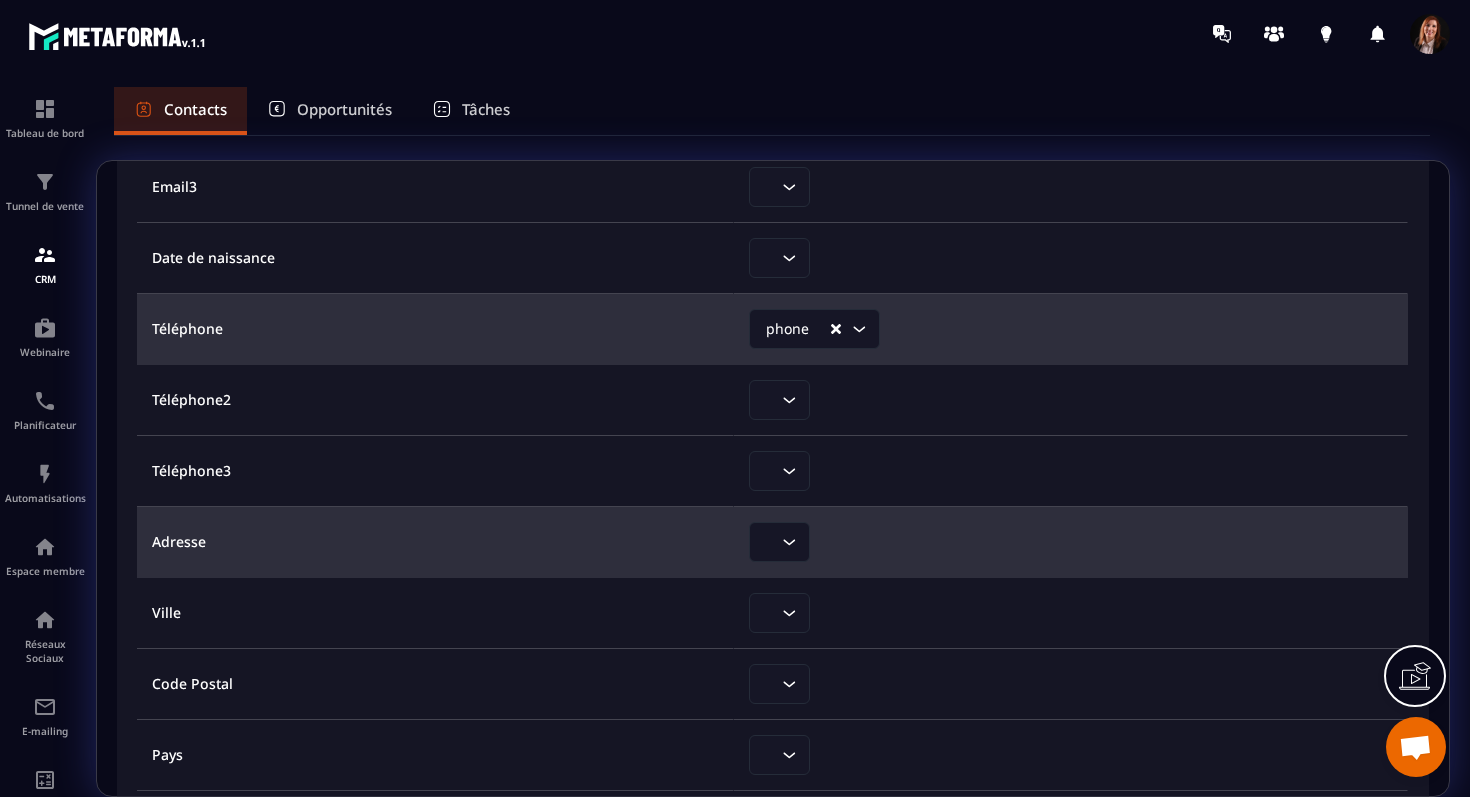 click 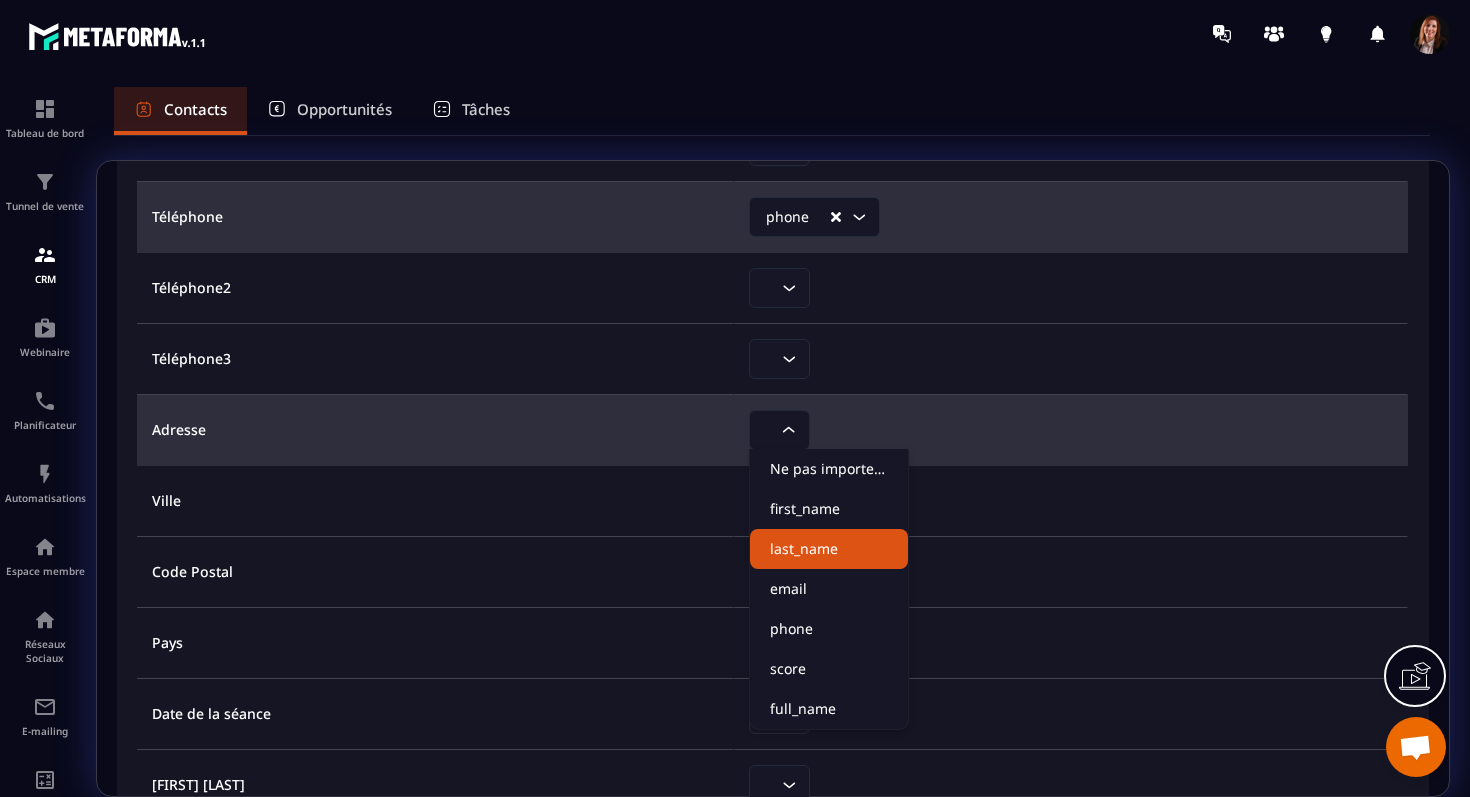 scroll, scrollTop: 673, scrollLeft: 0, axis: vertical 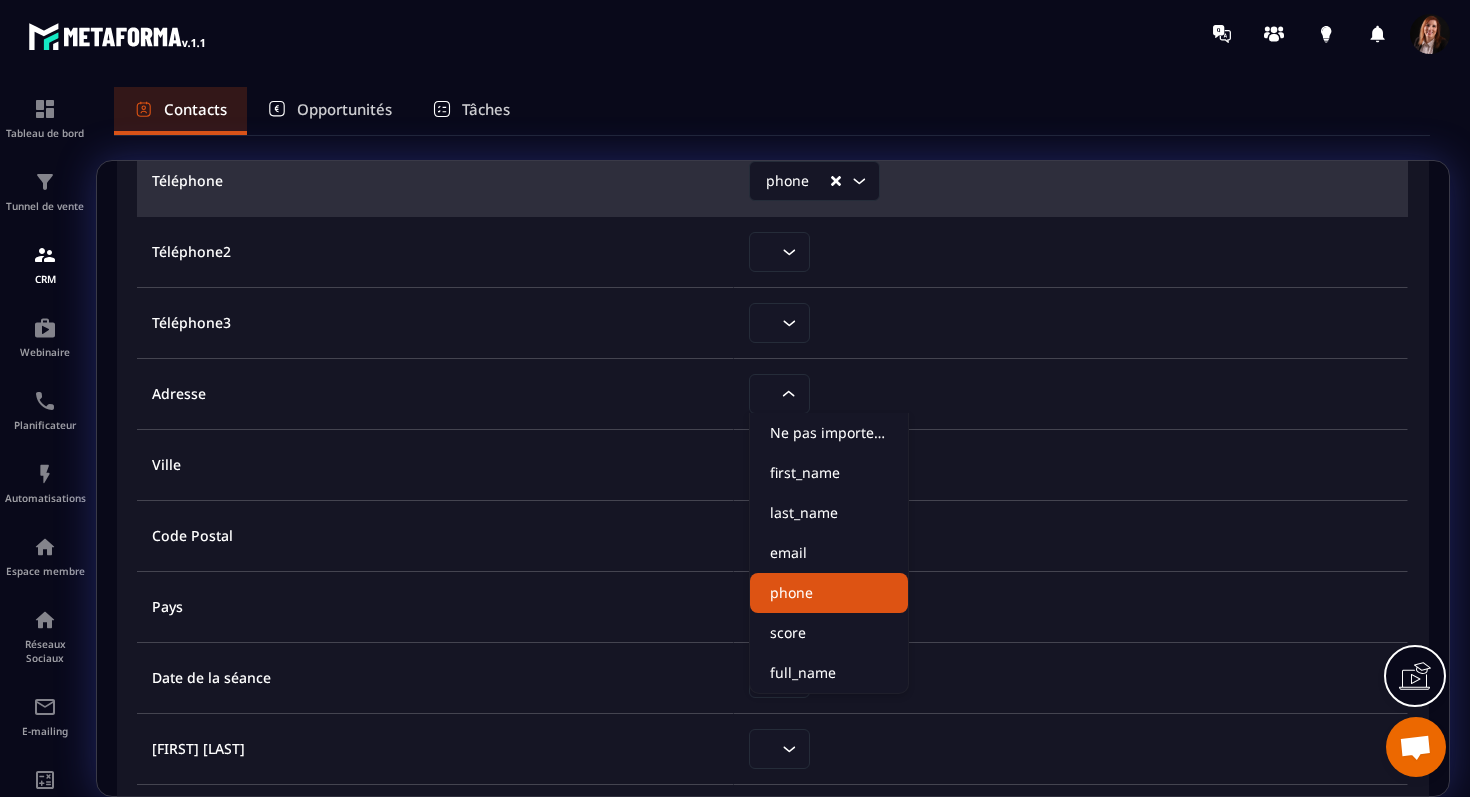 click on "Intitulé des colonnes du fichier importé Noms des champs dans Metaforma ID Loading... Genre Loading... Nom last_name Loading... Prénom first_name Loading... Email email Loading... Email2 Loading... Email3 Loading... Date de naissance Loading... Téléphone phone Loading... Téléphone2 Loading... Téléphone3 Loading... Adresse Loading... Ne pas importer ce champ first_name last_name email phone score full_name Ville Loading... Code Postal Loading... Pays Loading... Date de la séance Loading... Nom et Prénom Loading... Mail Loading... Téléphone Loading... Anamnèse Loading... Déroulement séance et ordalies Loading... Note Loading... Anamnèse Loading... Communication Loading... Provenance Loading... Commentaire provenance Loading... Nombre de RDV passés Loading... Date dernier rdv Loading... Nombre de RDV futurs Loading... Date prochain rdv Loading... Annulation pro Loading... Annulation patient Loading... Absent Loading... Dernier lieu Loading... Dernier motif Loading... Dernier professionnel" at bounding box center (735, 398) 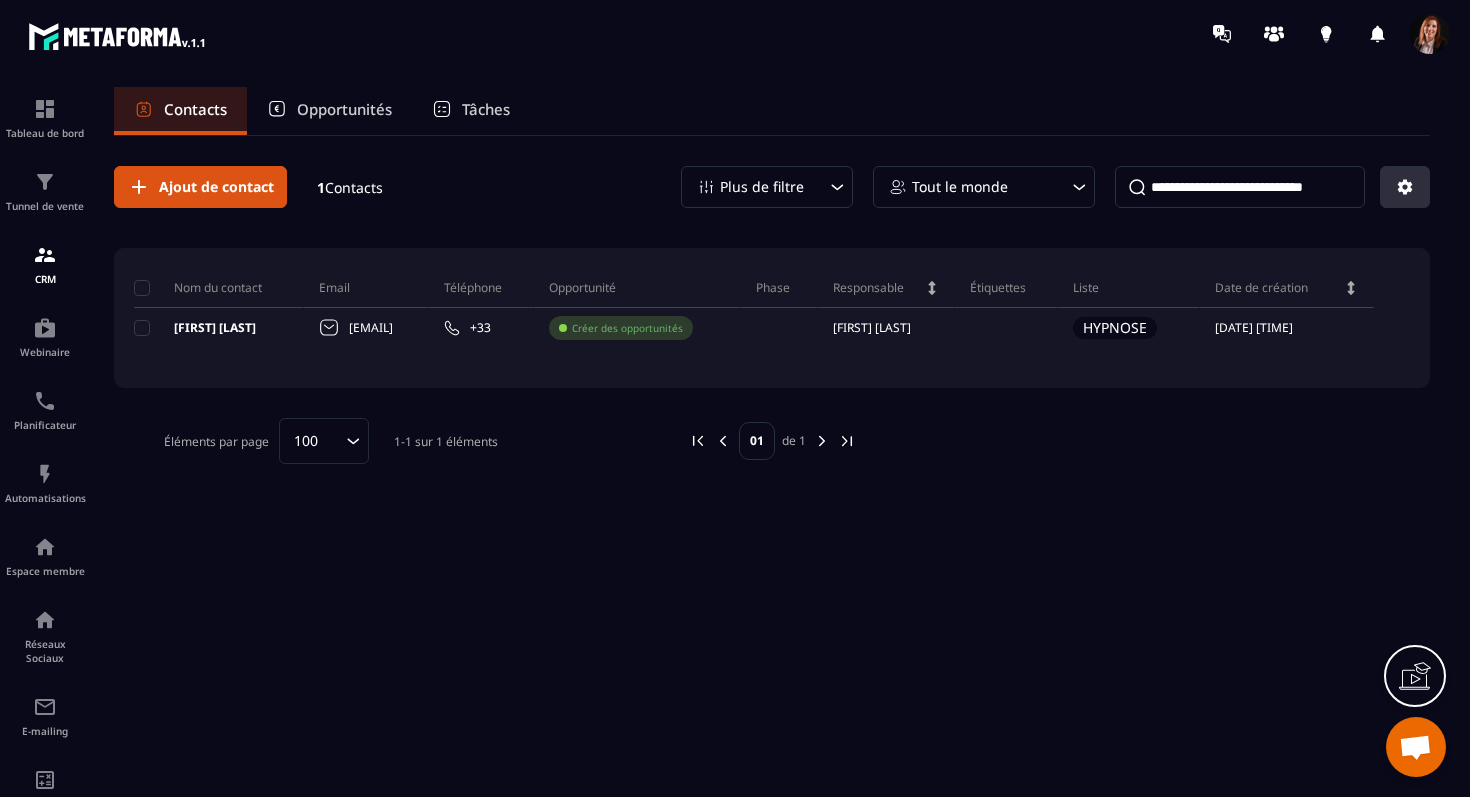 click 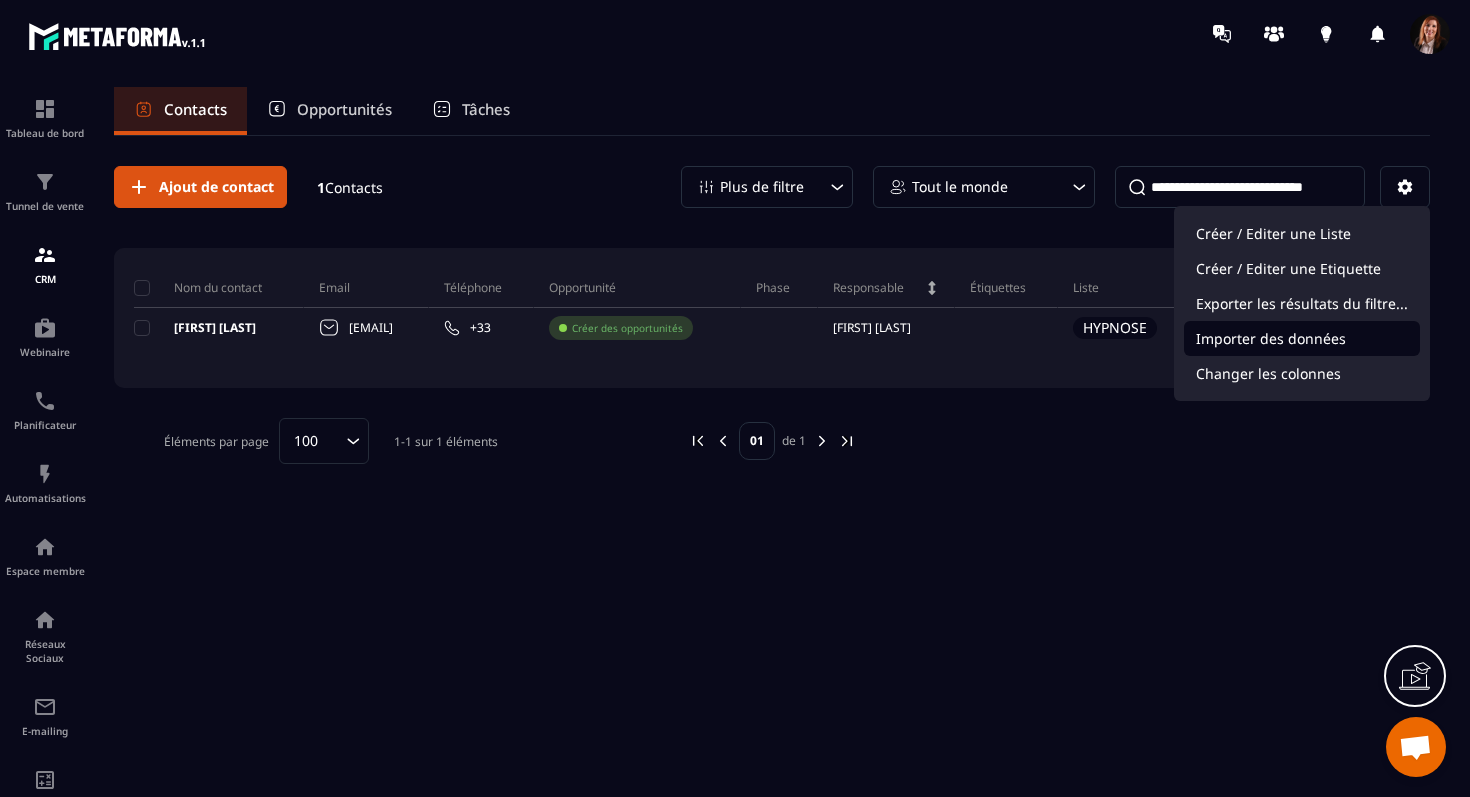 click on "Importer des données" at bounding box center (1302, 338) 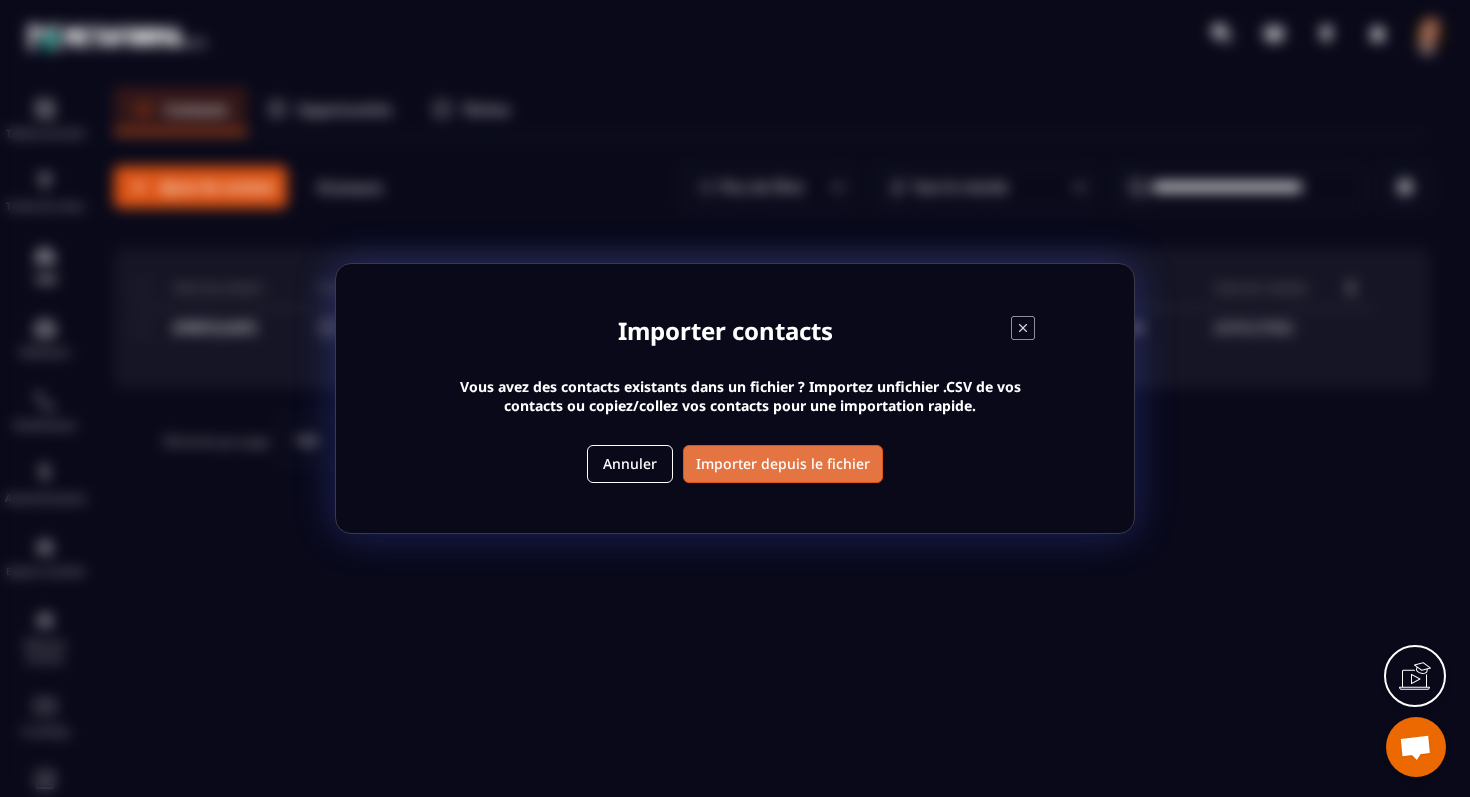 click on "Importer depuis le fichier" at bounding box center [783, 464] 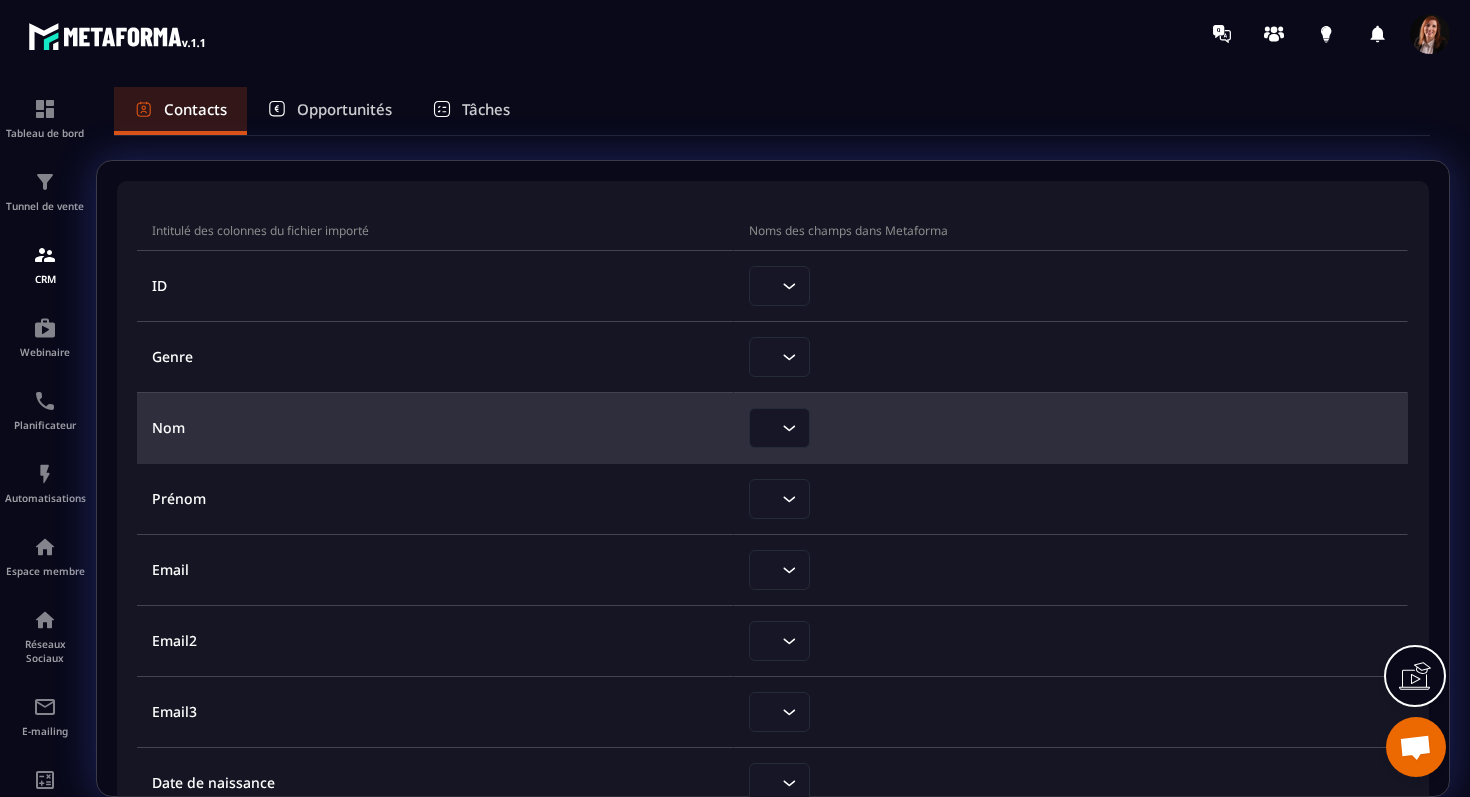 click 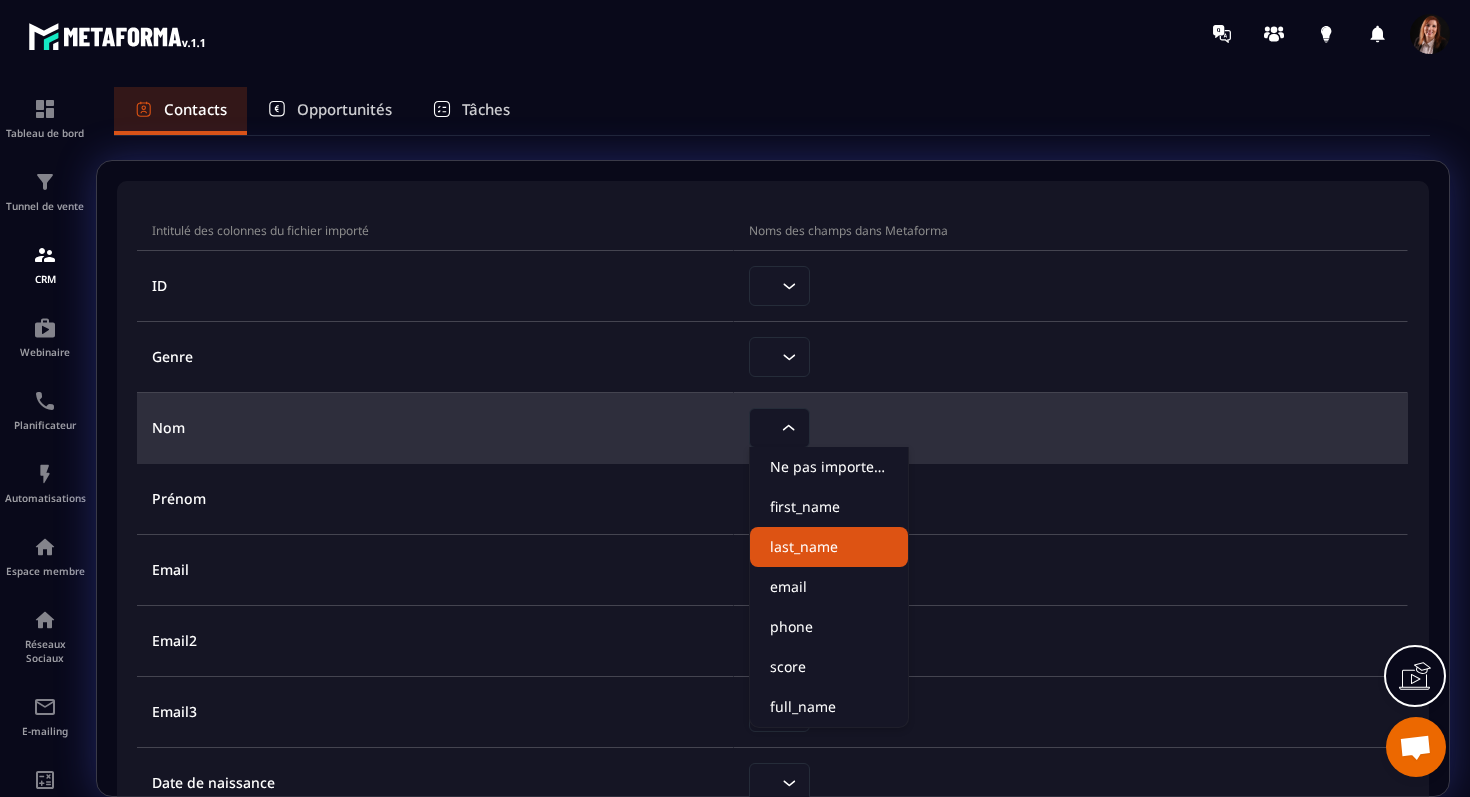 click on "last_name" 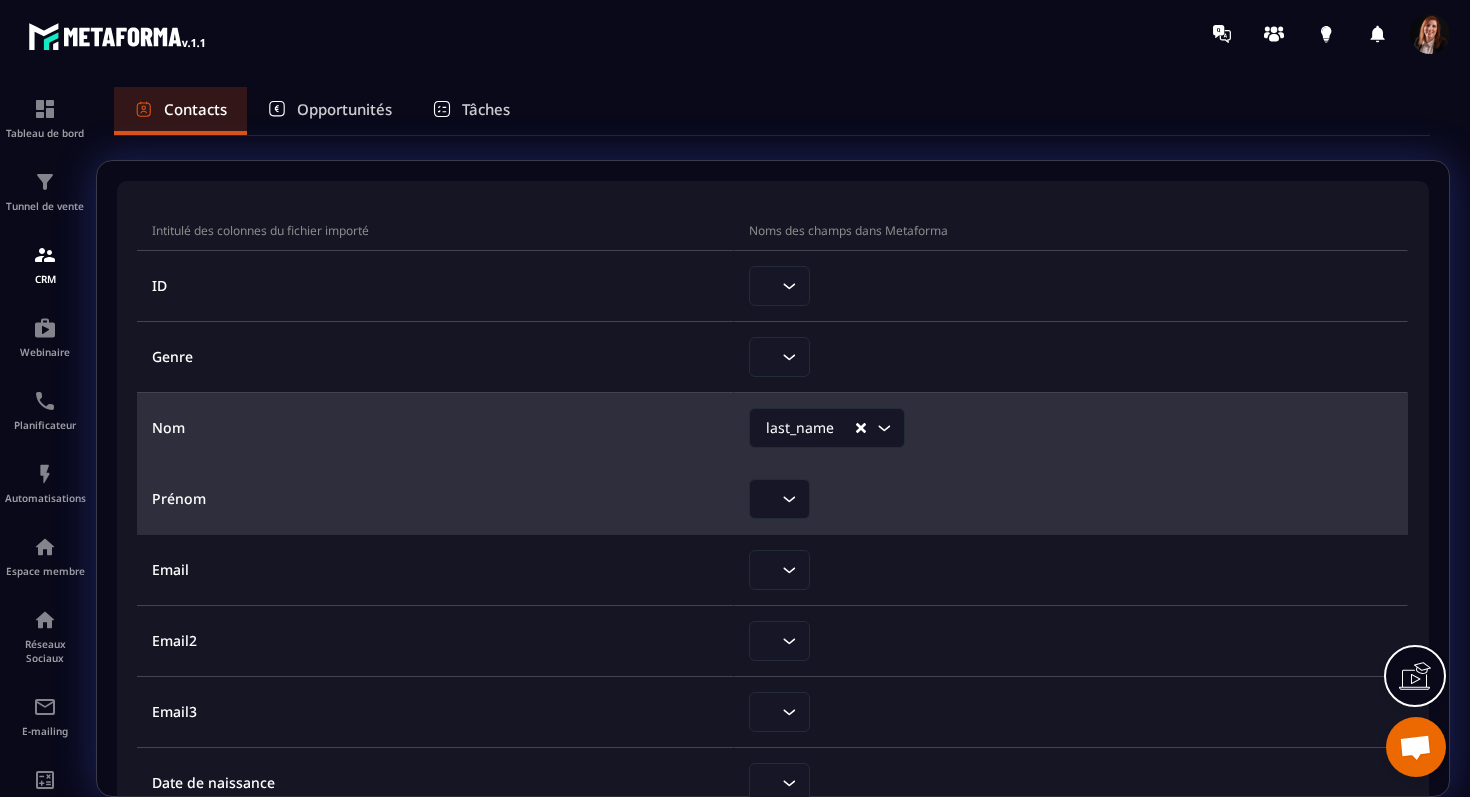 click 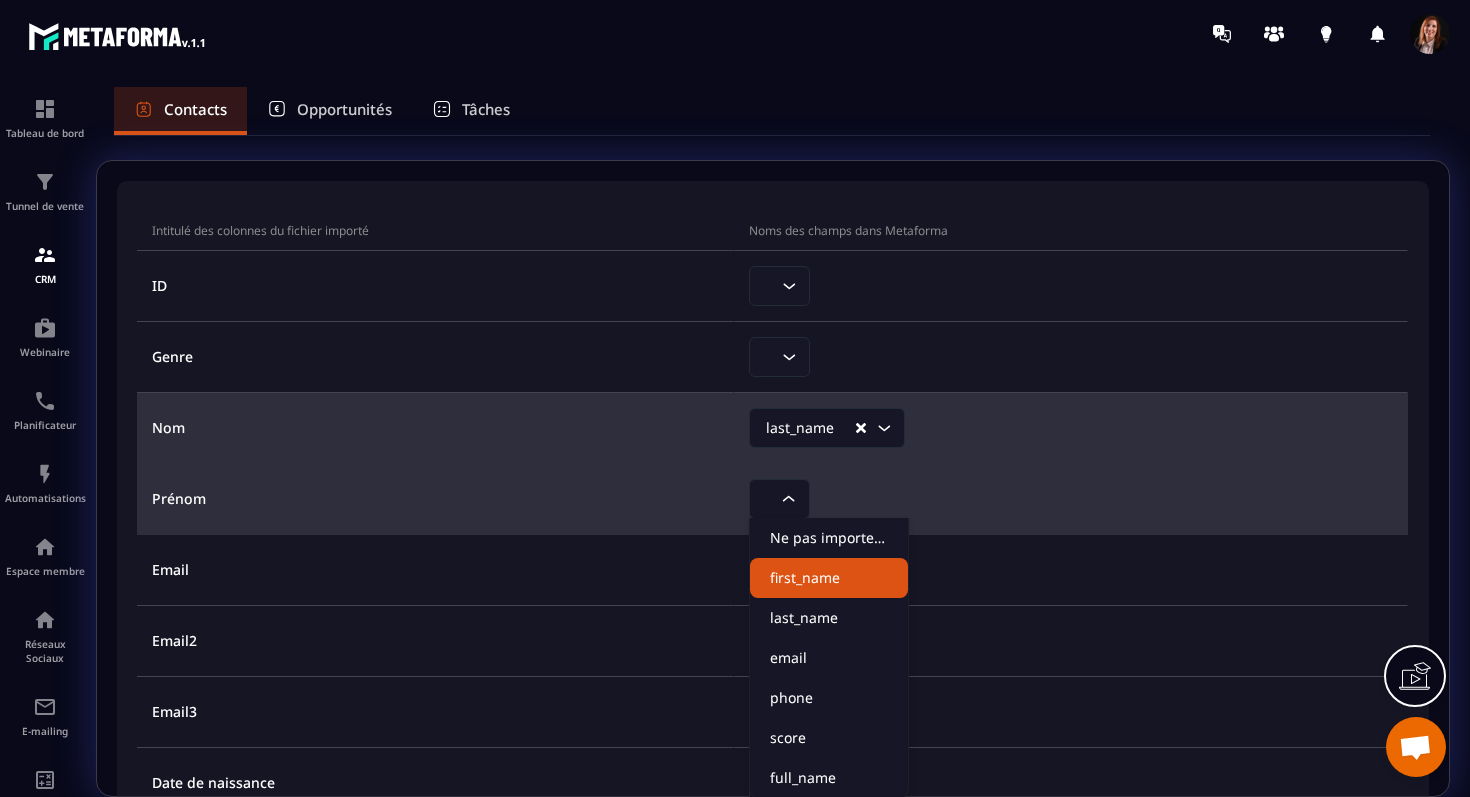 click on "first_name" 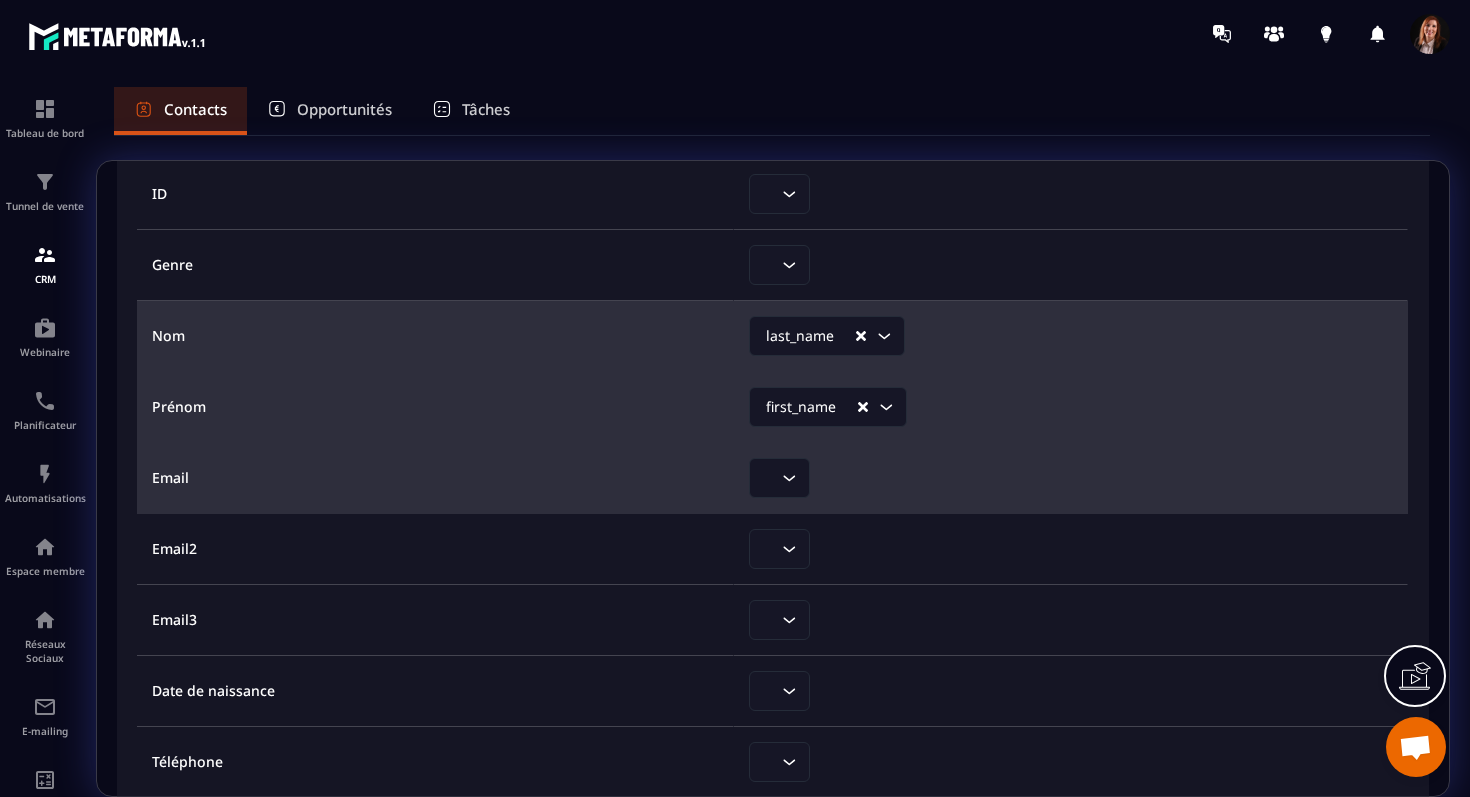 scroll, scrollTop: 155, scrollLeft: 0, axis: vertical 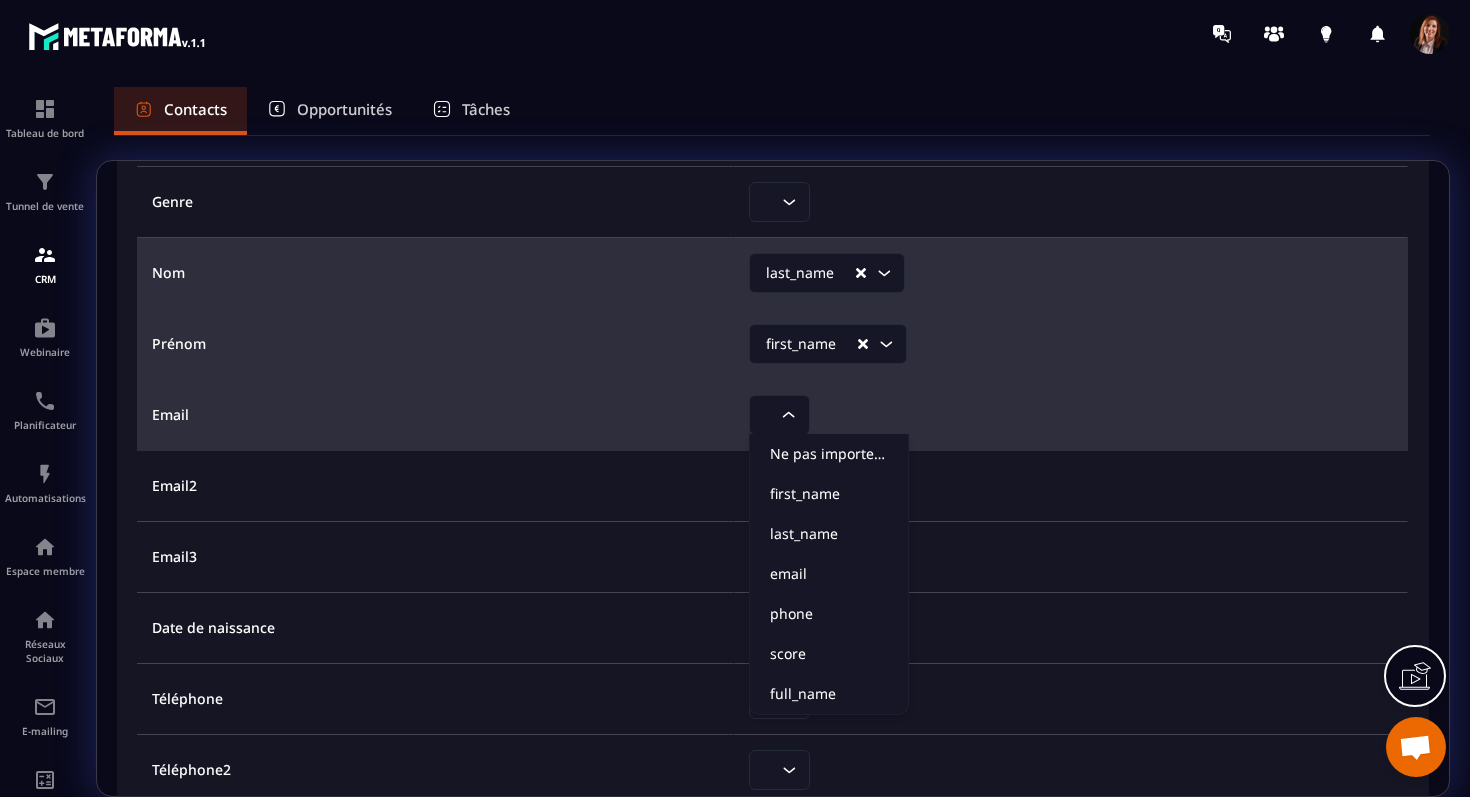click 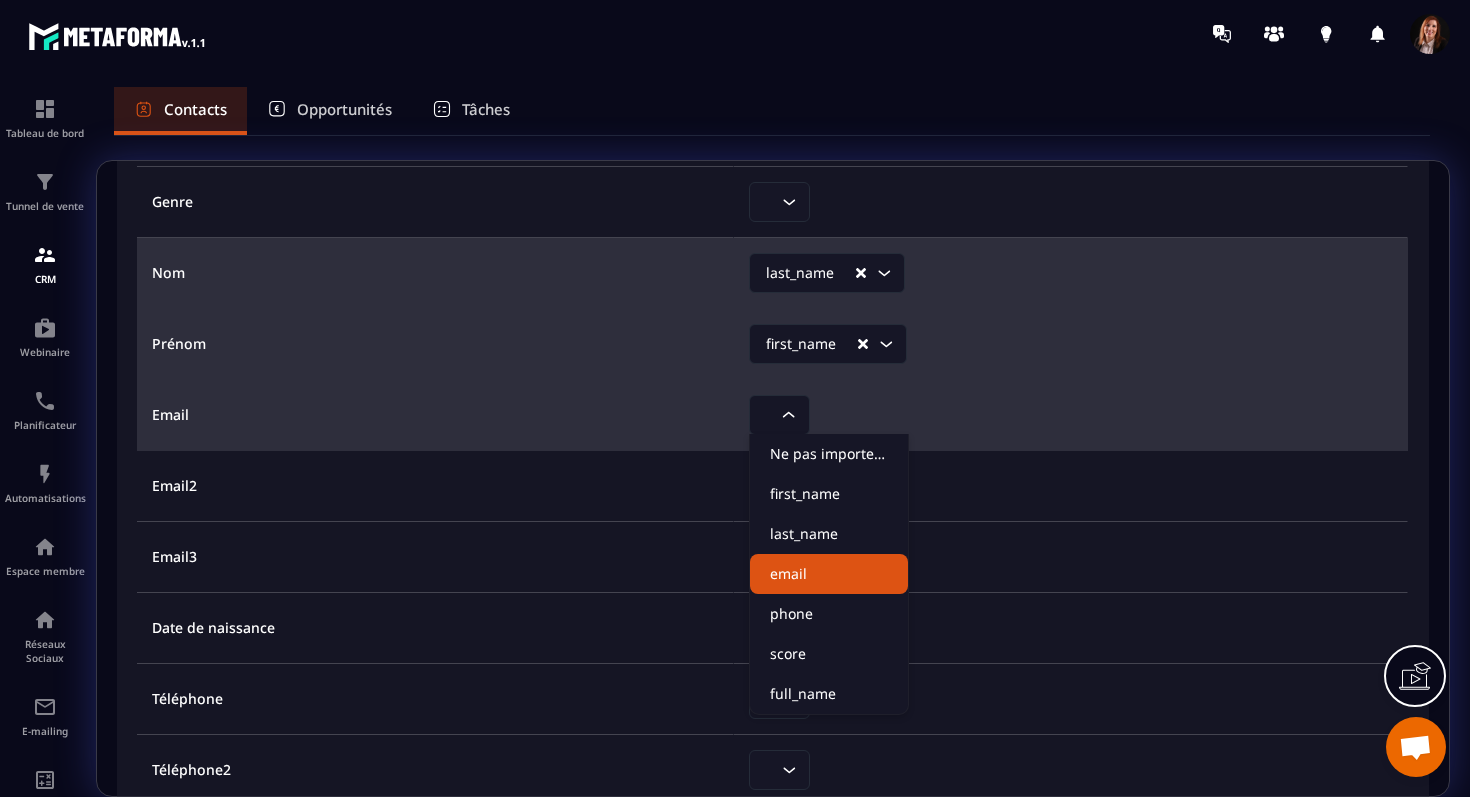 click on "email" 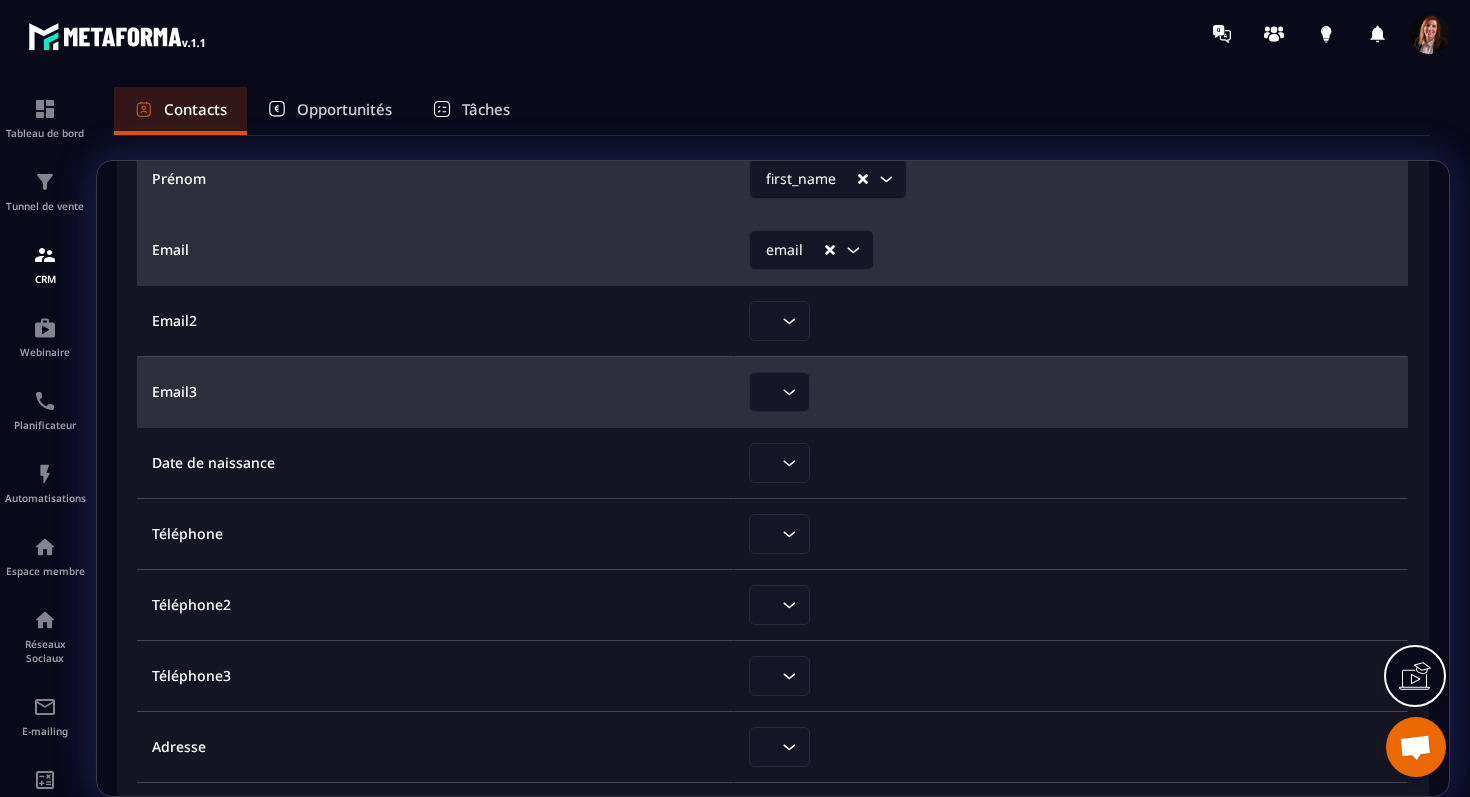 scroll, scrollTop: 389, scrollLeft: 0, axis: vertical 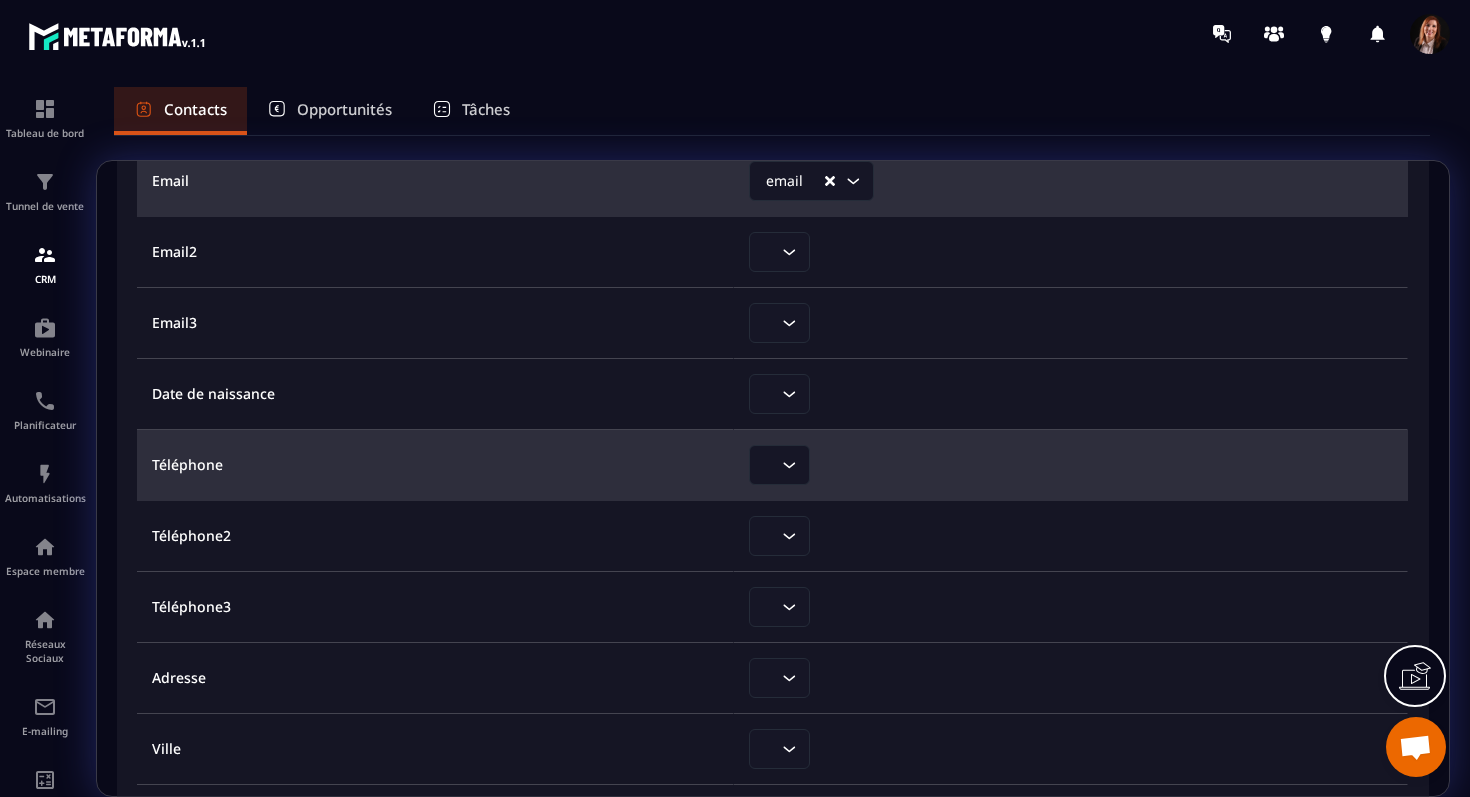 click 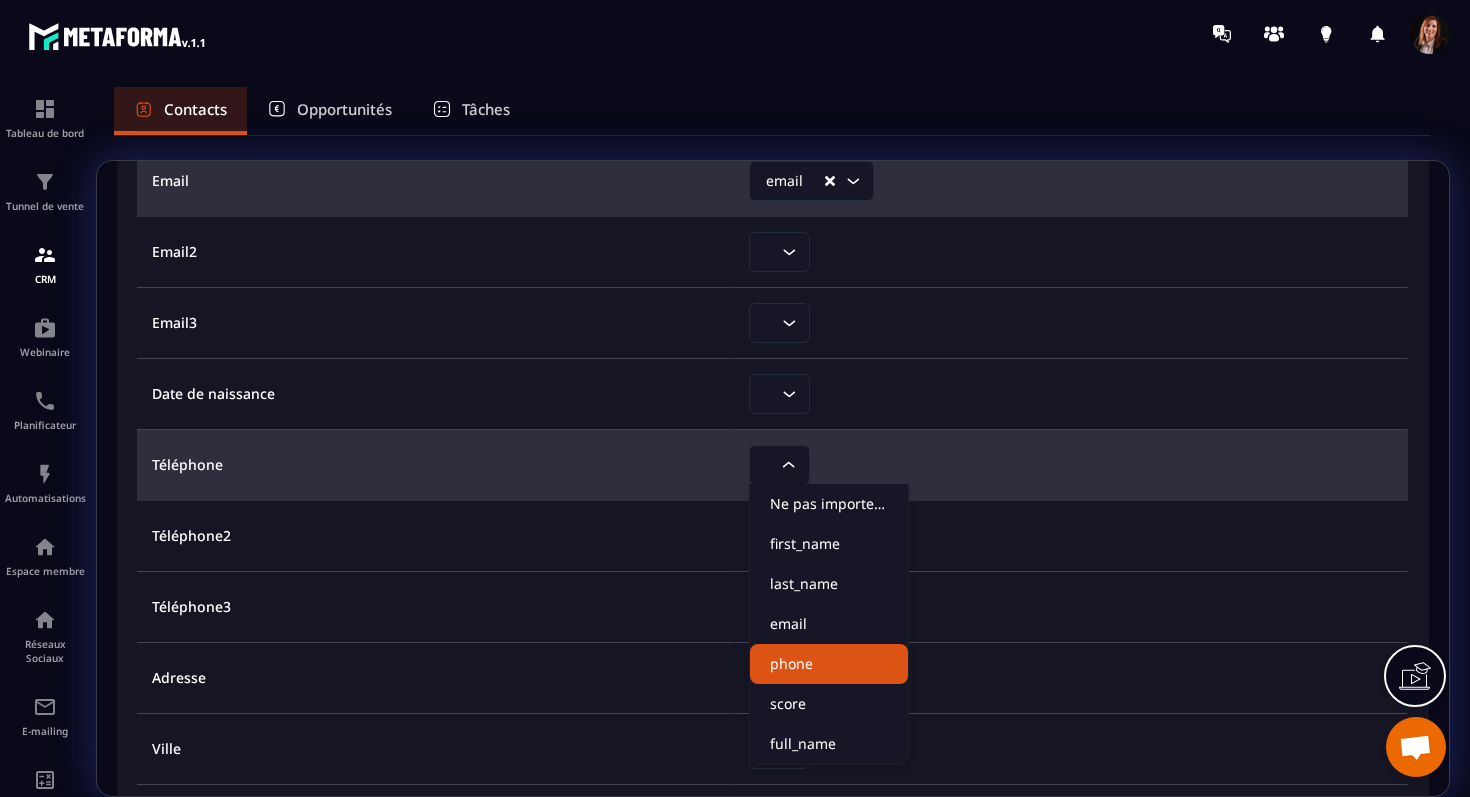 click on "phone" 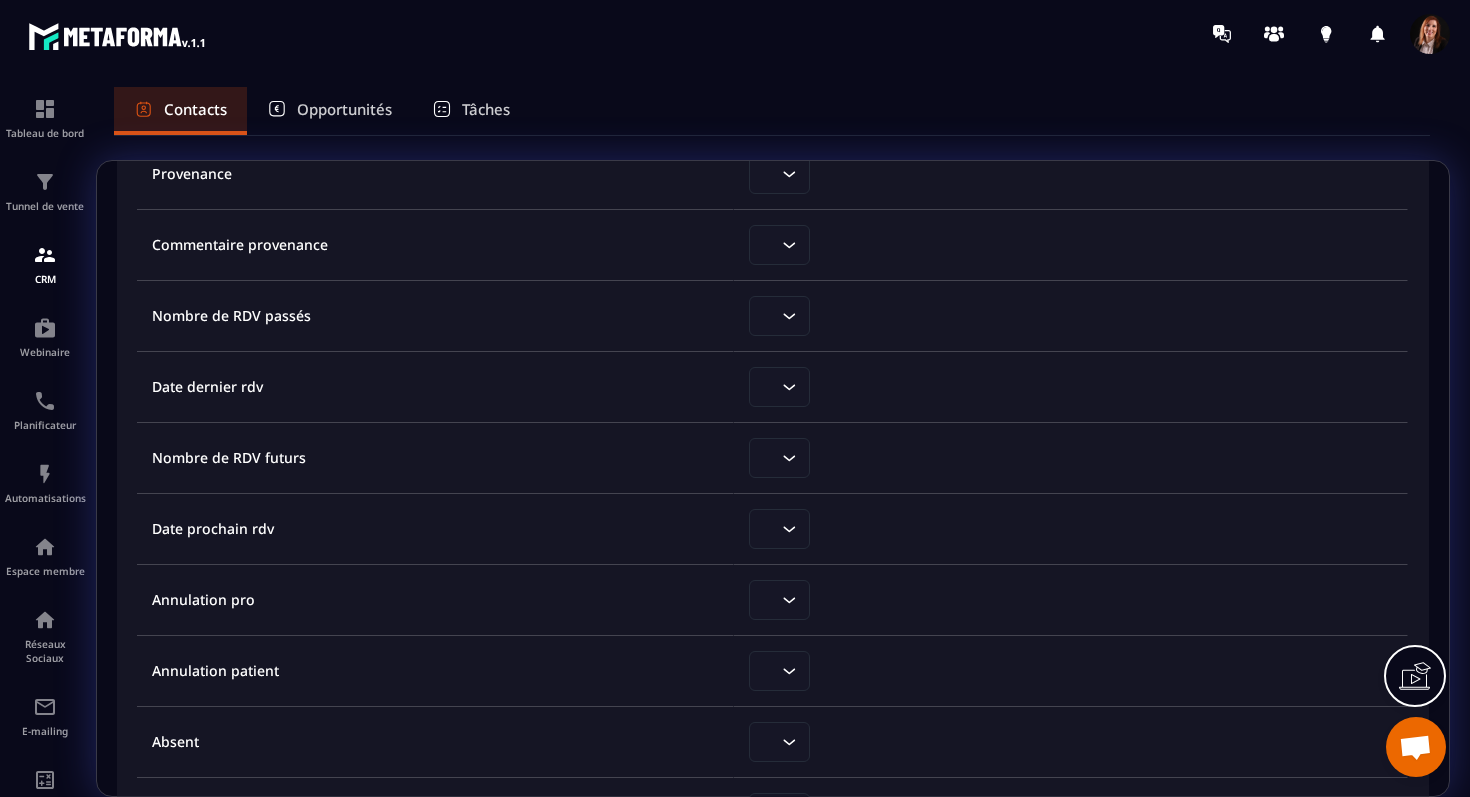 scroll, scrollTop: 1827, scrollLeft: 0, axis: vertical 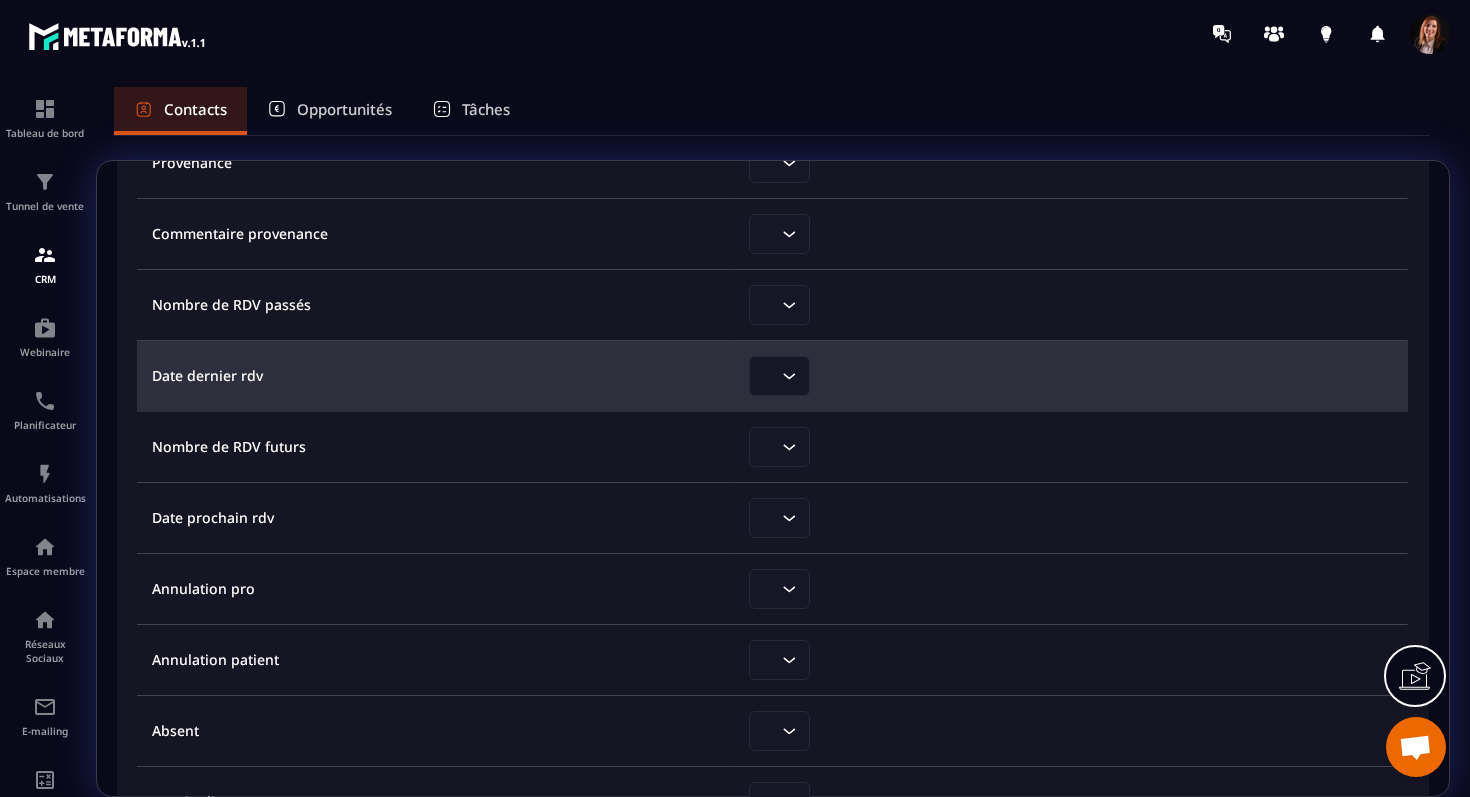 click 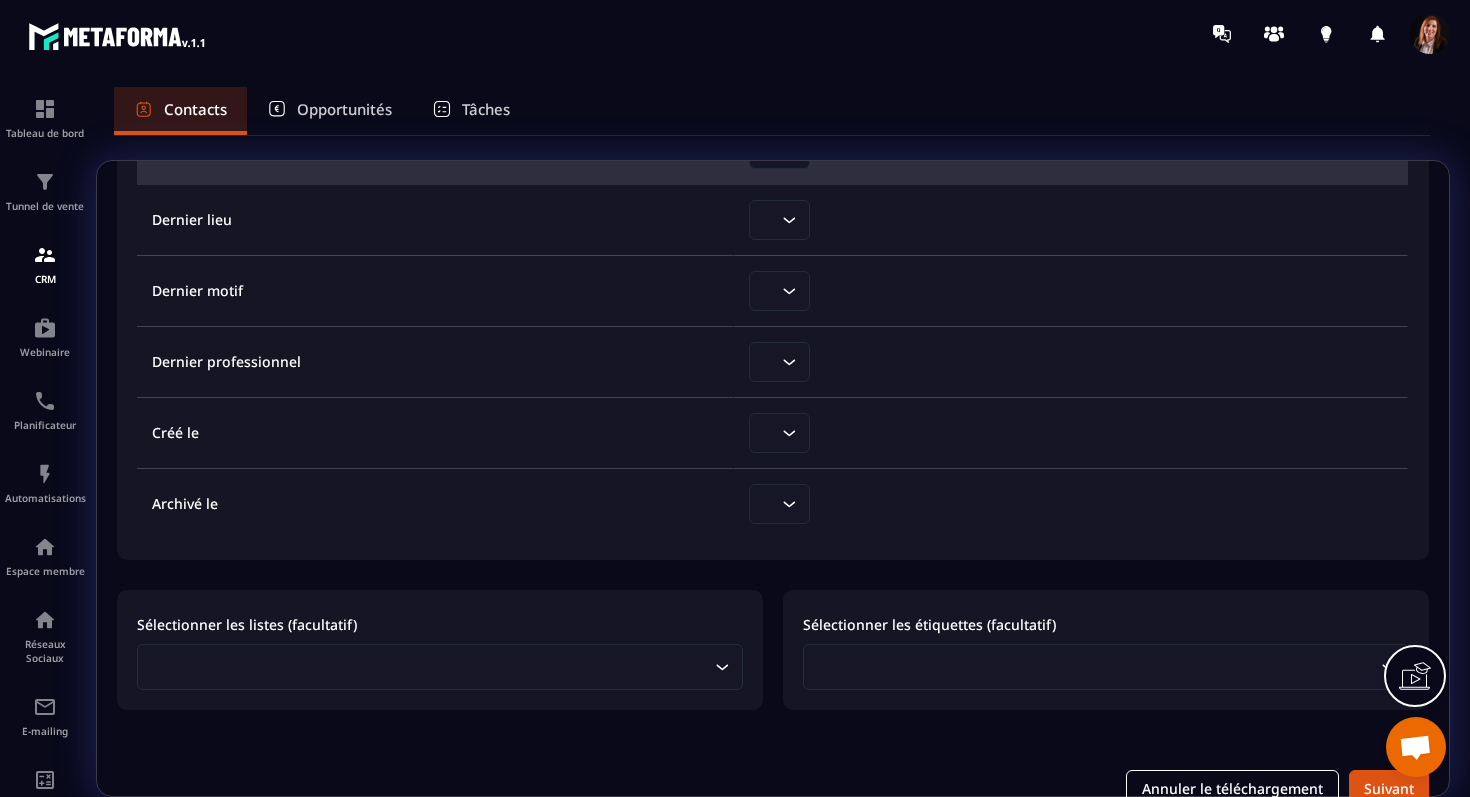 scroll, scrollTop: 2440, scrollLeft: 0, axis: vertical 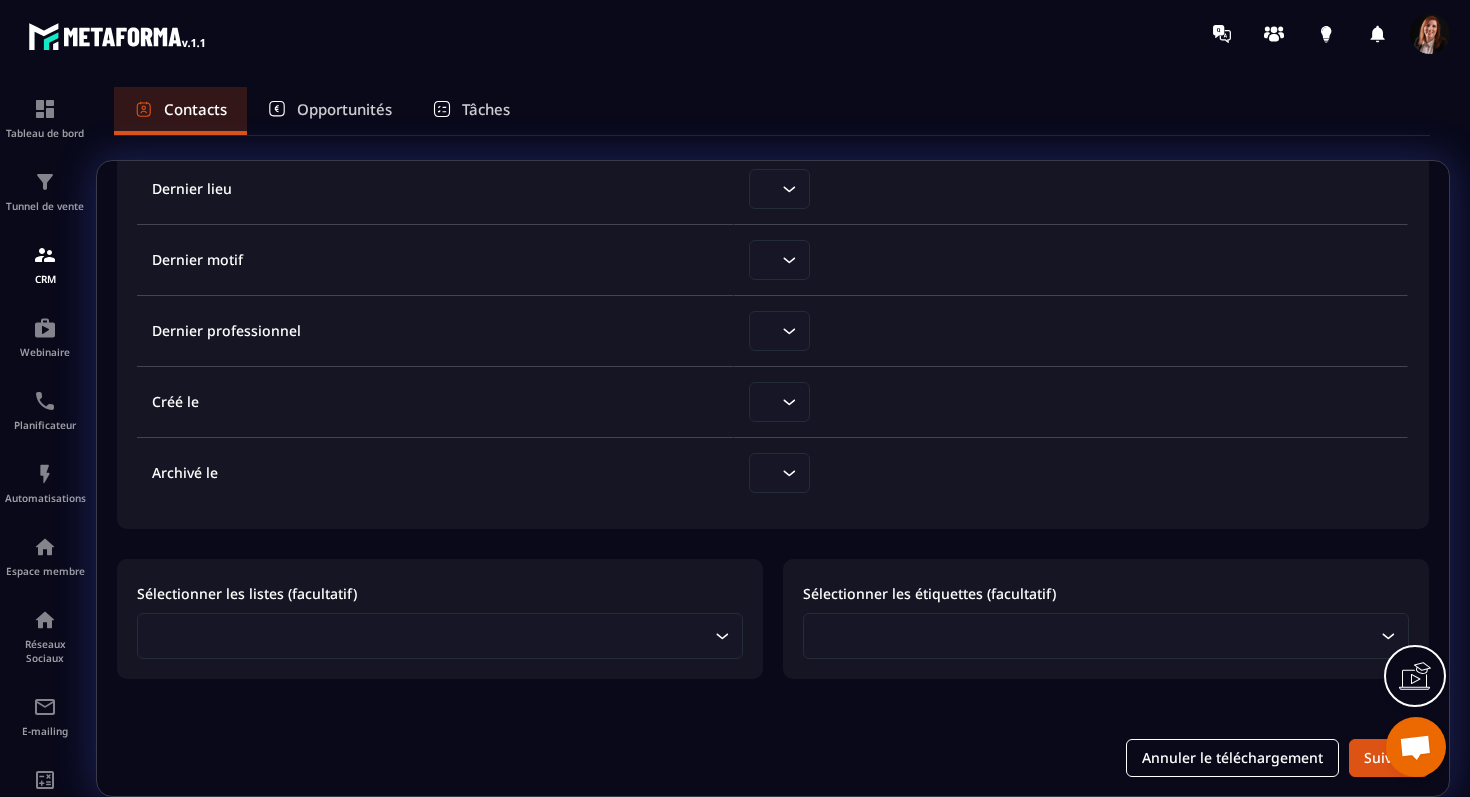click on "Sélectionner les listes (facultatif) Loading... Sélectionner les étiquettes (facultatif) Loading..." at bounding box center [773, 634] 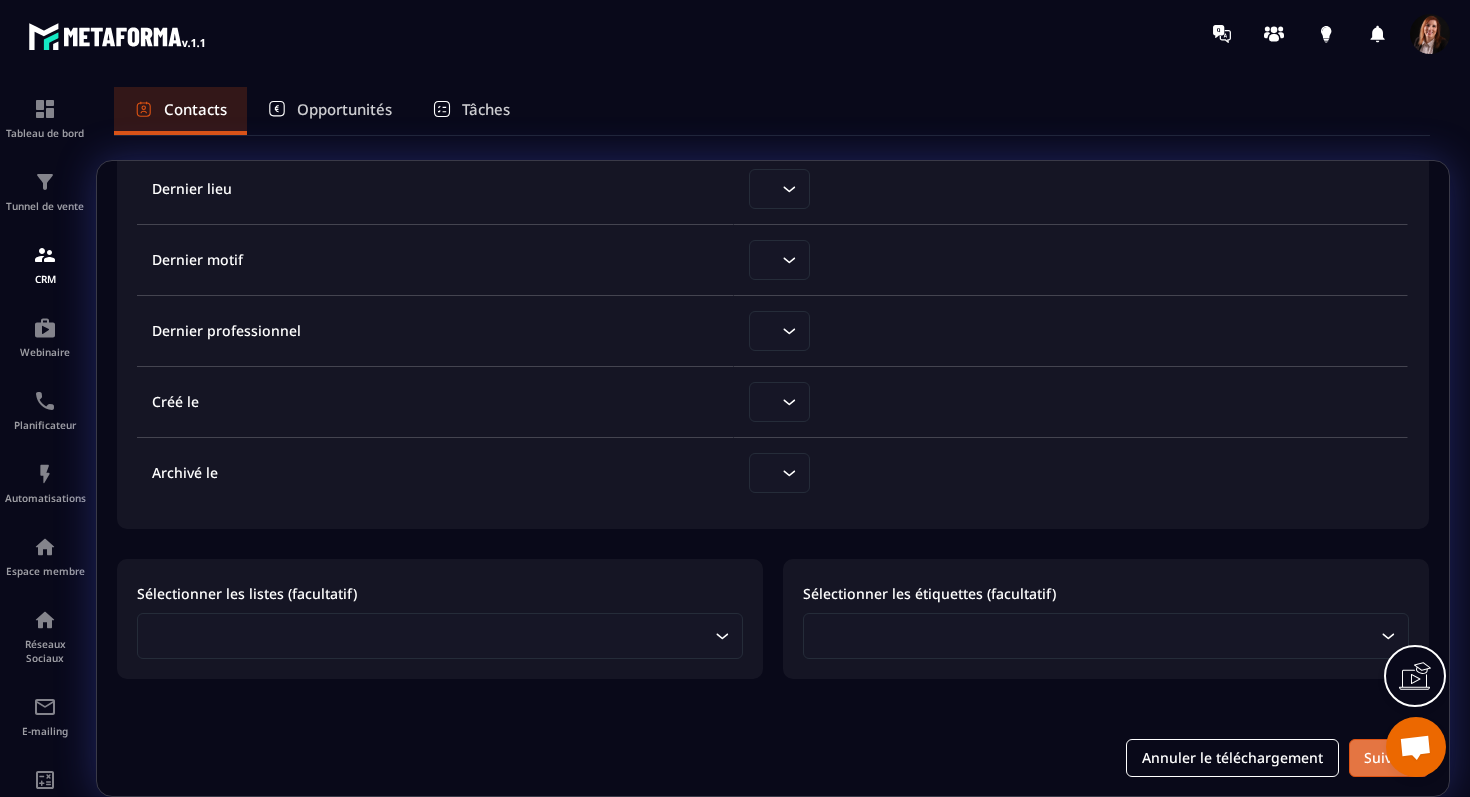click on "Suivant" at bounding box center [1389, 758] 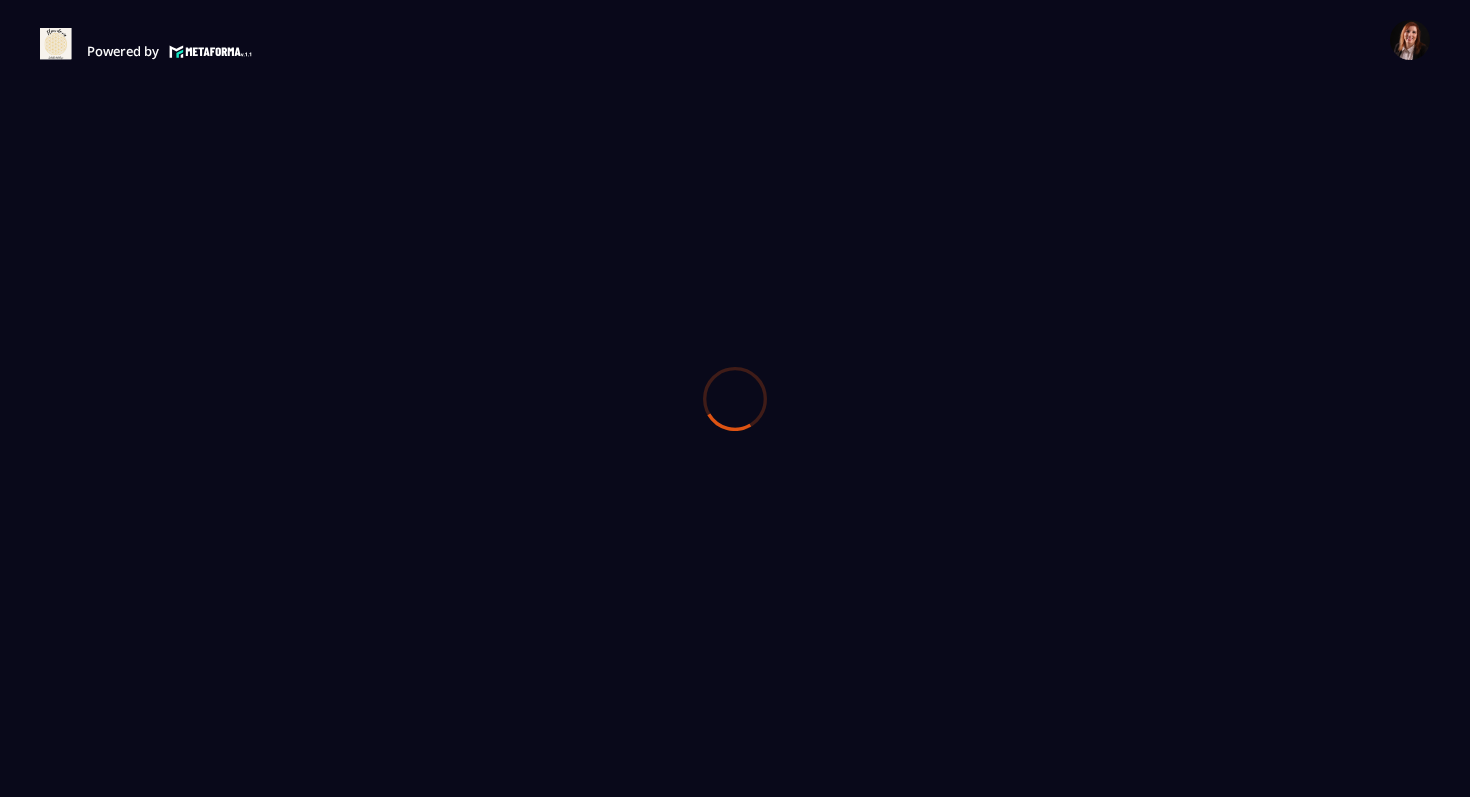 scroll, scrollTop: 0, scrollLeft: 0, axis: both 